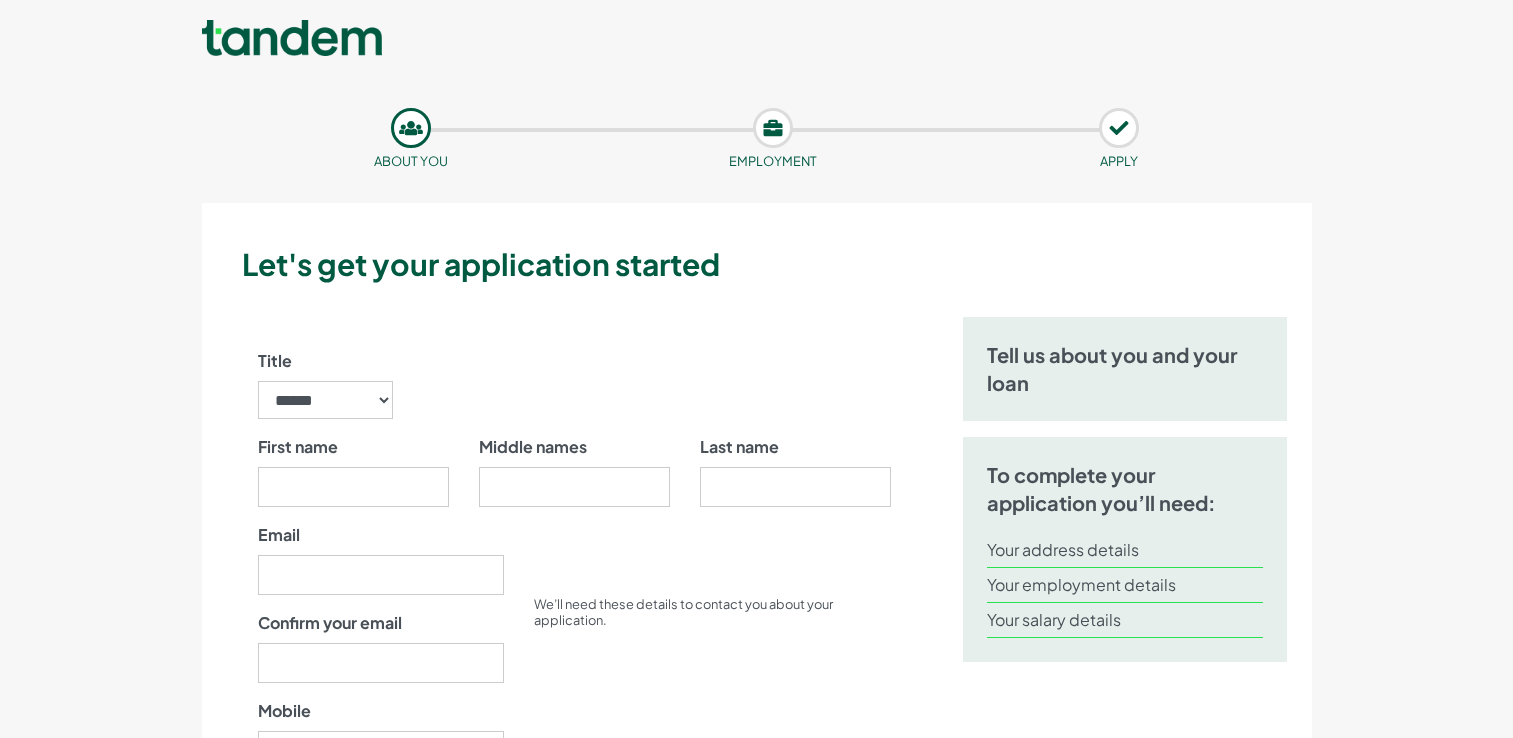 scroll, scrollTop: 0, scrollLeft: 0, axis: both 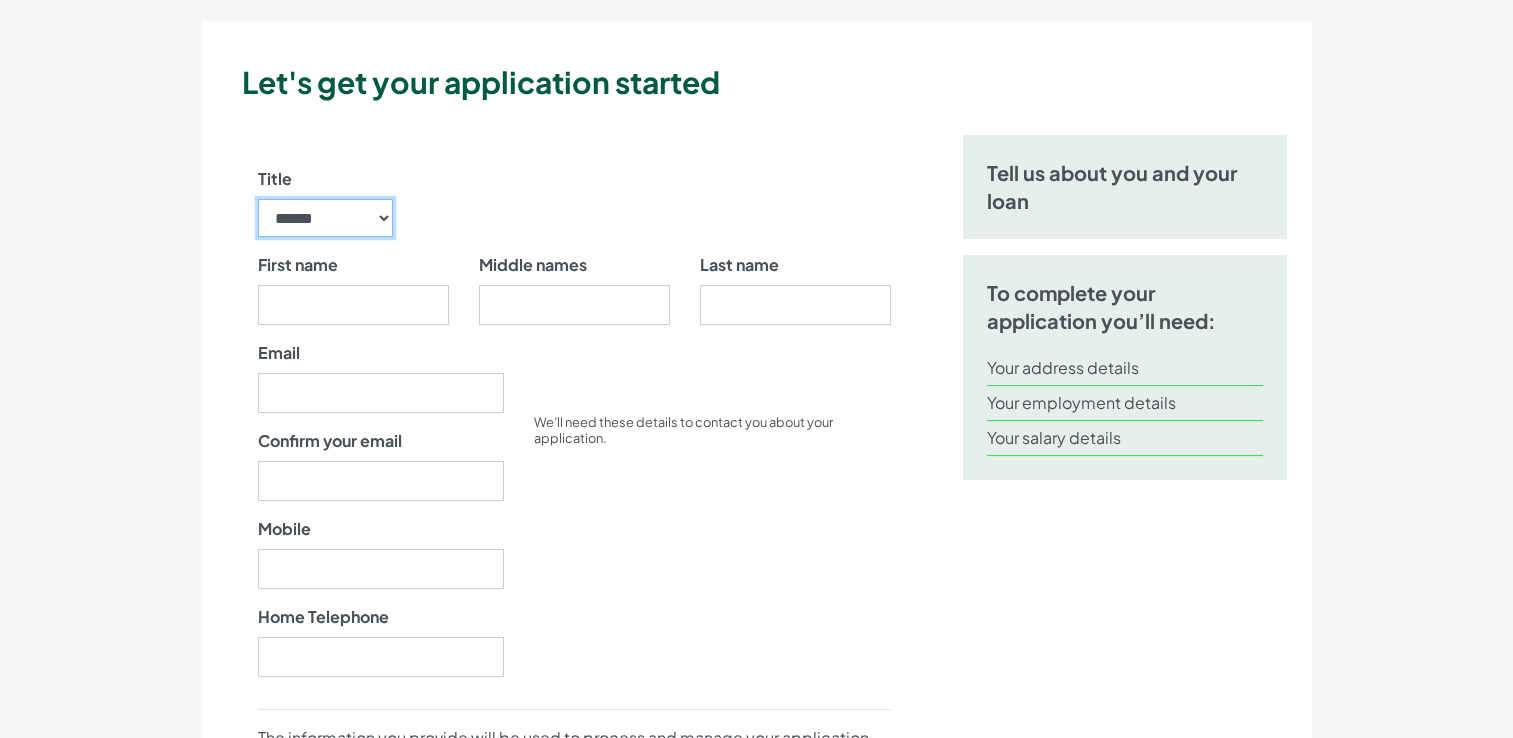 click on "******
**
***
****
**
**
****" at bounding box center (326, 218) 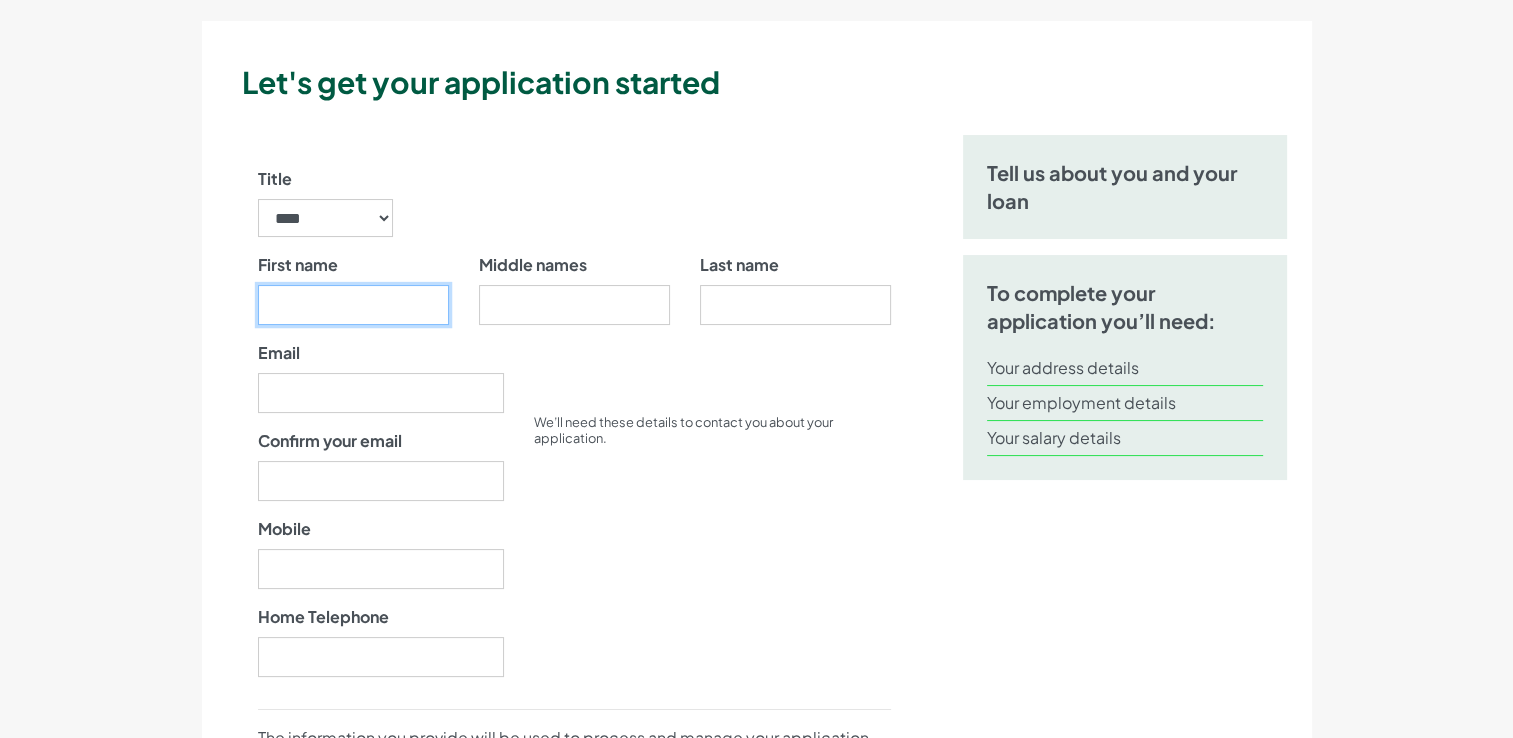 click on "First name" at bounding box center [353, 305] 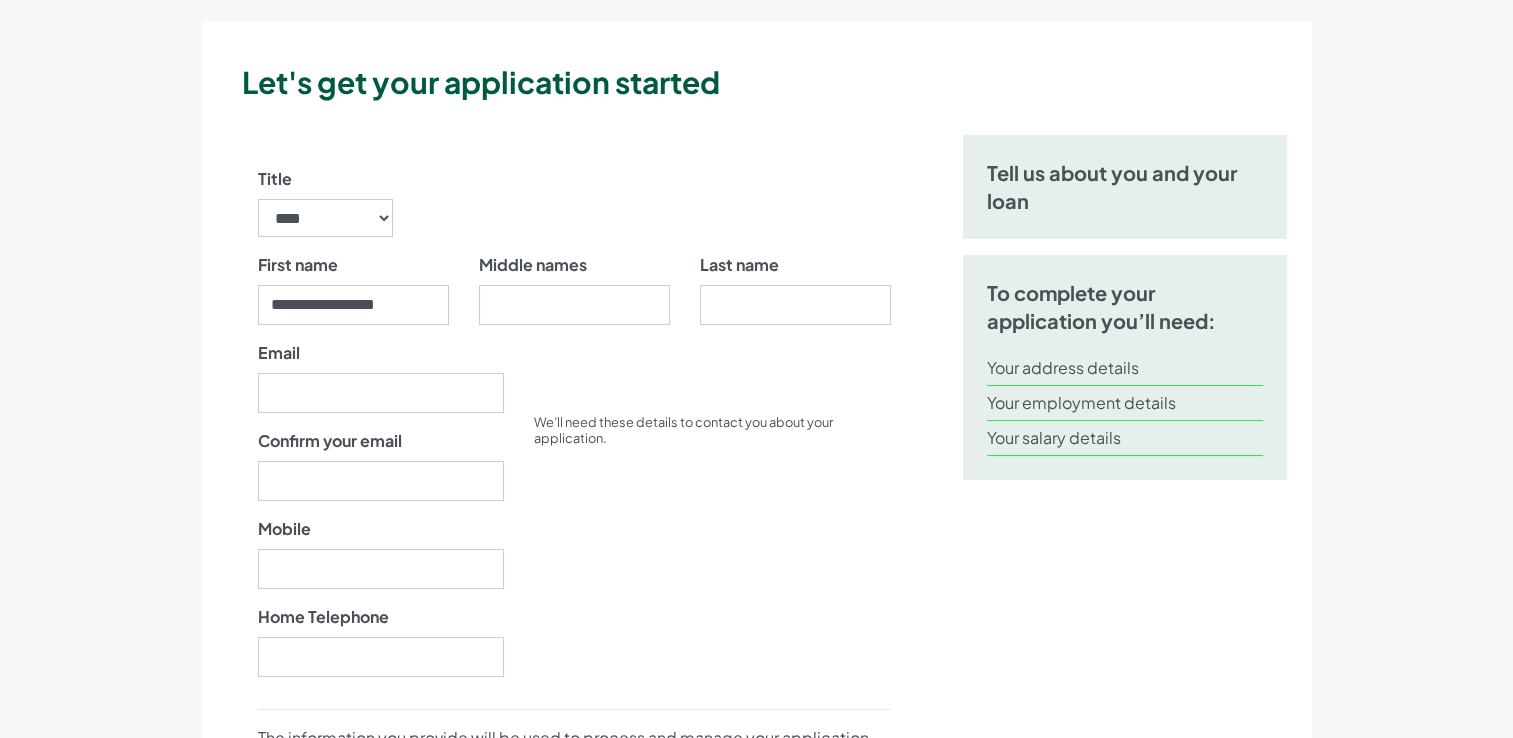 type on "*****" 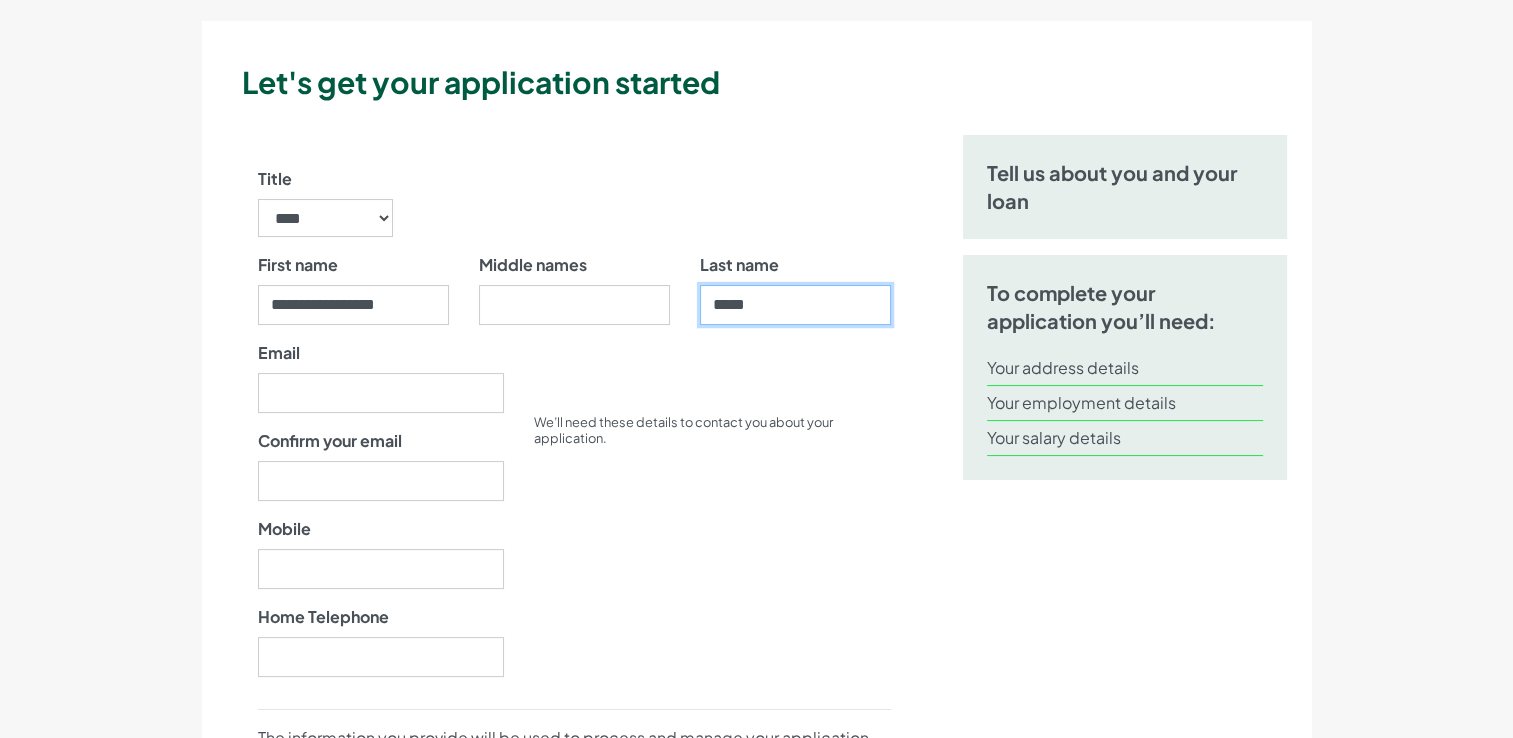 type on "**********" 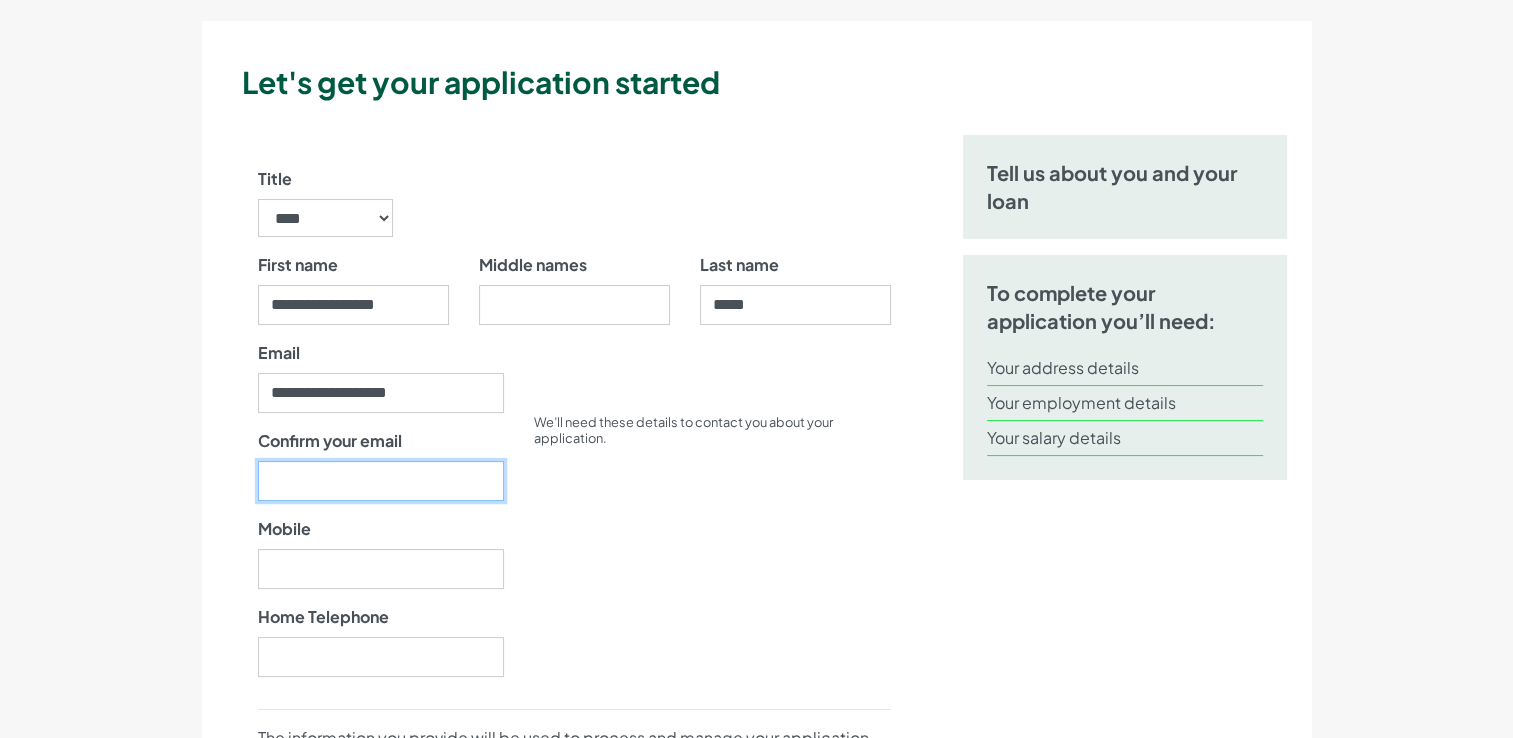 type on "**********" 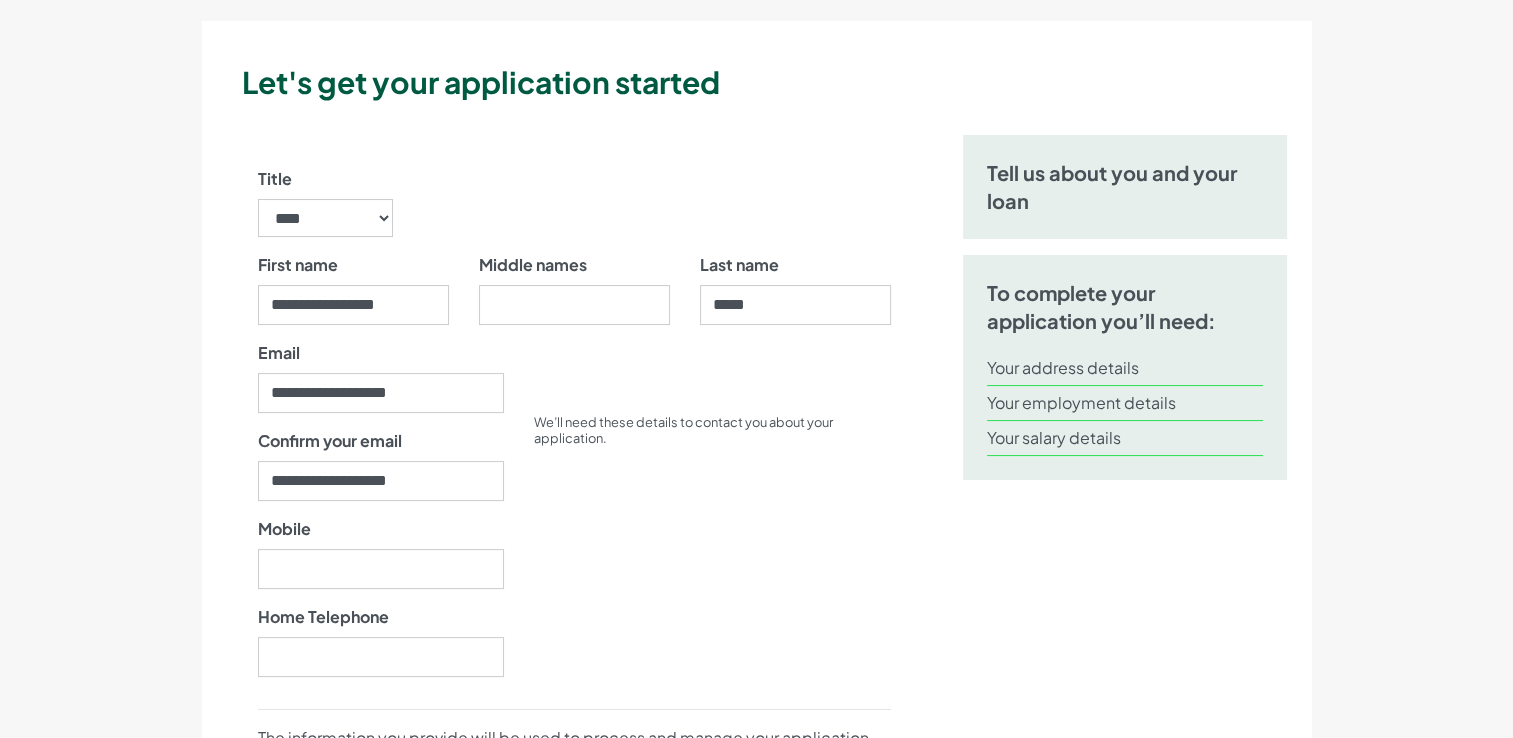 type on "07427576106" 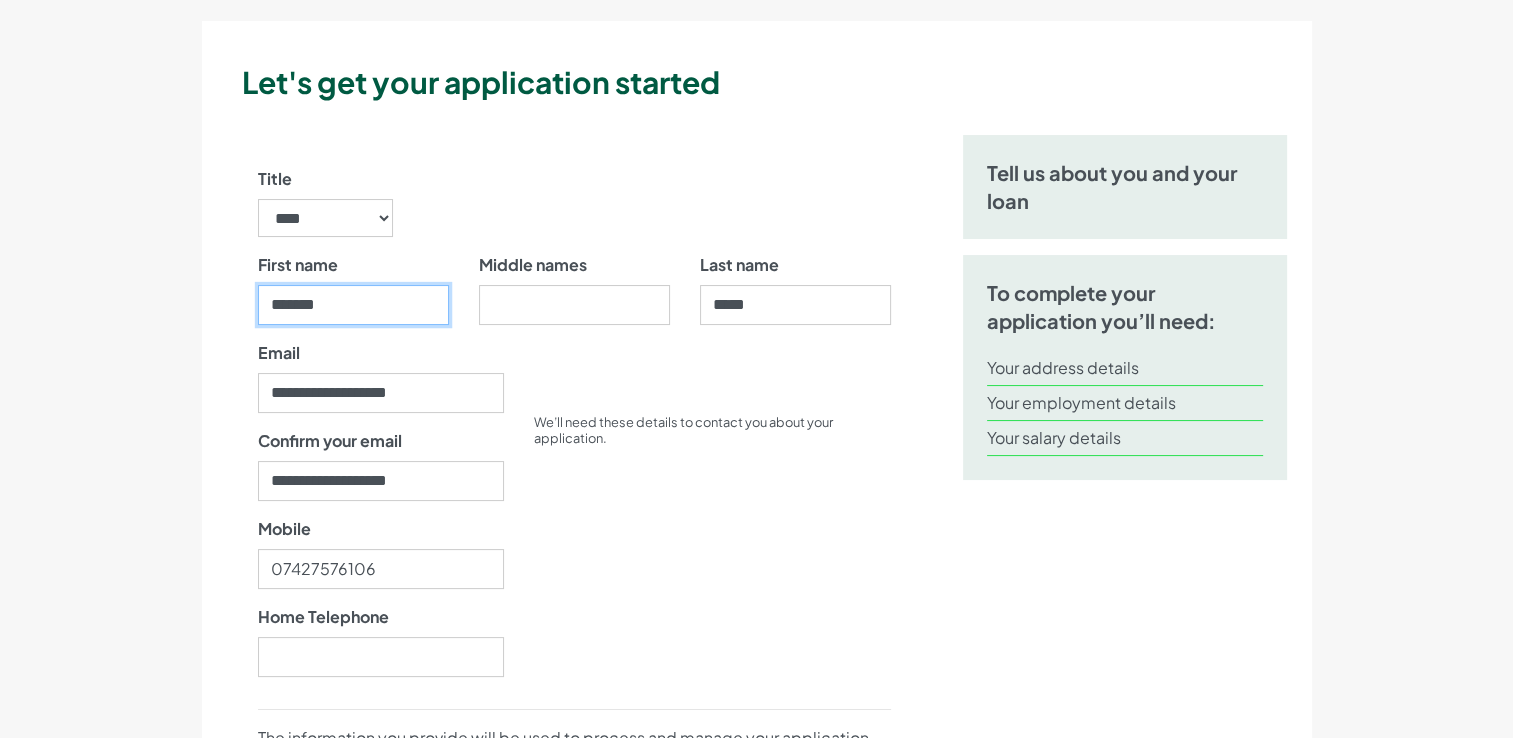 type on "*******" 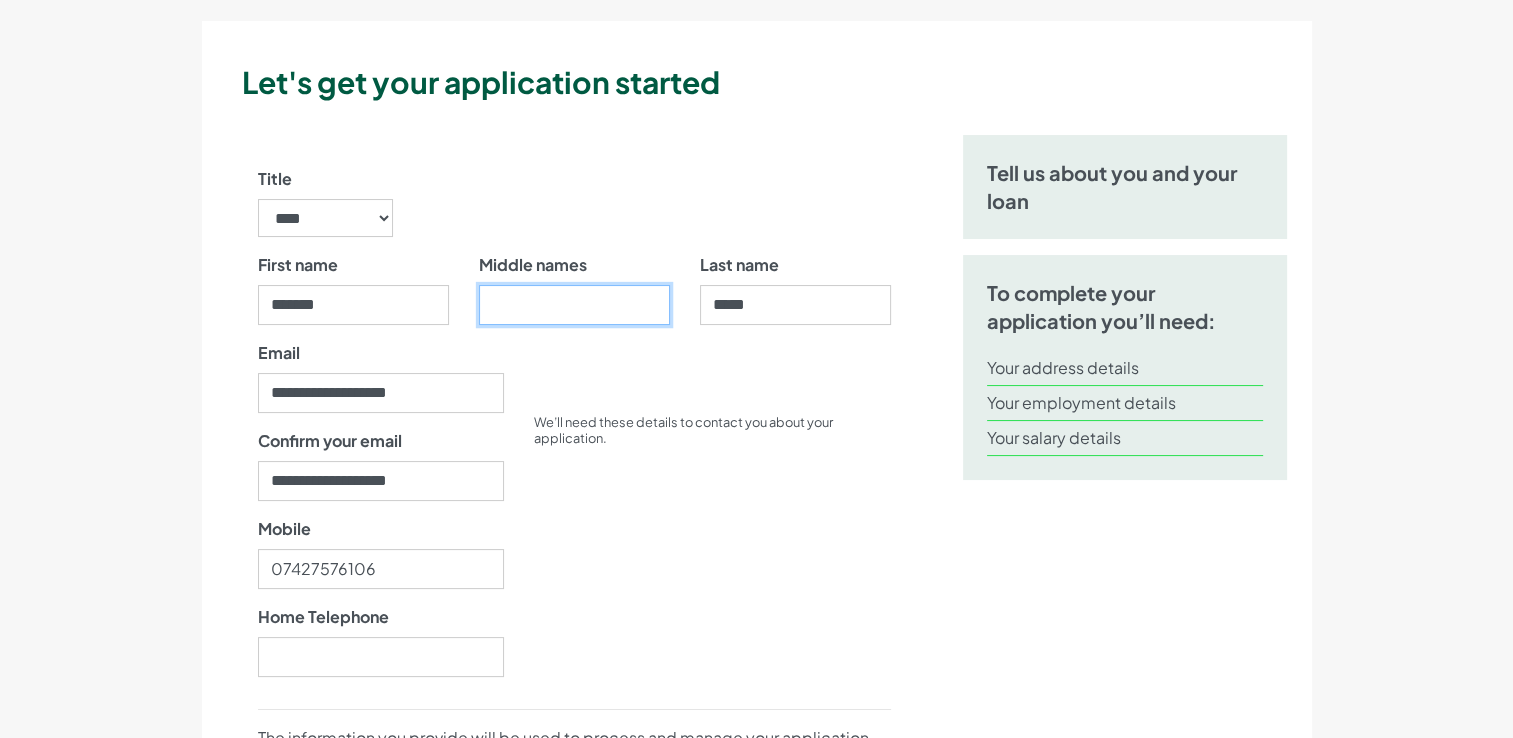 click on "Middle names" at bounding box center [574, 305] 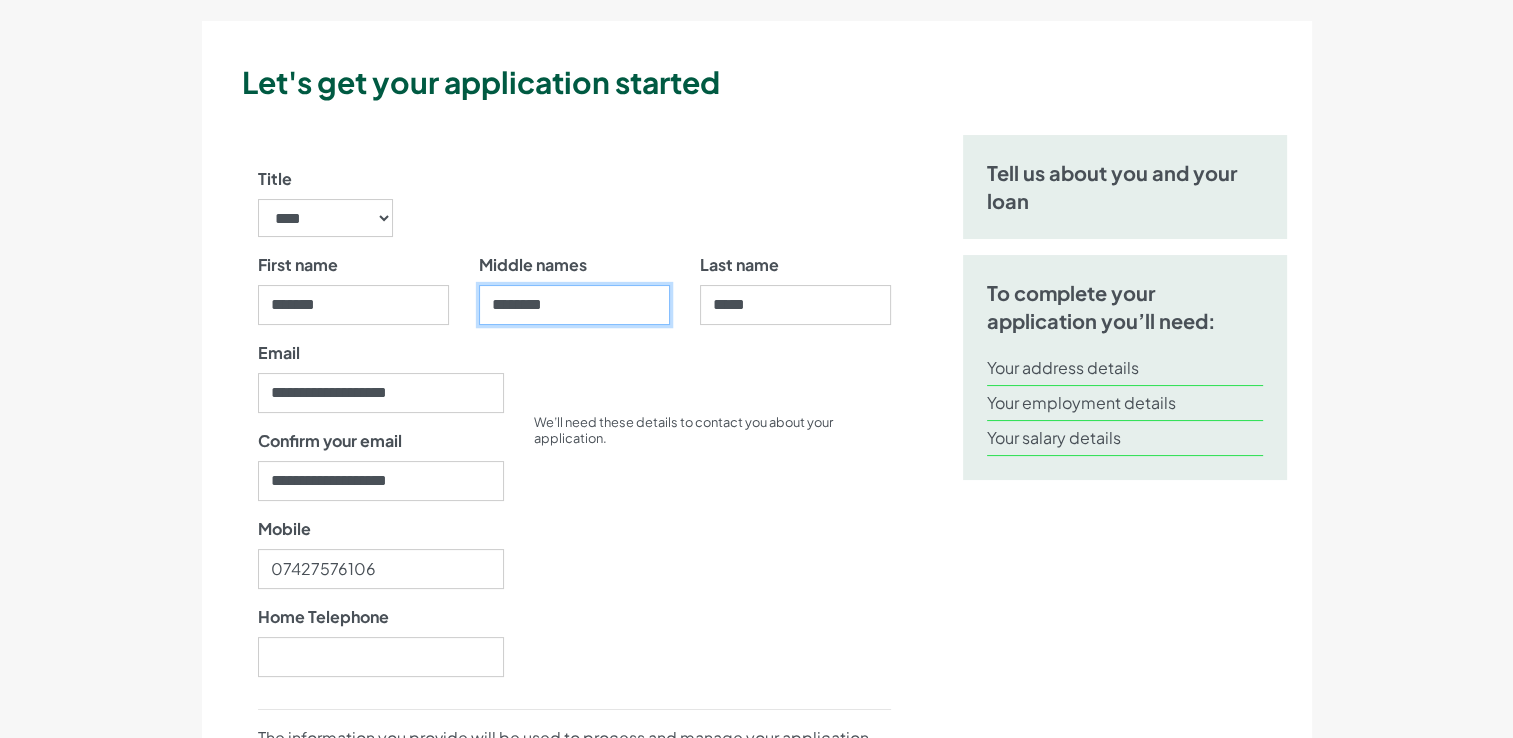 type on "*********" 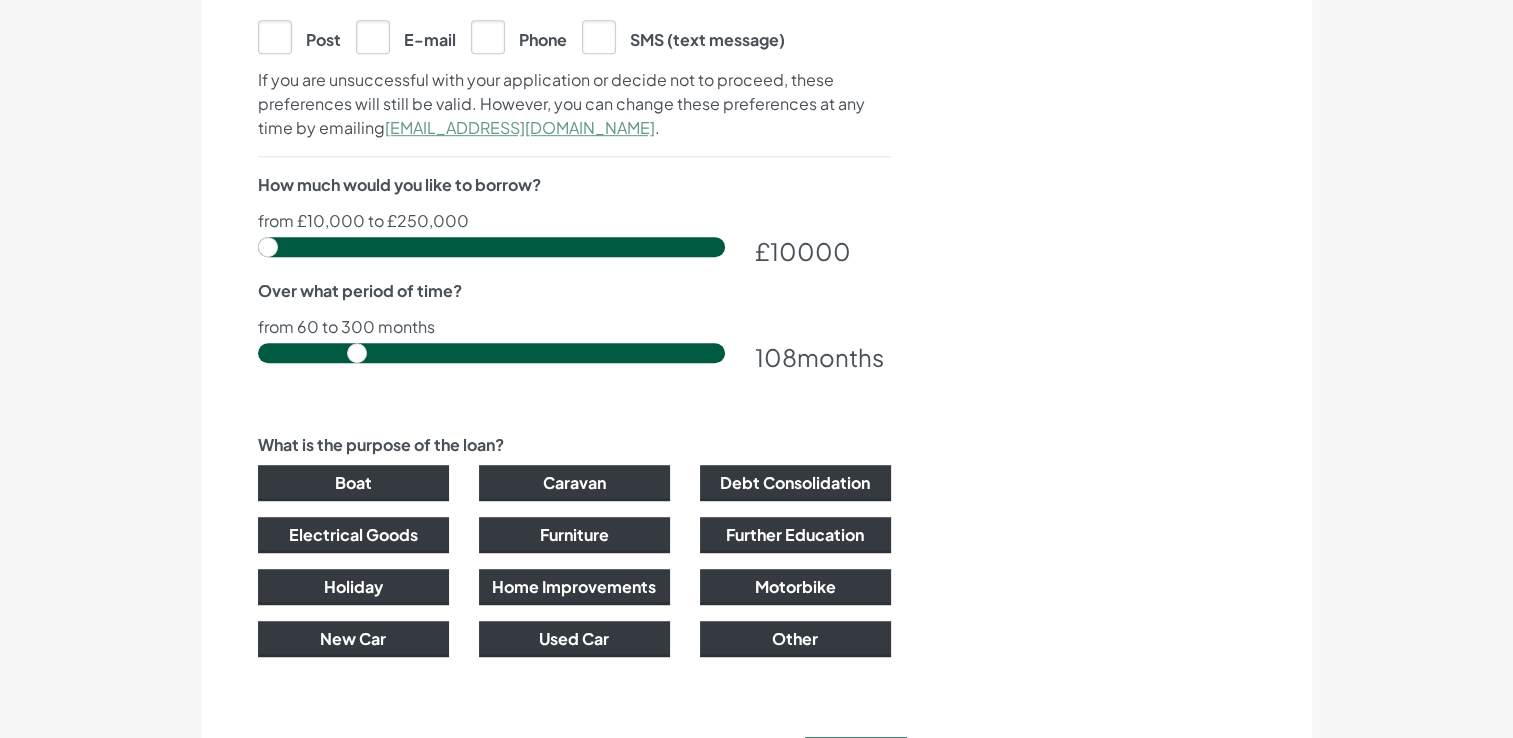 scroll, scrollTop: 1161, scrollLeft: 0, axis: vertical 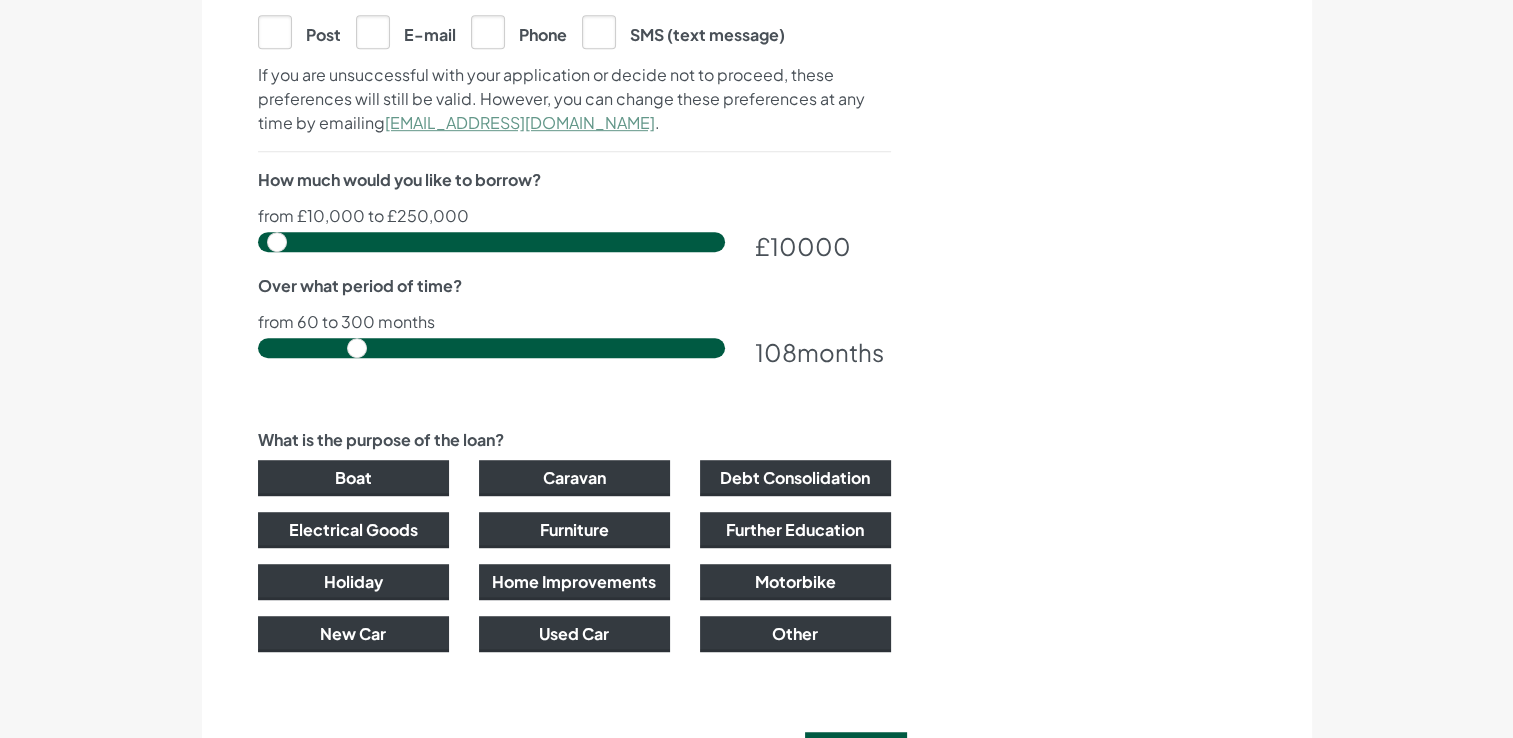 type on "10000" 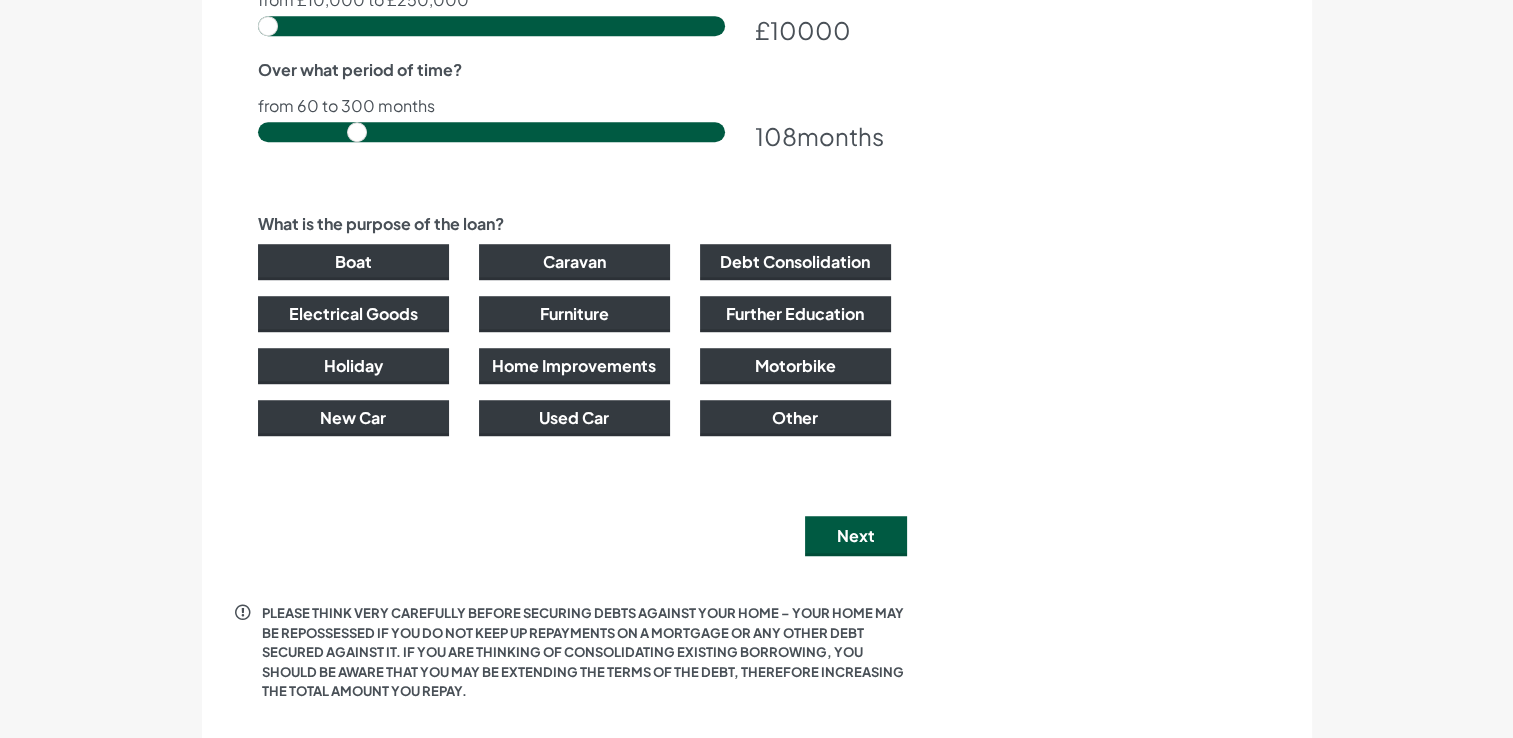 scroll, scrollTop: 1379, scrollLeft: 0, axis: vertical 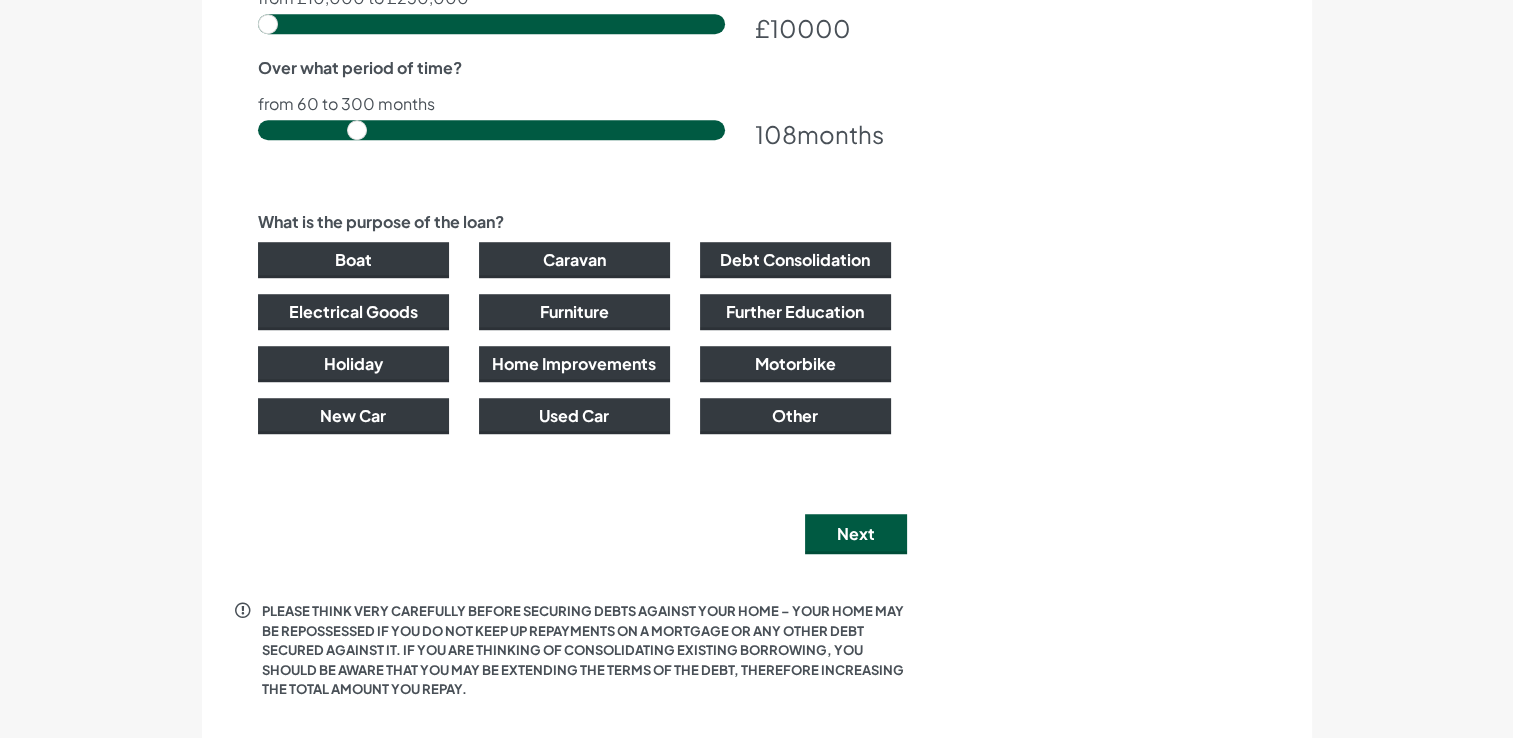 type on "*********" 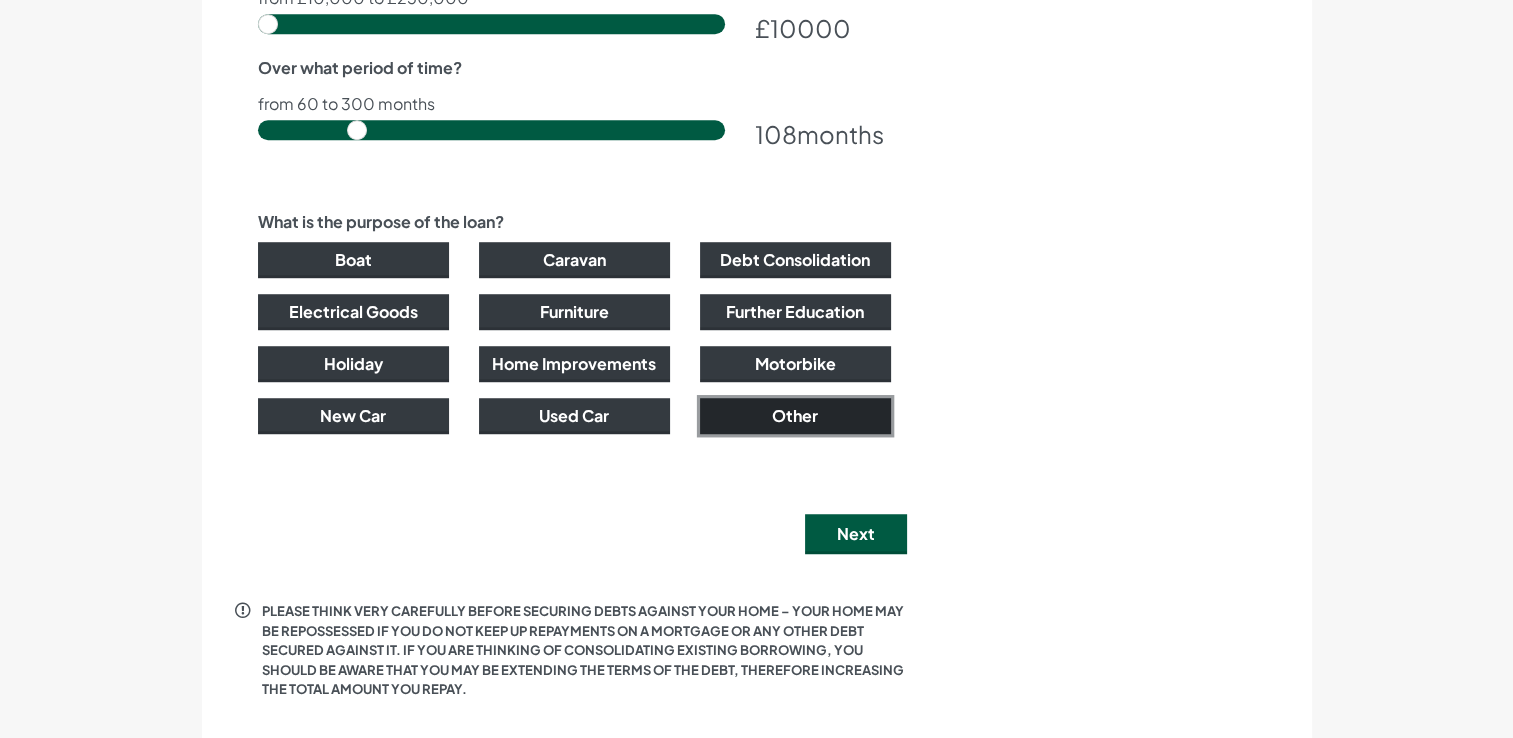 click on "Other" at bounding box center [795, 416] 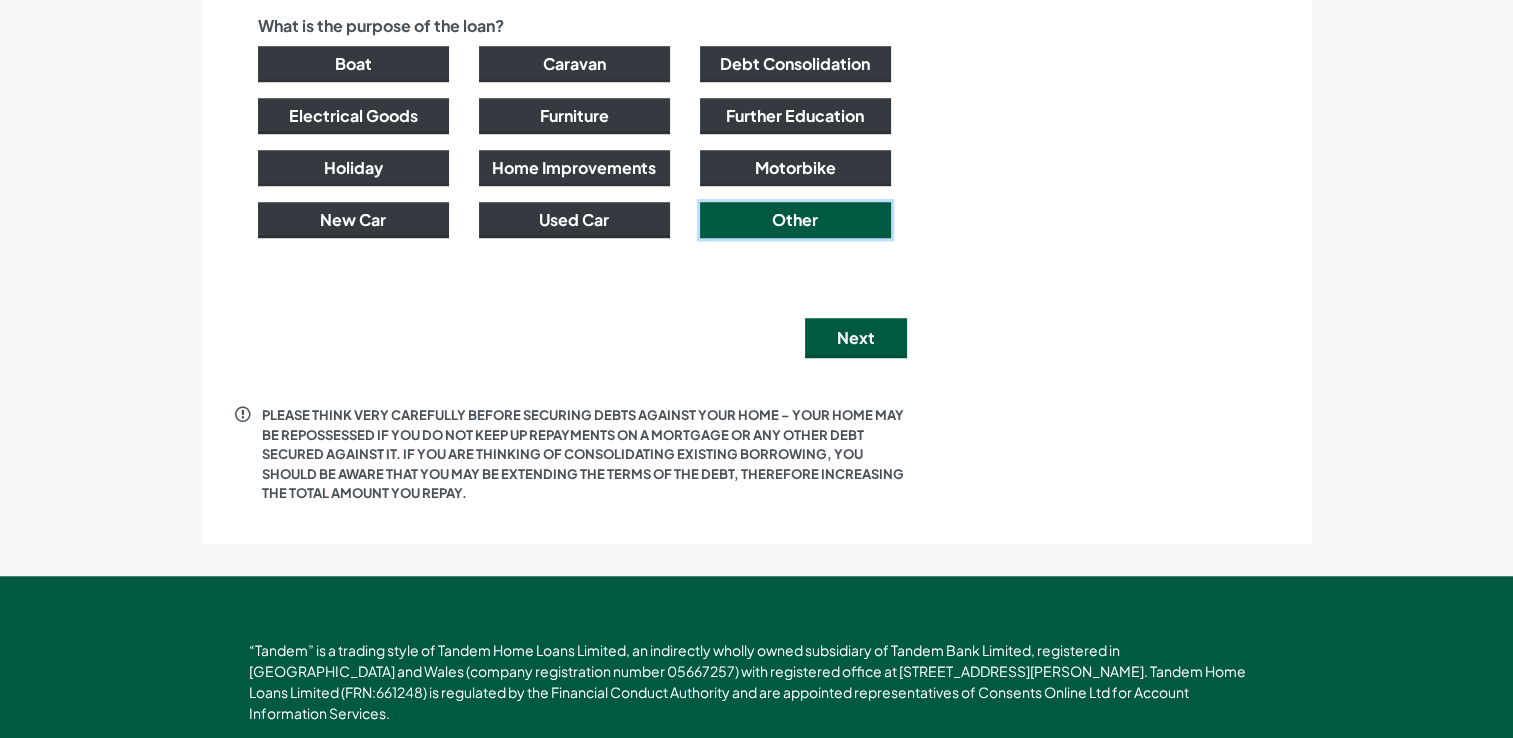 scroll, scrollTop: 1582, scrollLeft: 0, axis: vertical 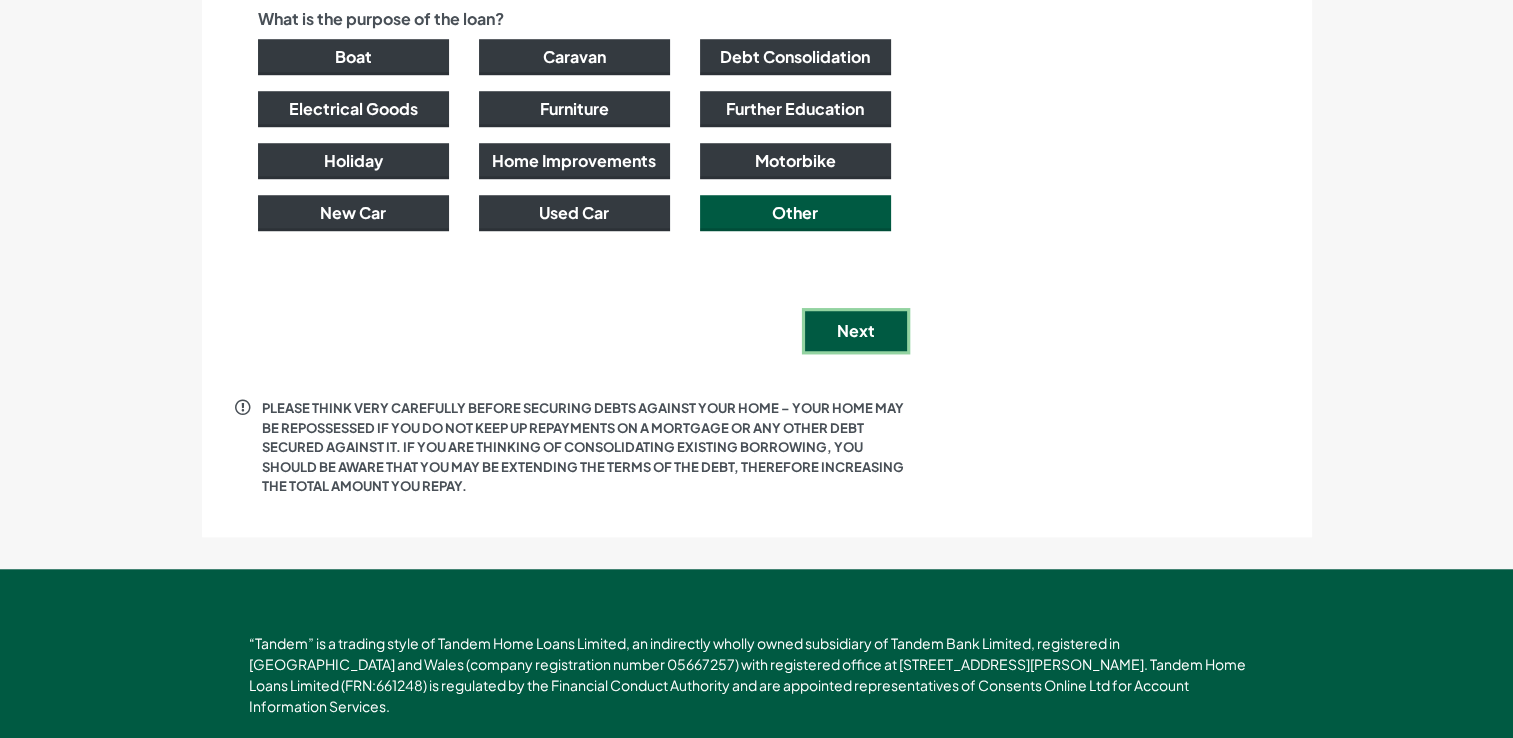 click on "Next" at bounding box center (856, 331) 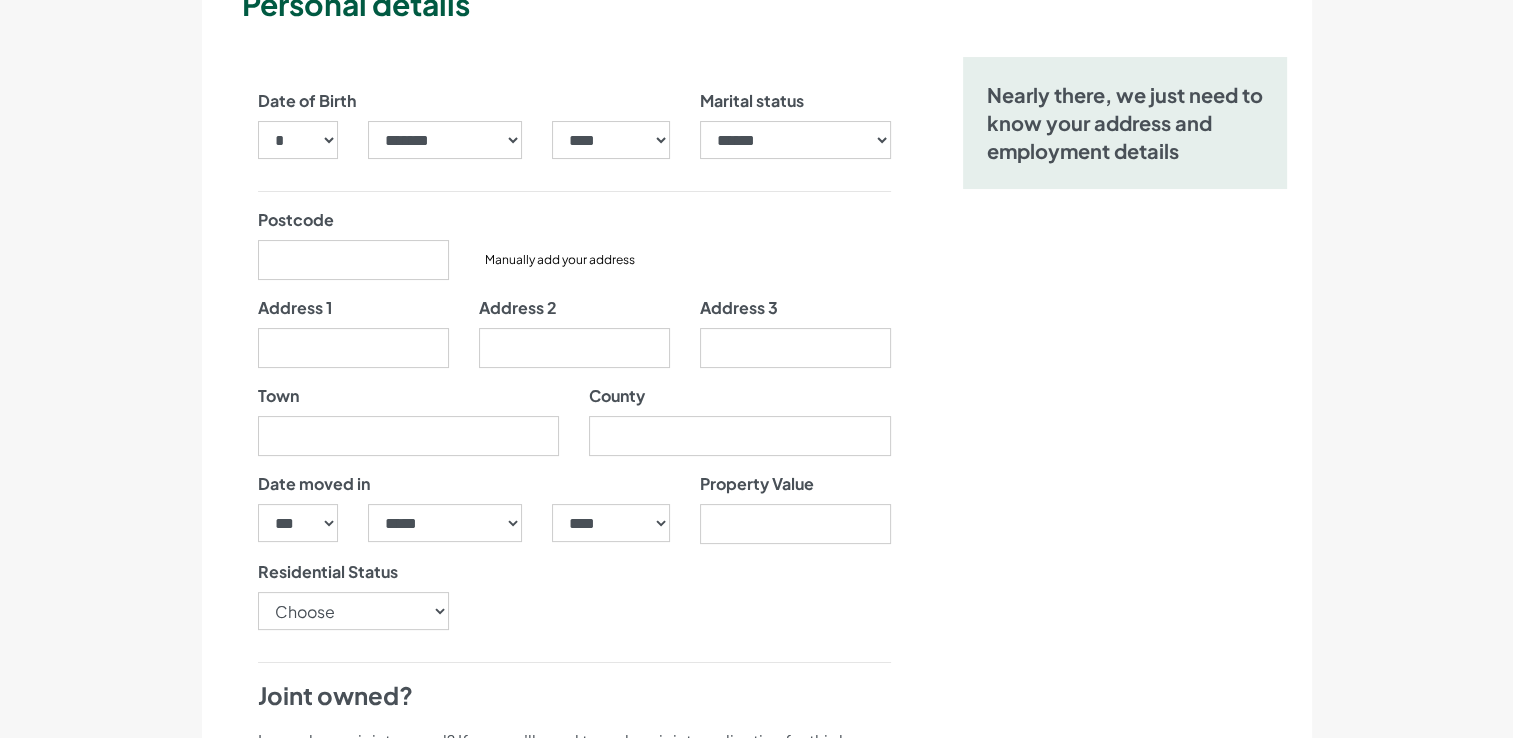 scroll, scrollTop: 268, scrollLeft: 0, axis: vertical 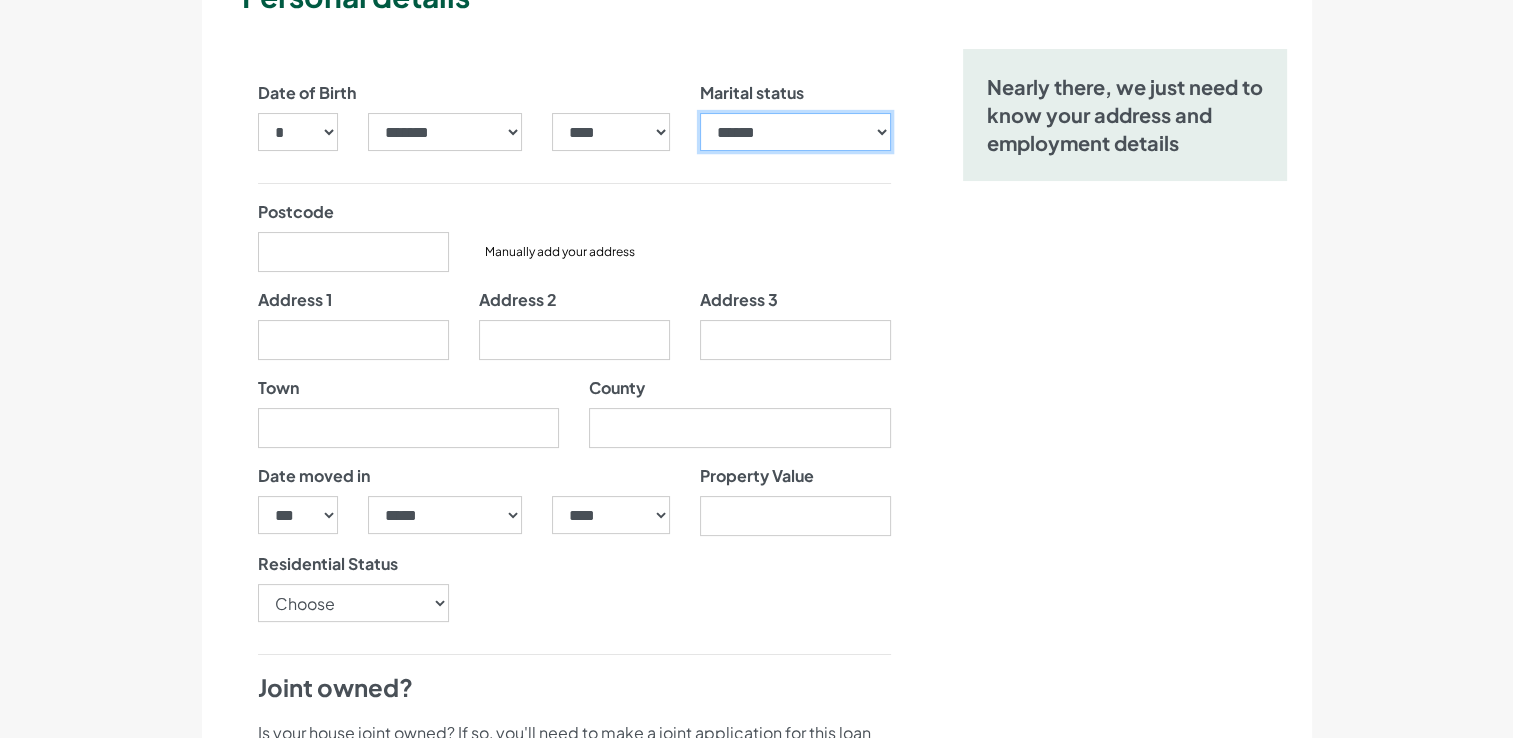 click on "**********" at bounding box center (795, 132) 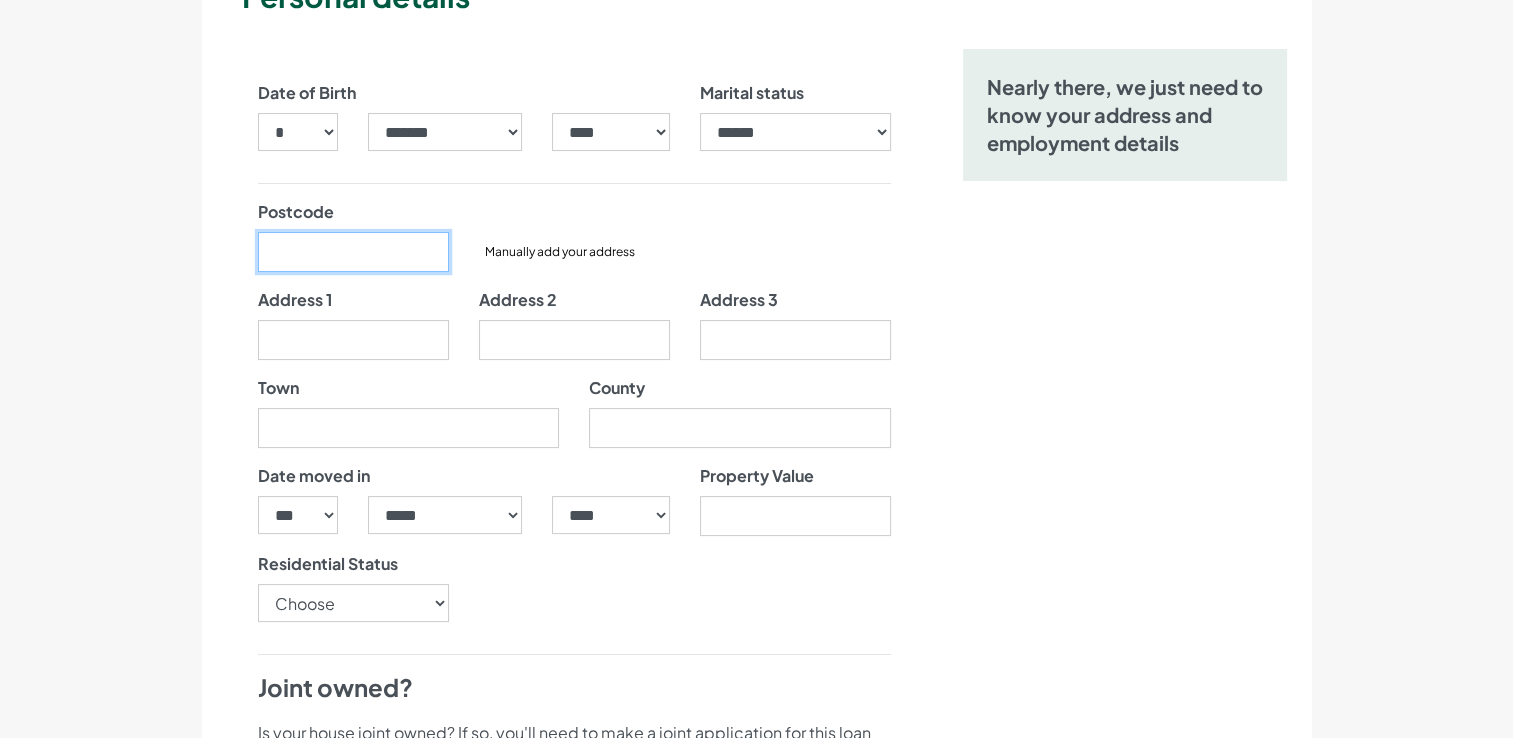 click on "Postcode" at bounding box center (353, 252) 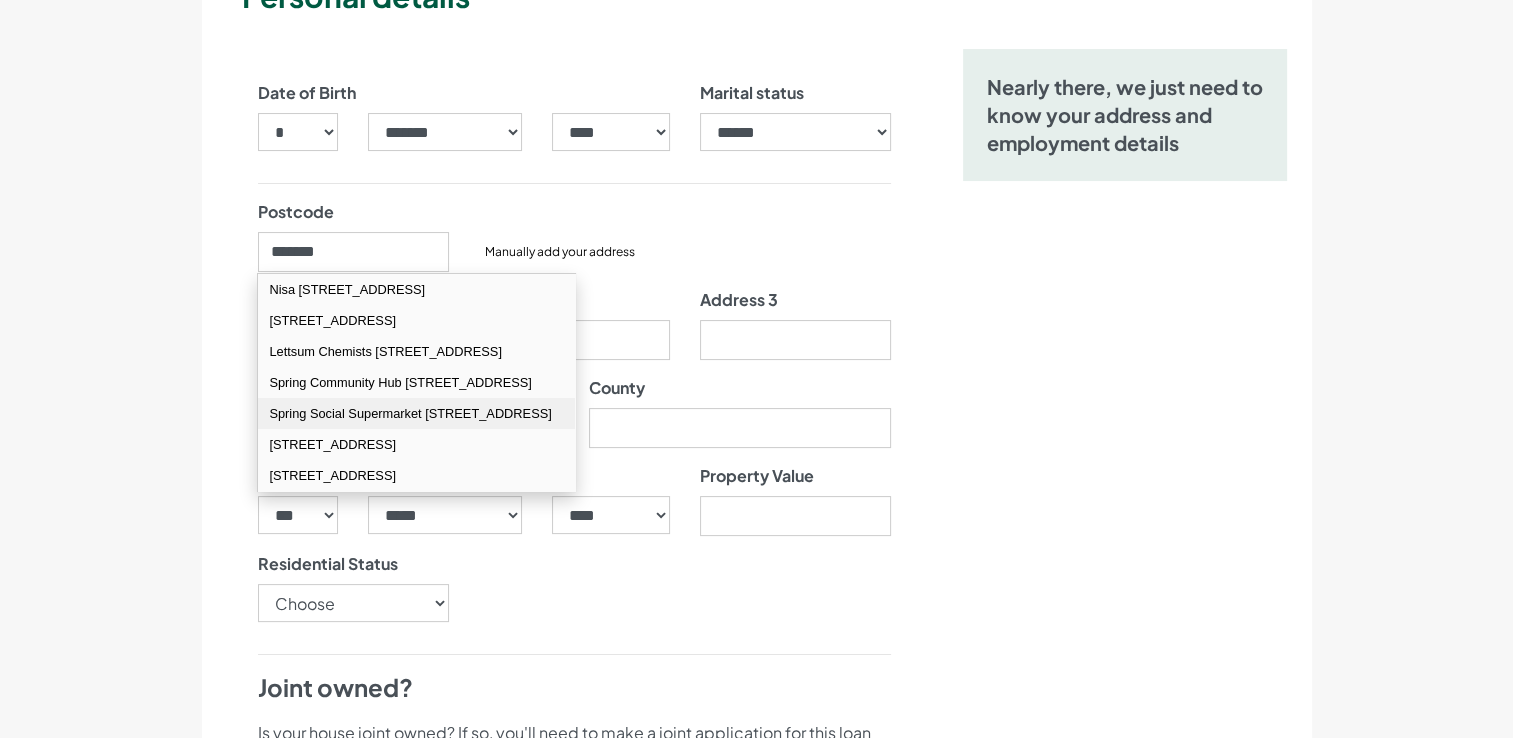 click on "Spring Social Supermarket 86-88 Vestry Road London SE5 8PQ" at bounding box center (416, 413) 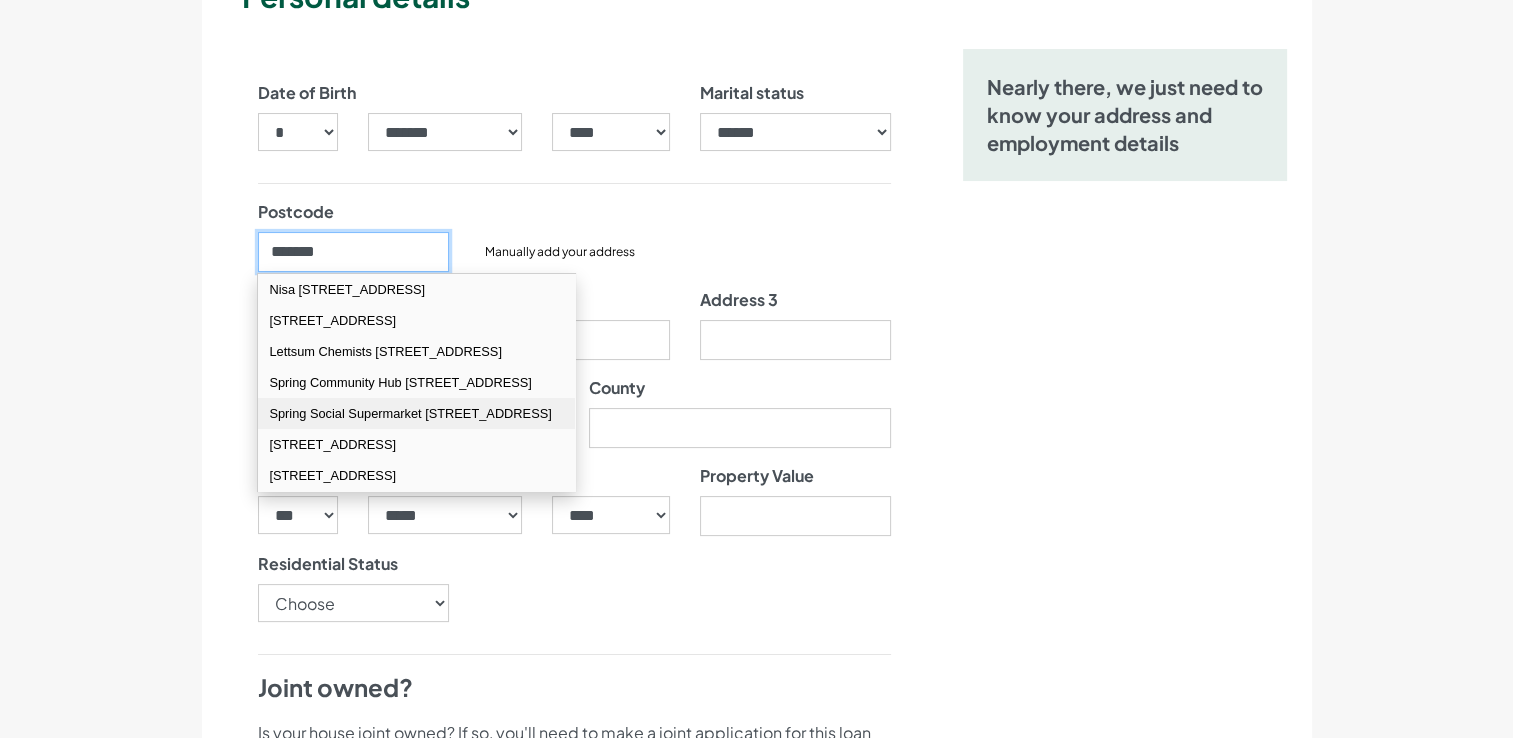 type on "*******" 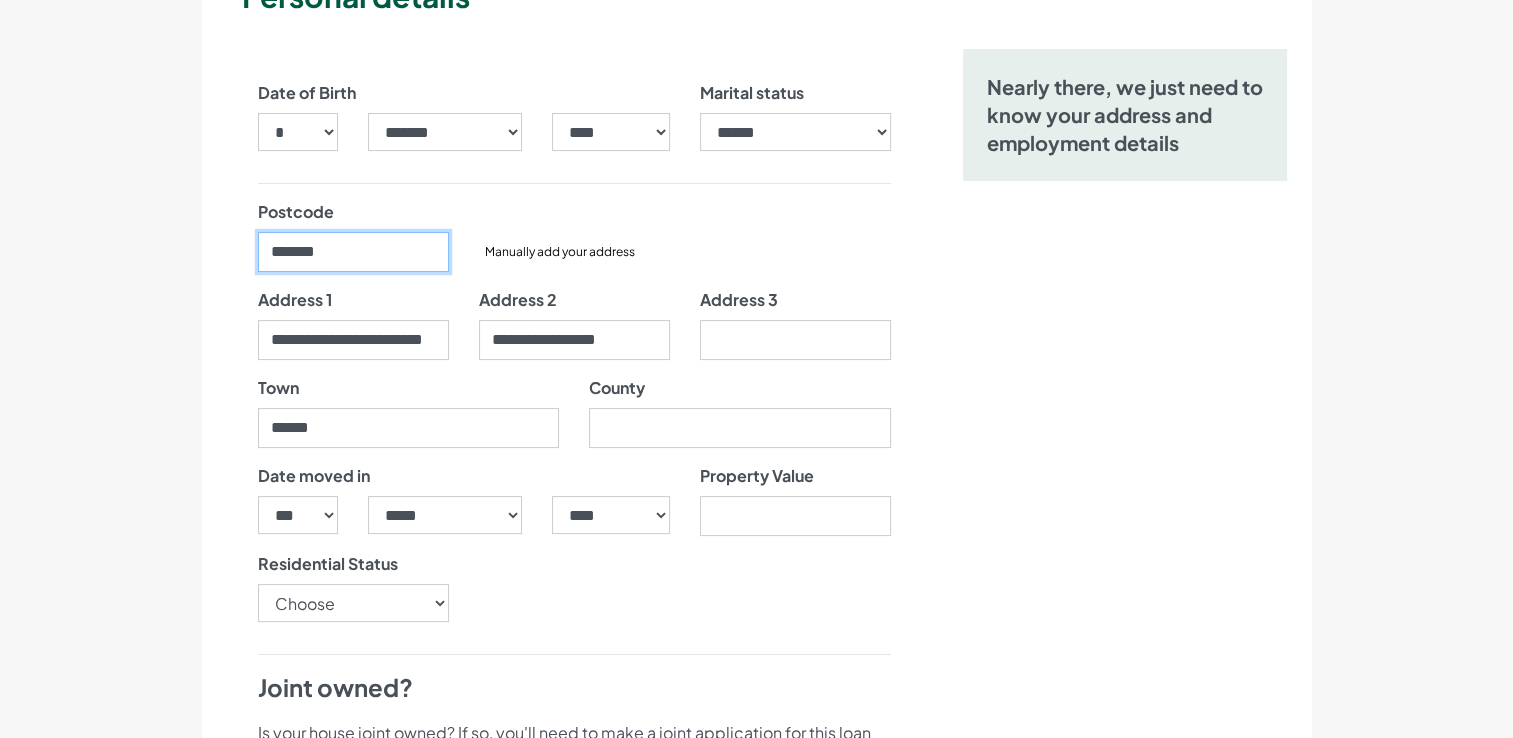 scroll, scrollTop: 0, scrollLeft: 0, axis: both 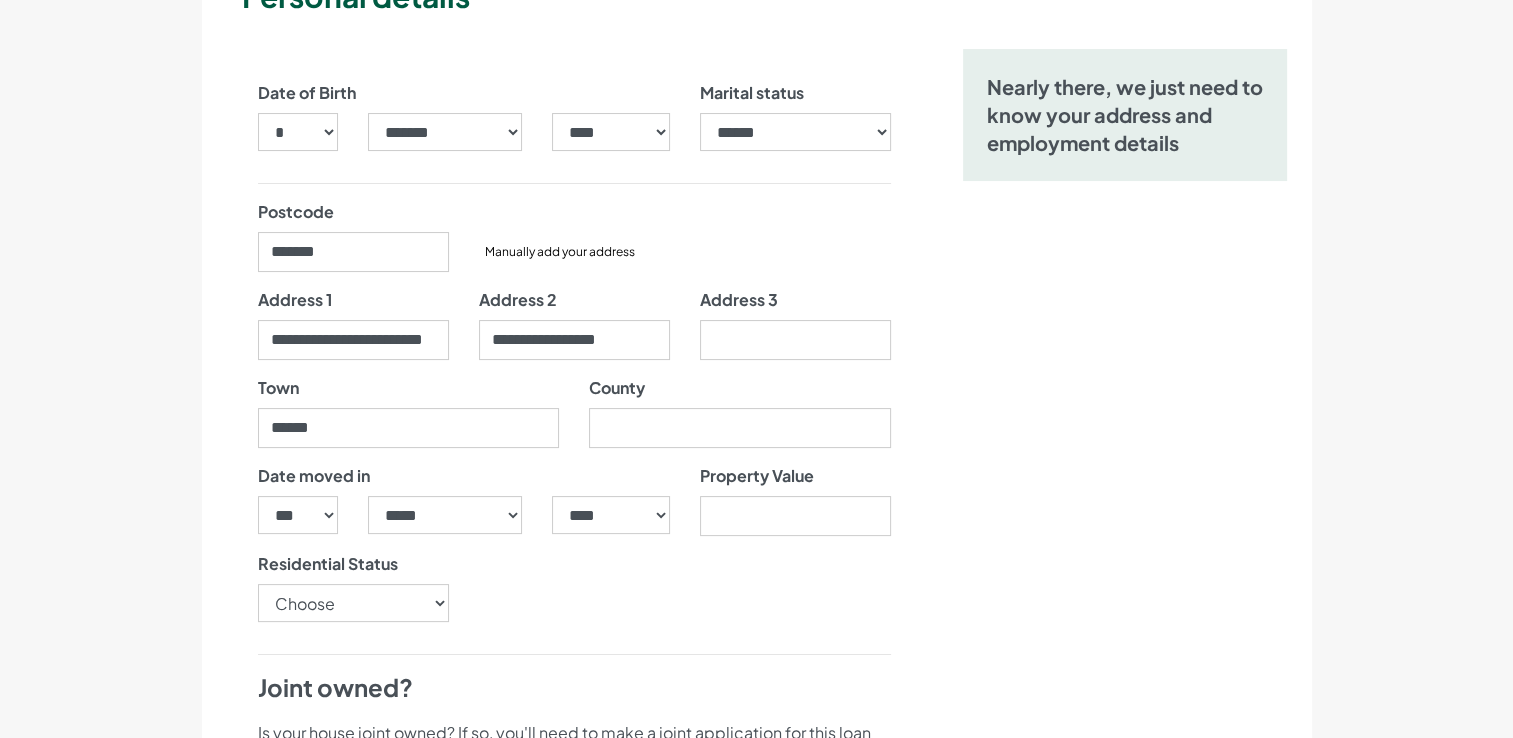 click on "Manually add your address" at bounding box center [685, 244] 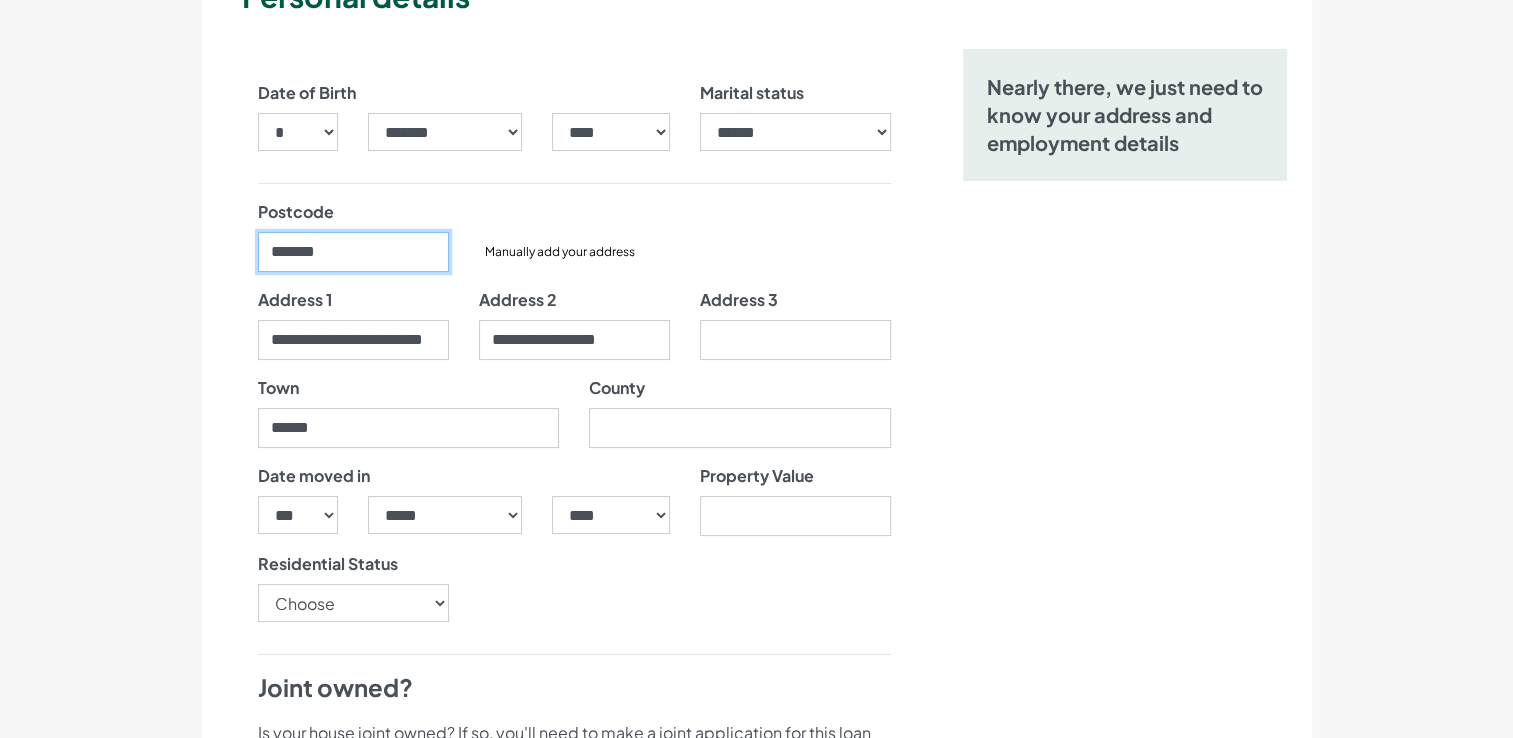 click on "*******" at bounding box center [353, 252] 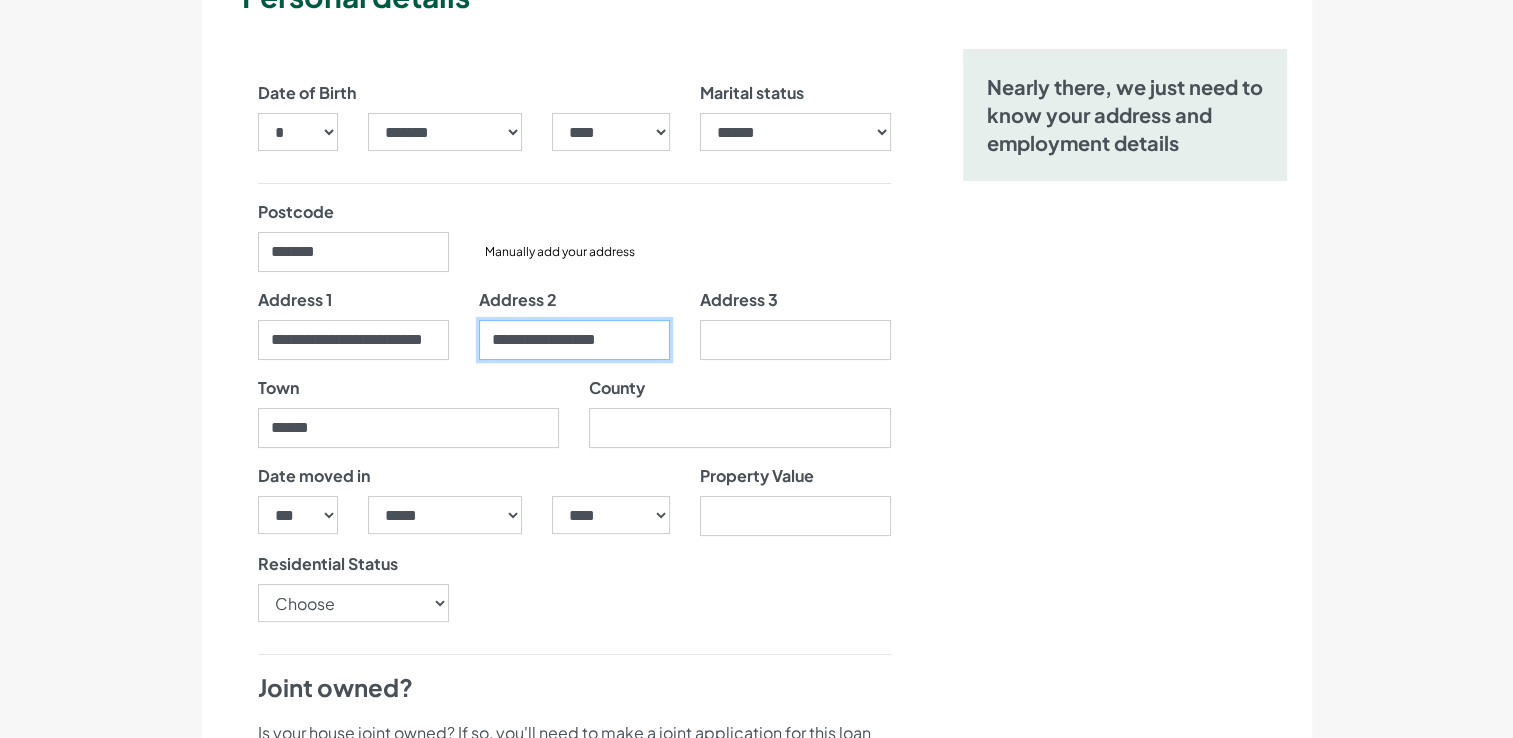 click on "**********" at bounding box center [574, 340] 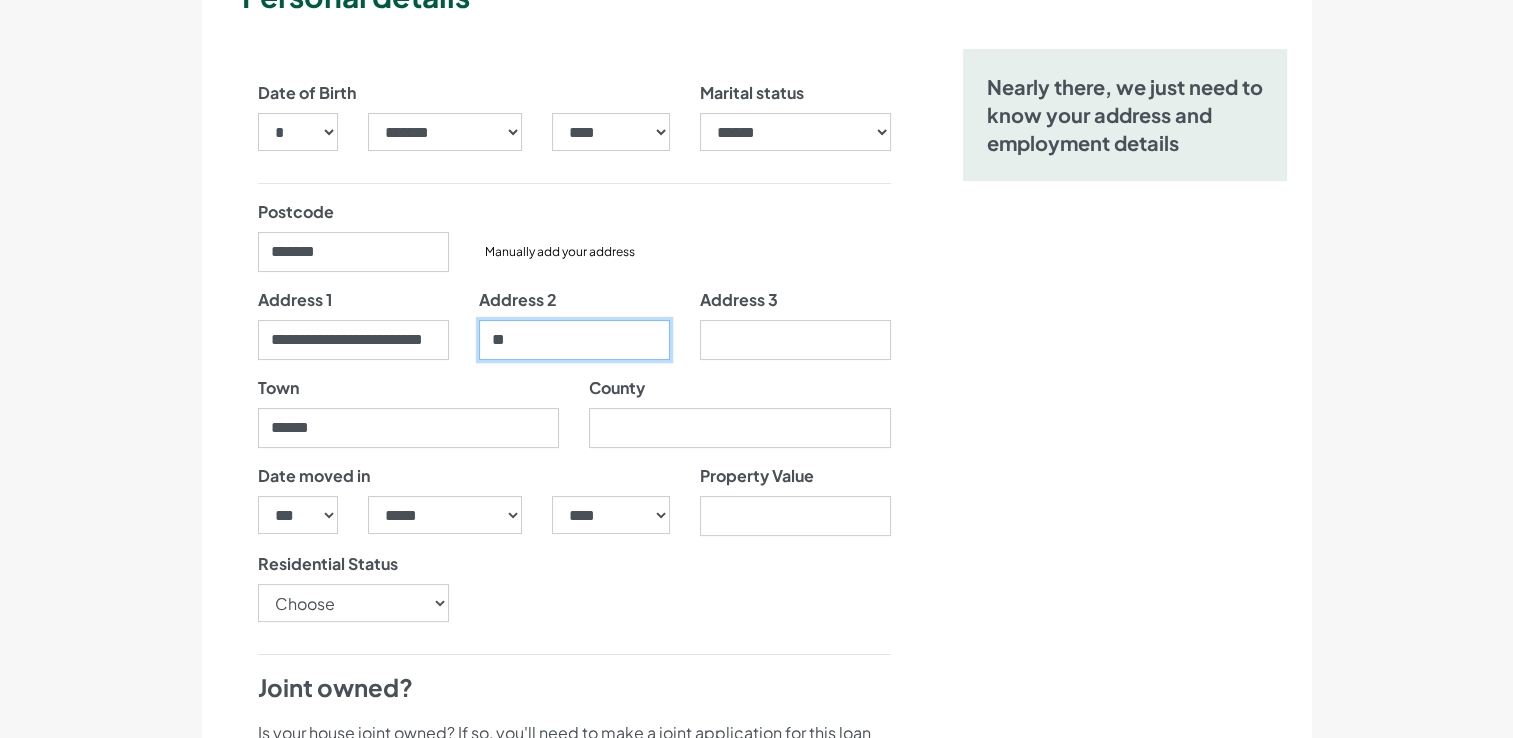 type on "*" 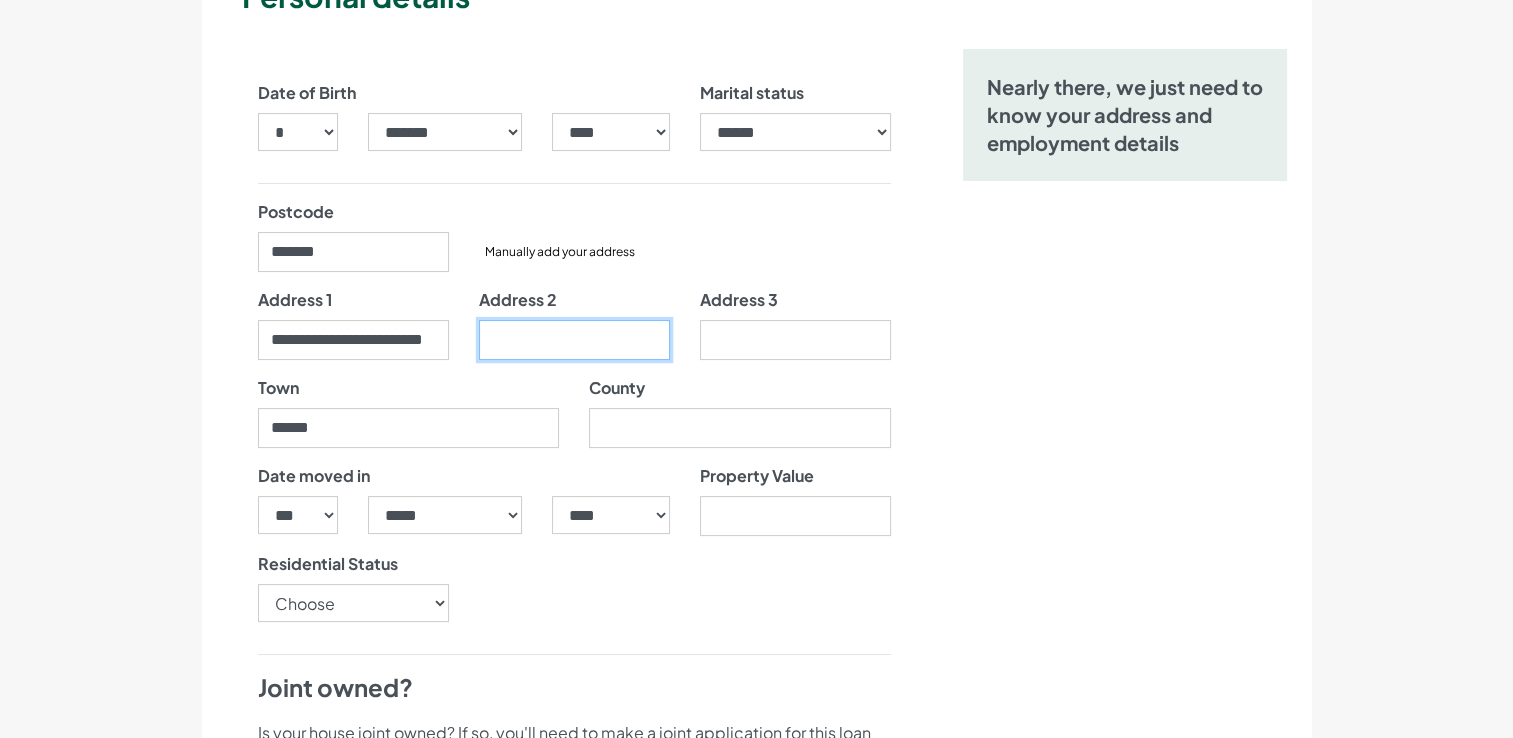 type 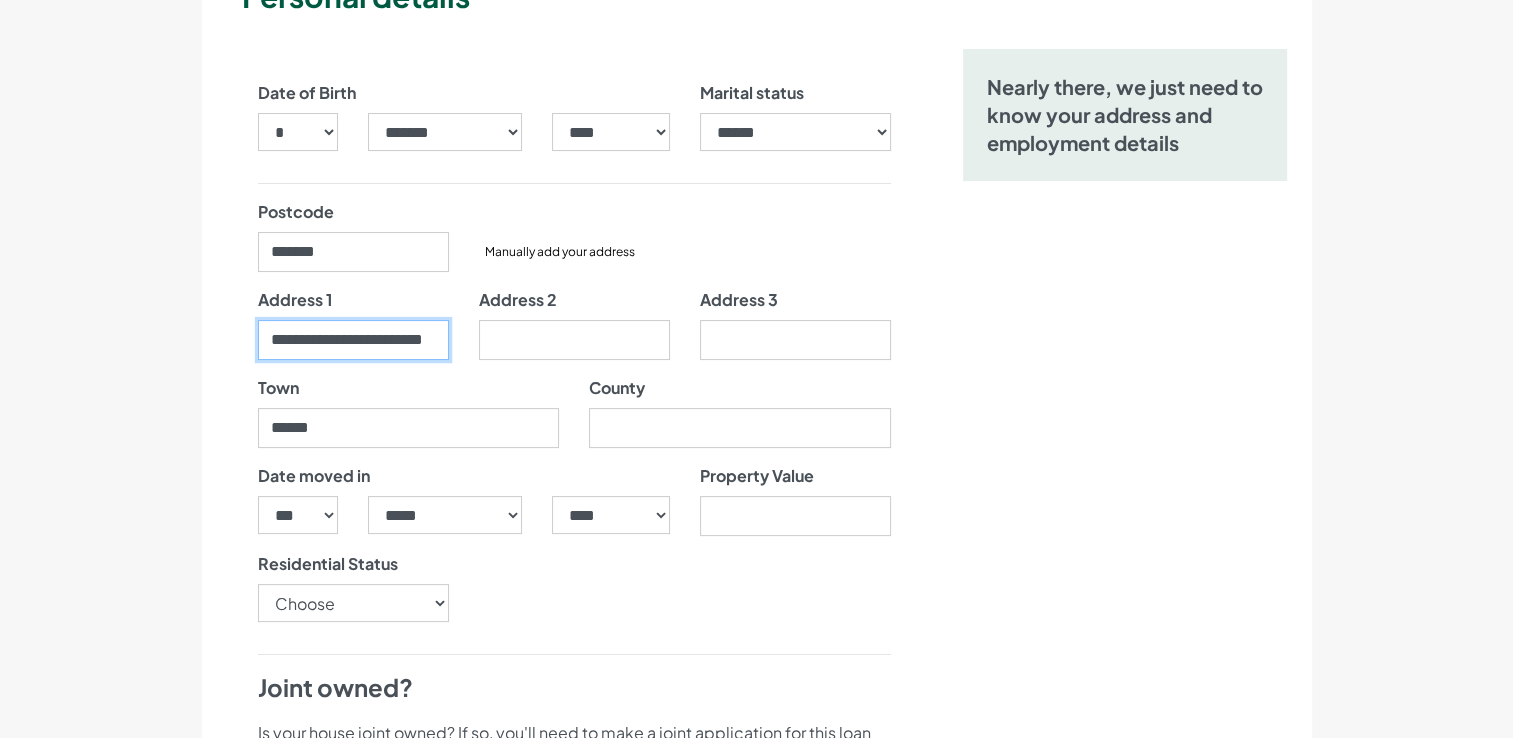 click on "**********" at bounding box center [353, 340] 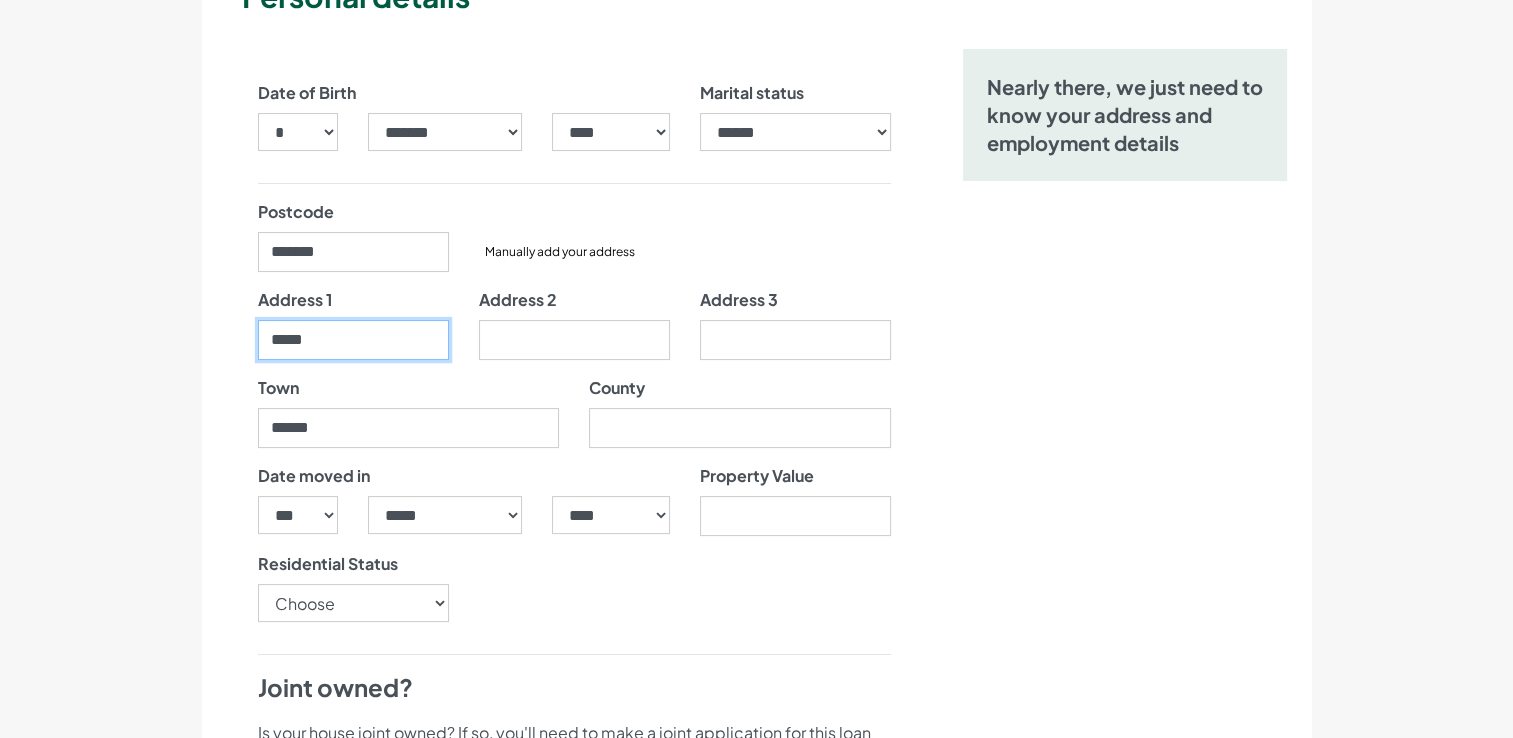 click on "*****" at bounding box center (353, 340) 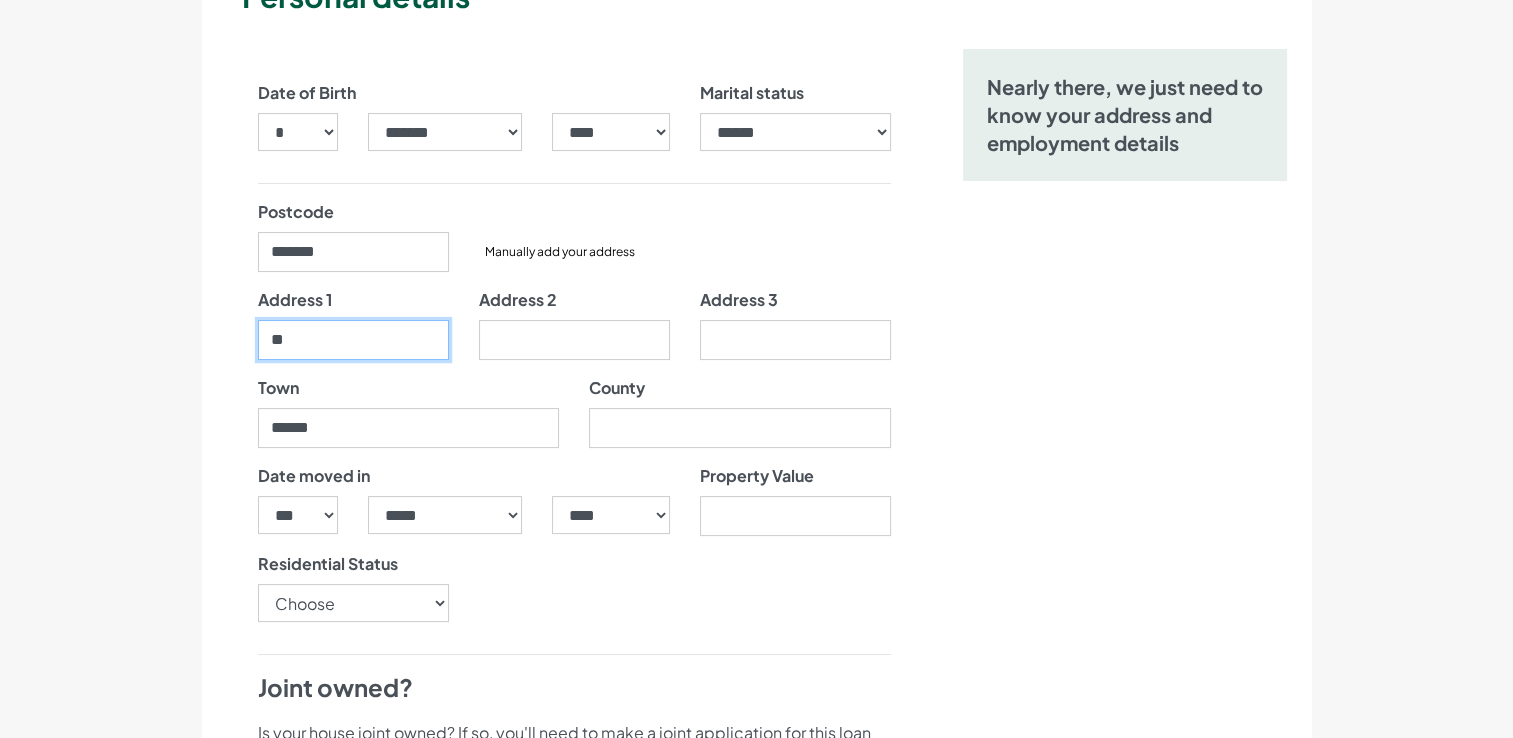 type on "*" 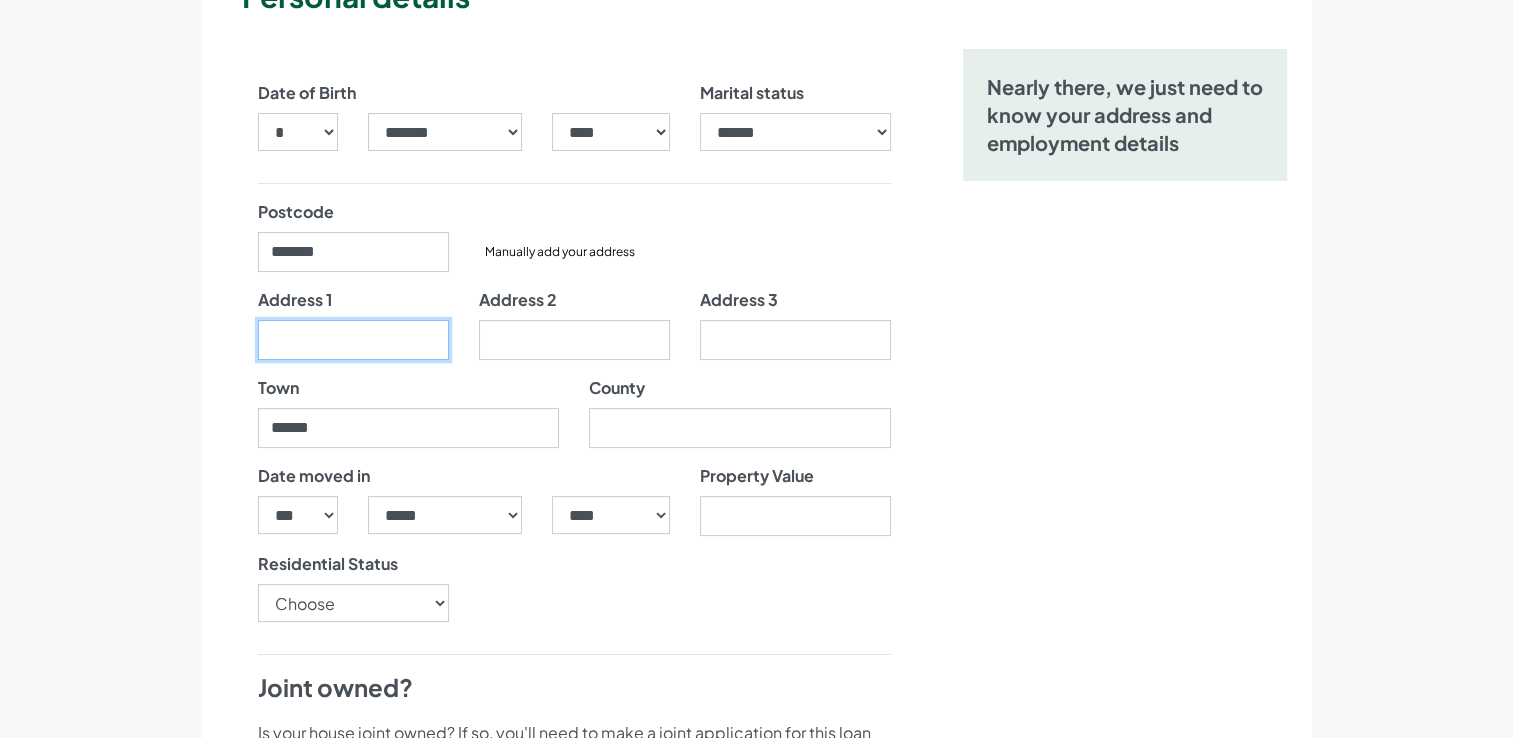 type 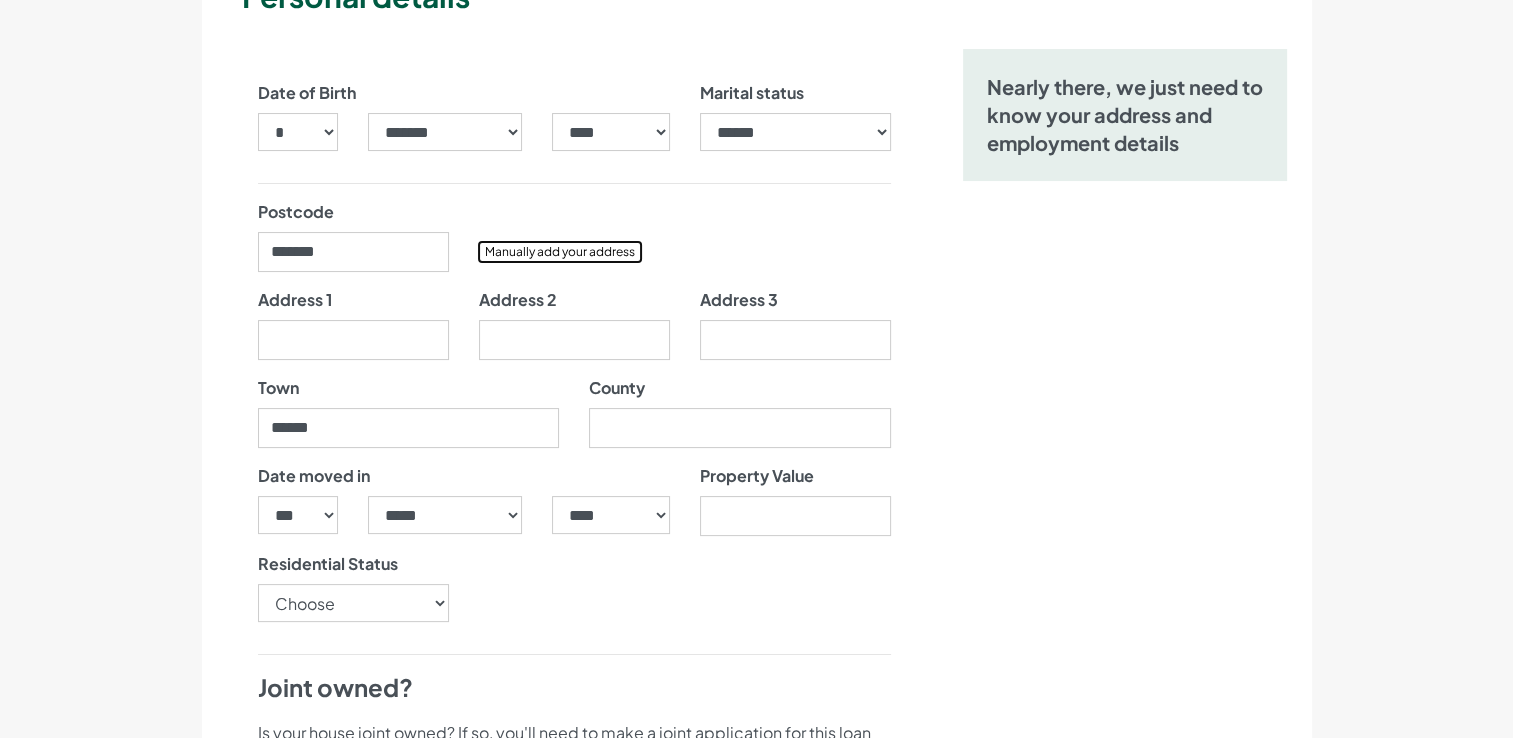 click on "Manually add your address" at bounding box center (560, 252) 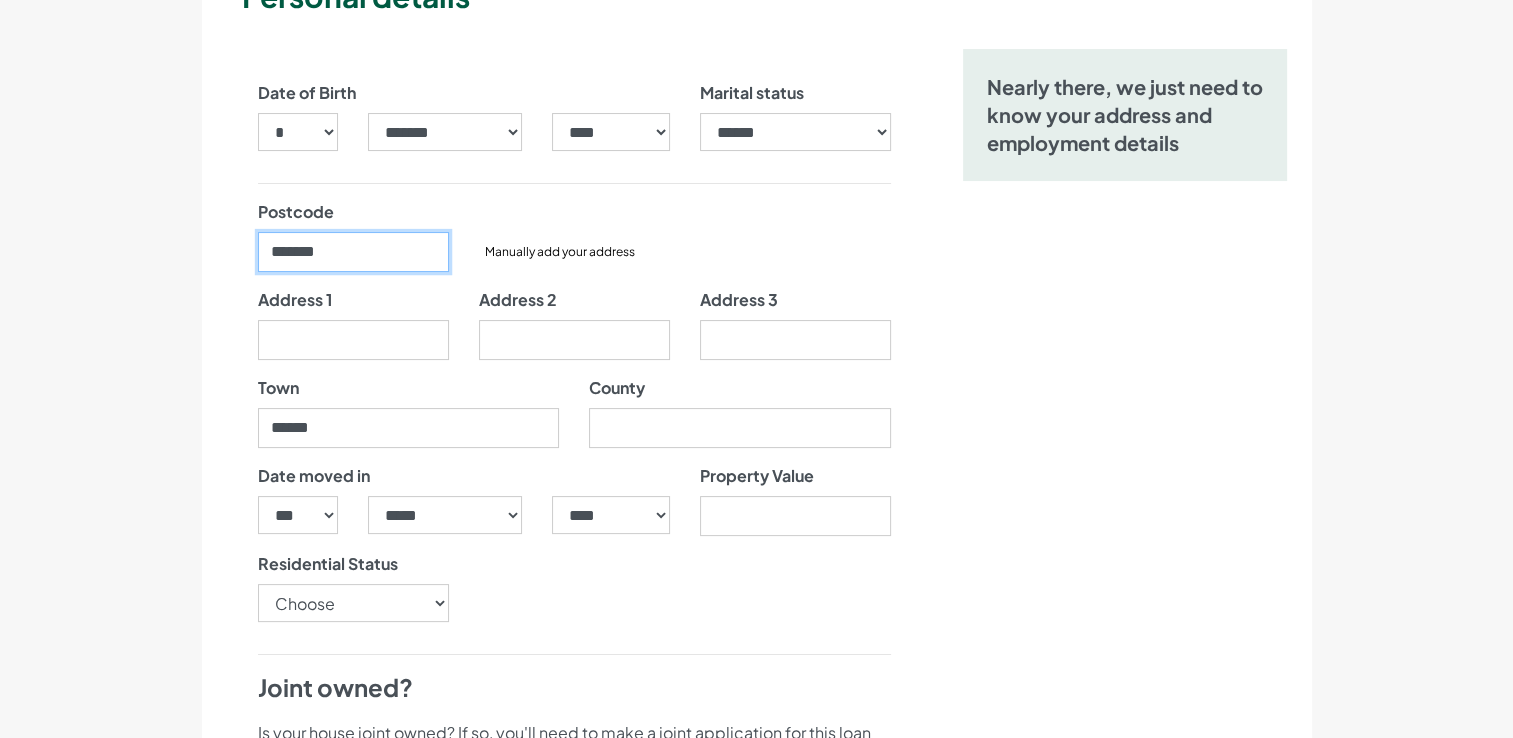 click on "*******" at bounding box center (353, 252) 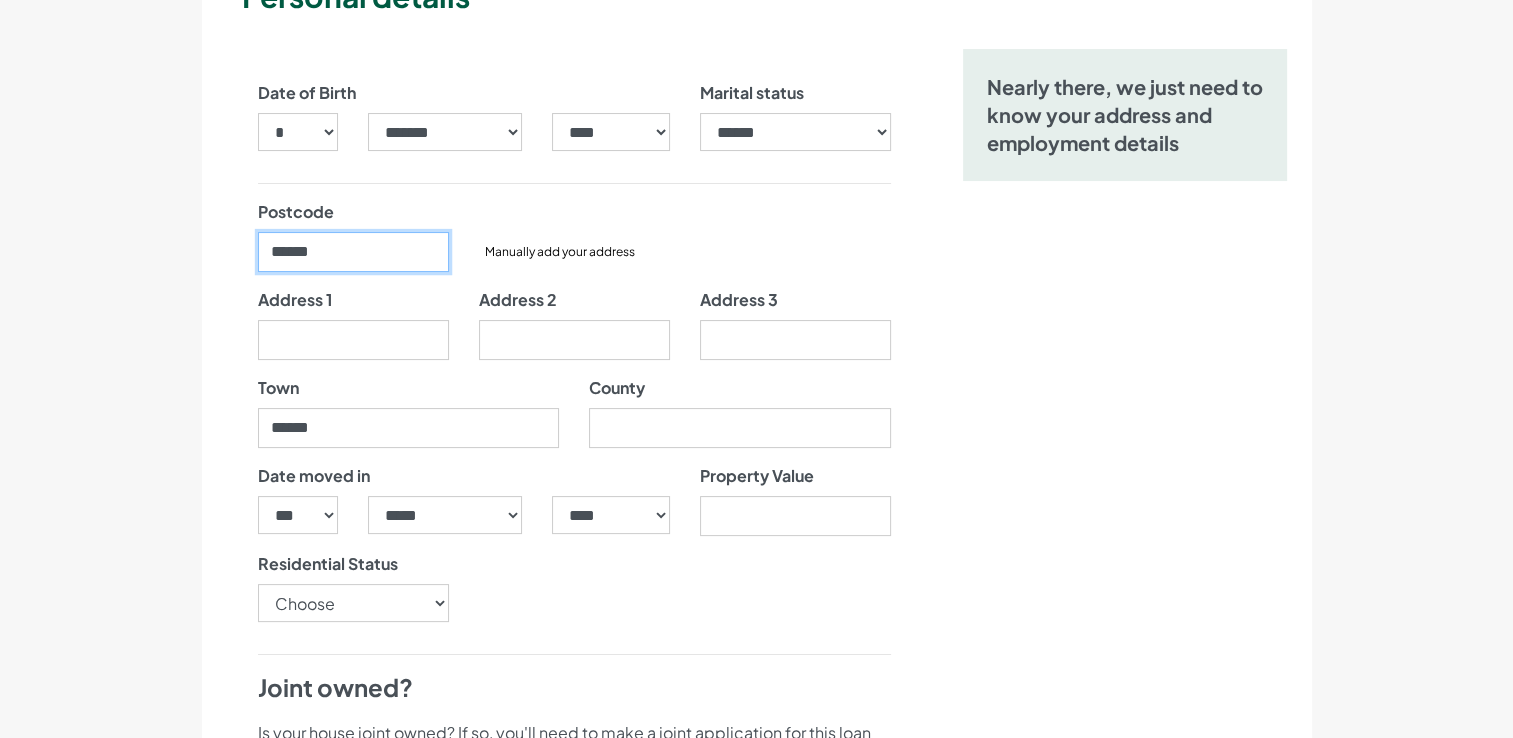 scroll, scrollTop: 0, scrollLeft: 0, axis: both 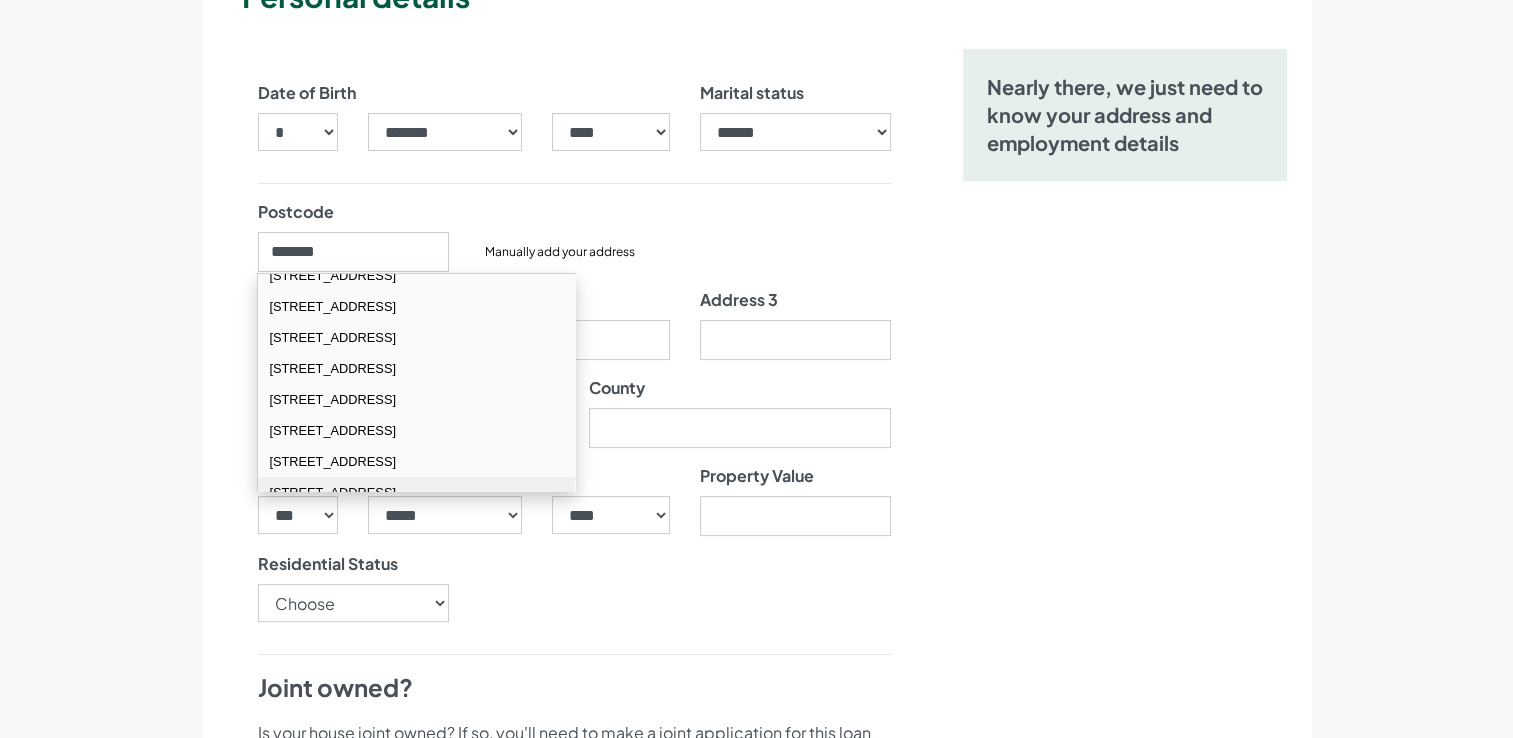 click on "142 Vestry Road London SE5 8PQ" at bounding box center [416, 492] 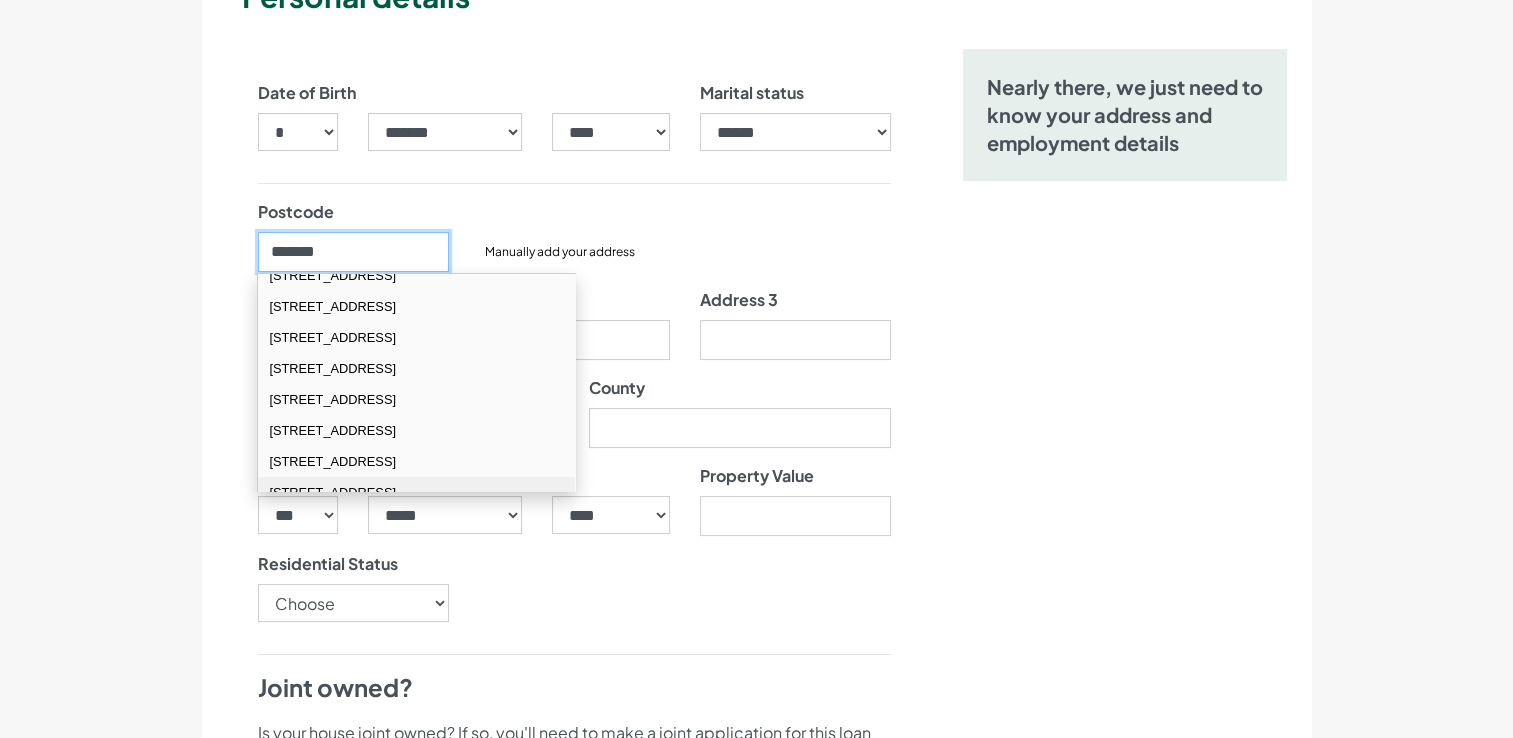 type on "*******" 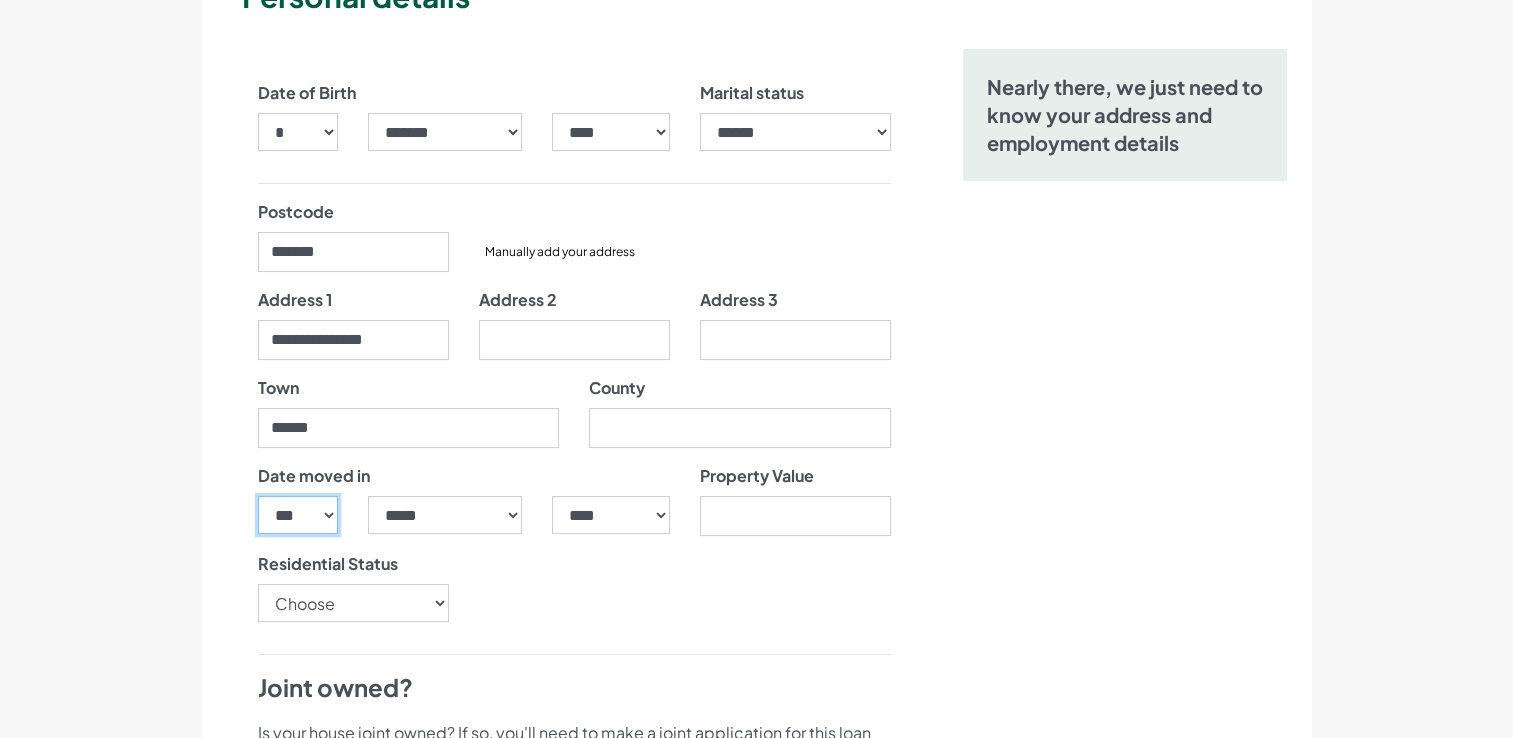 click on "***
* * * * * * * * * ** ** ** ** ** ** ** ** ** ** ** ** ** ** ** ** ** ** ** ** ** **" at bounding box center (298, 515) 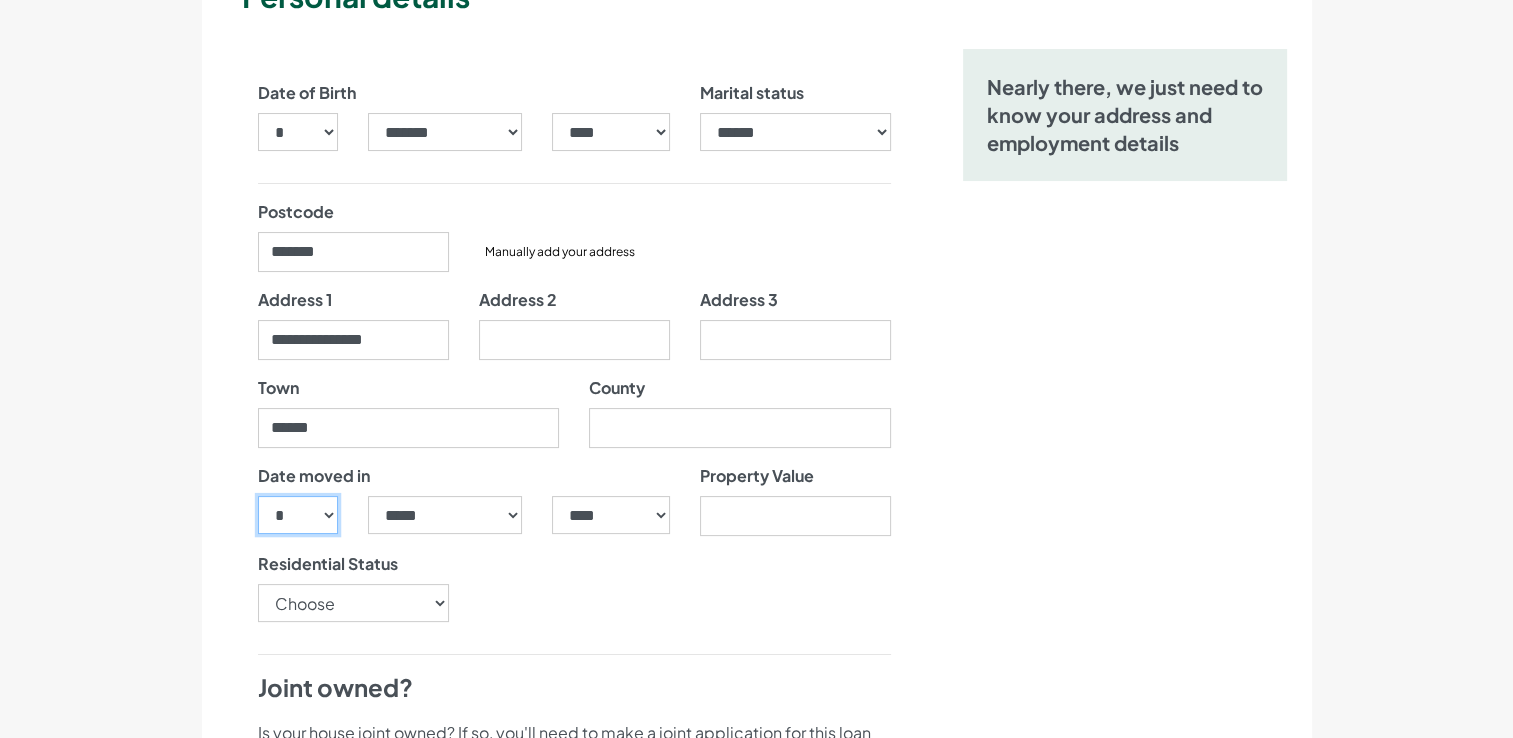 click on "***
* * * * * * * * * ** ** ** ** ** ** ** ** ** ** ** ** ** ** ** ** ** ** ** ** ** **" at bounding box center [298, 515] 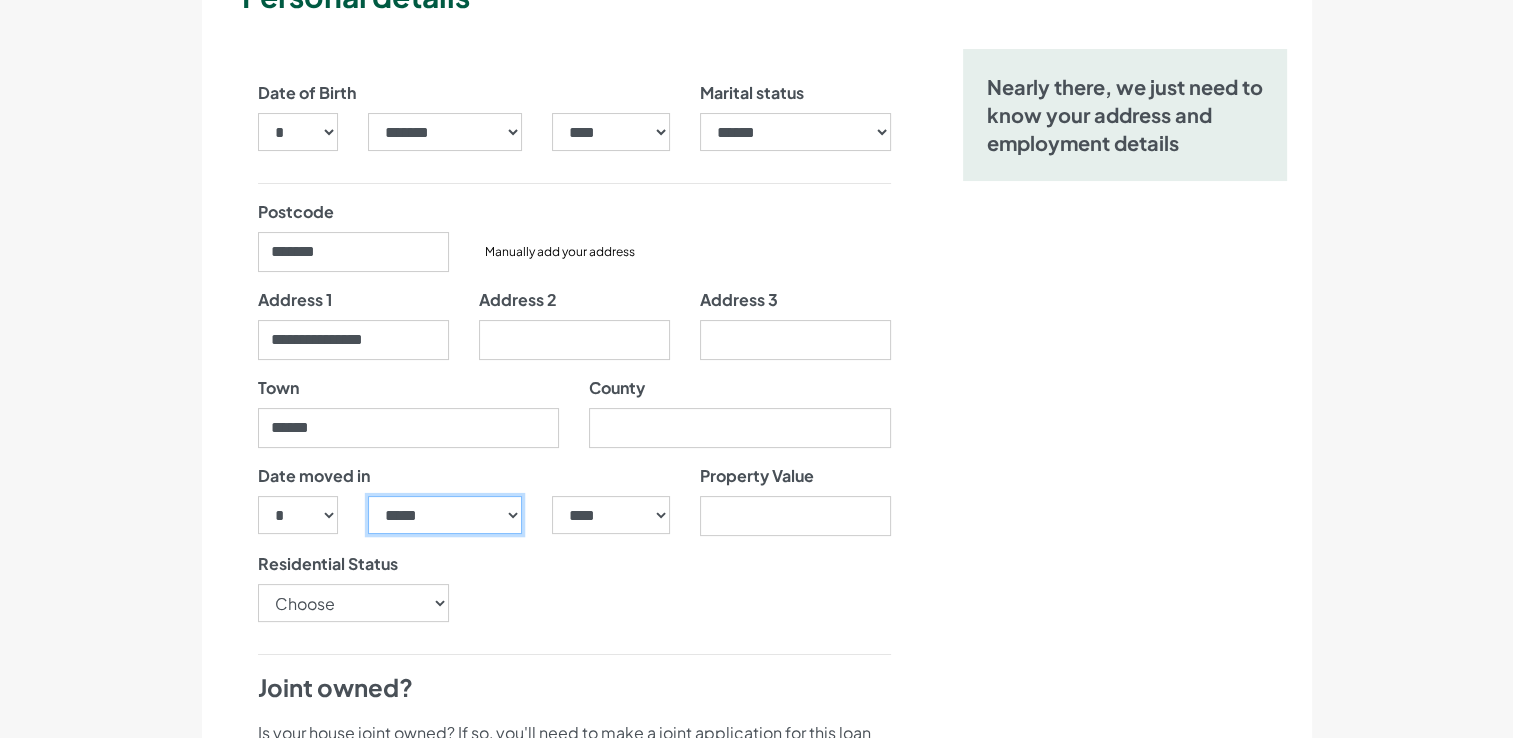 click on "*****
*******
********
*****
*****
***
****
****
******
*********
*******
********
********" at bounding box center (445, 515) 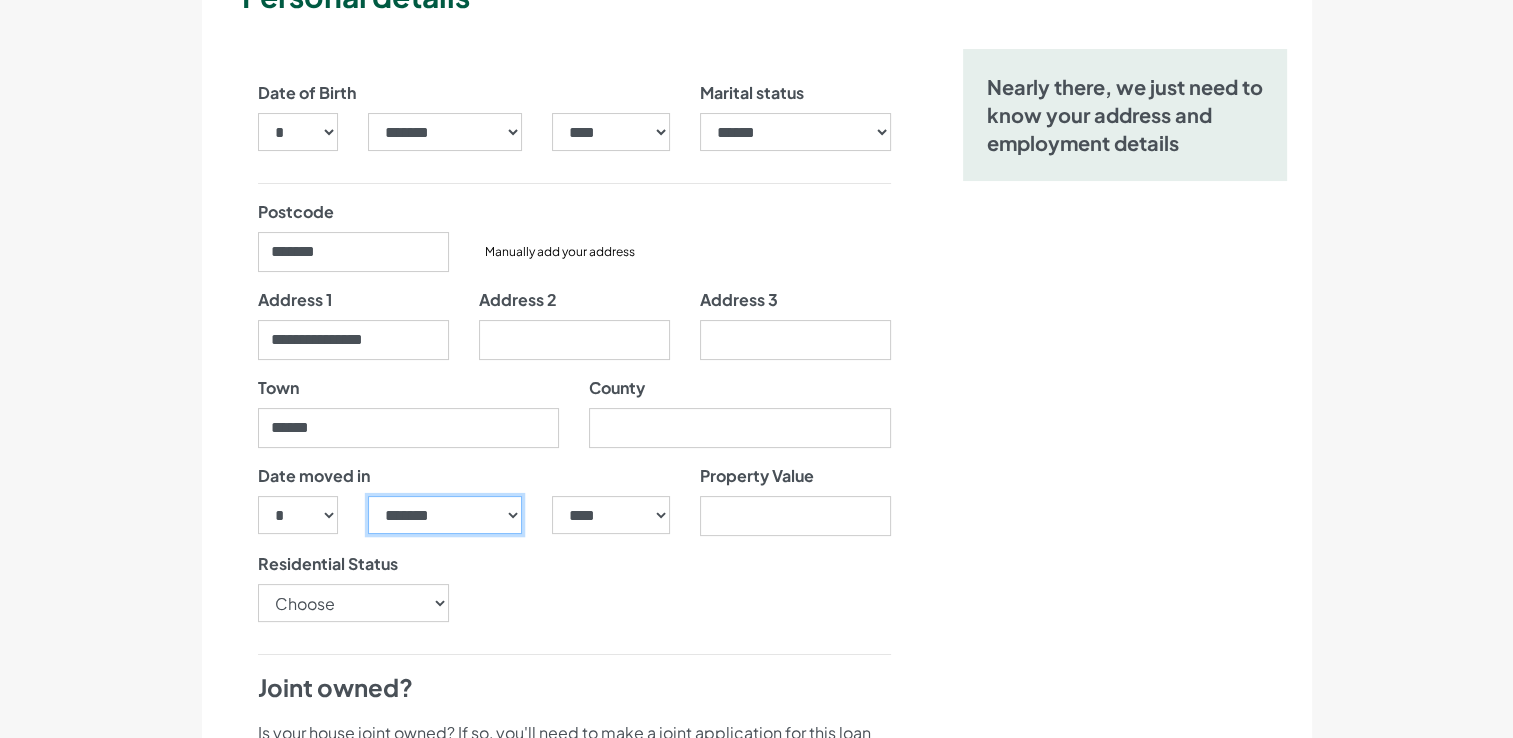 click on "*****
*******
********
*****
*****
***
****
****
******
*********
*******
********
********" at bounding box center (445, 515) 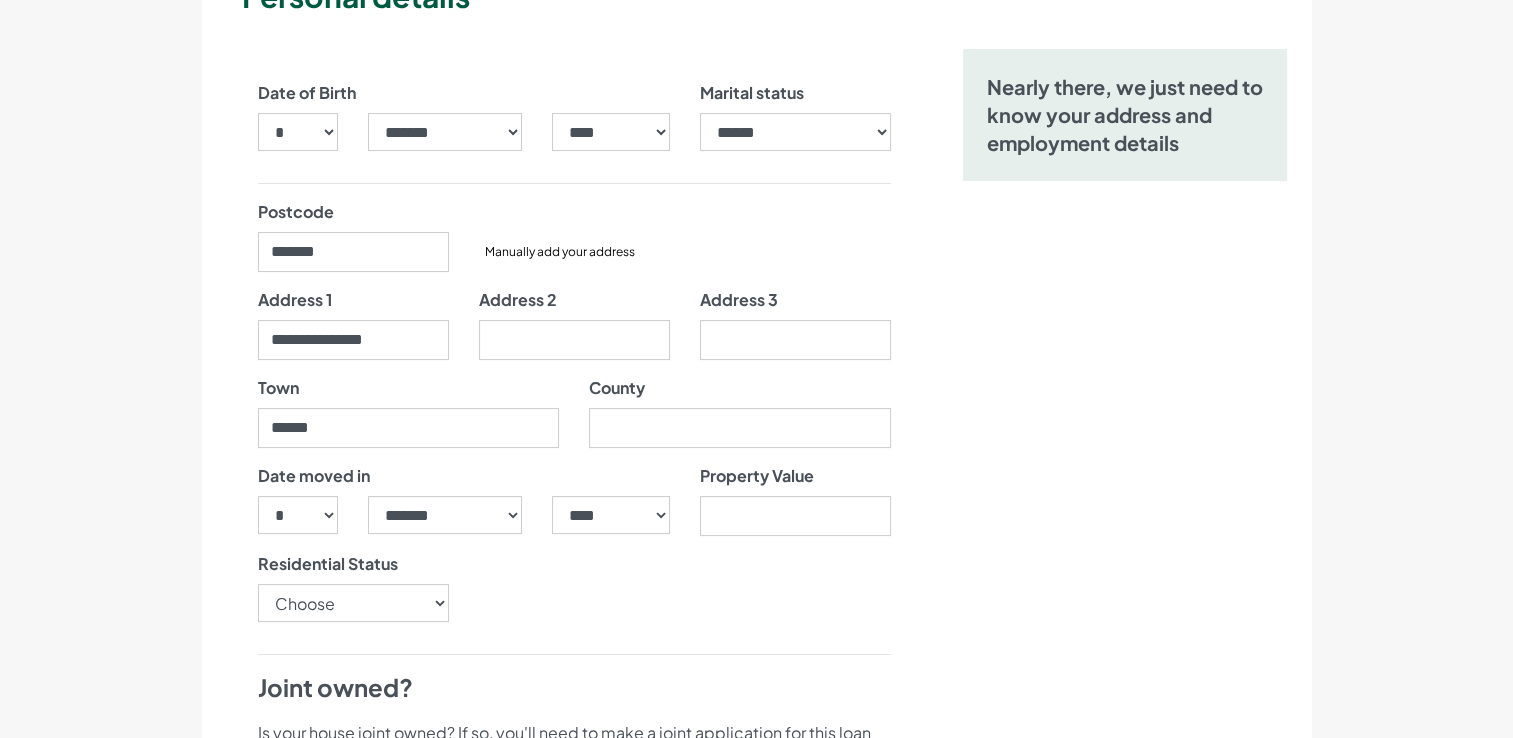 click on "****
**** **** **** **** **** **** **** **** **** **** **** **** **** **** **** **** **** **** **** **** **** **** **** **** **** **** **** **** **** **** **** **** **** **** **** **** **** **** **** **** **** **** **** **** **** **** **** **** **** **** **** **** **** **** **** **** **** **** **** **** **** **** **** **** **** **** **** **** **** **** **** **** **** **** **** **** **** **** **** **** **** **** **** **** **** **** **** **** **** **** **** **** **** **** **** **** **** **** **** **** **** **** **** **** **** **** **** **** **** **** **** **** **** **** **** **** **** **** **** **** **** **** **** **** **** ****" at bounding box center (610, 523) 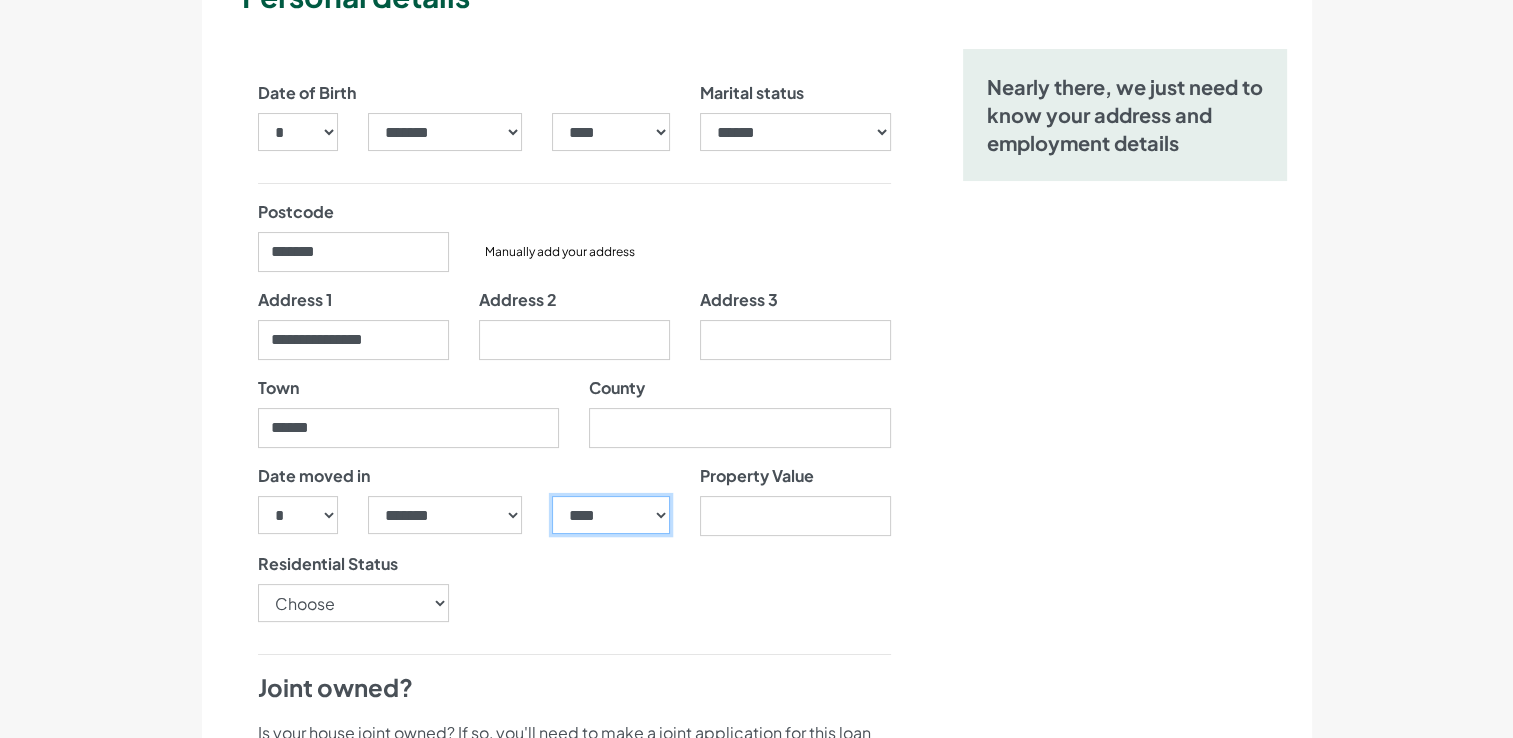 click on "****
**** **** **** **** **** **** **** **** **** **** **** **** **** **** **** **** **** **** **** **** **** **** **** **** **** **** **** **** **** **** **** **** **** **** **** **** **** **** **** **** **** **** **** **** **** **** **** **** **** **** **** **** **** **** **** **** **** **** **** **** **** **** **** **** **** **** **** **** **** **** **** **** **** **** **** **** **** **** **** **** **** **** **** **** **** **** **** **** **** **** **** **** **** **** **** **** **** **** **** **** **** **** **** **** **** **** **** **** **** **** **** **** **** **** **** **** **** **** **** **** **** **** **** **** **** ****" at bounding box center [610, 515] 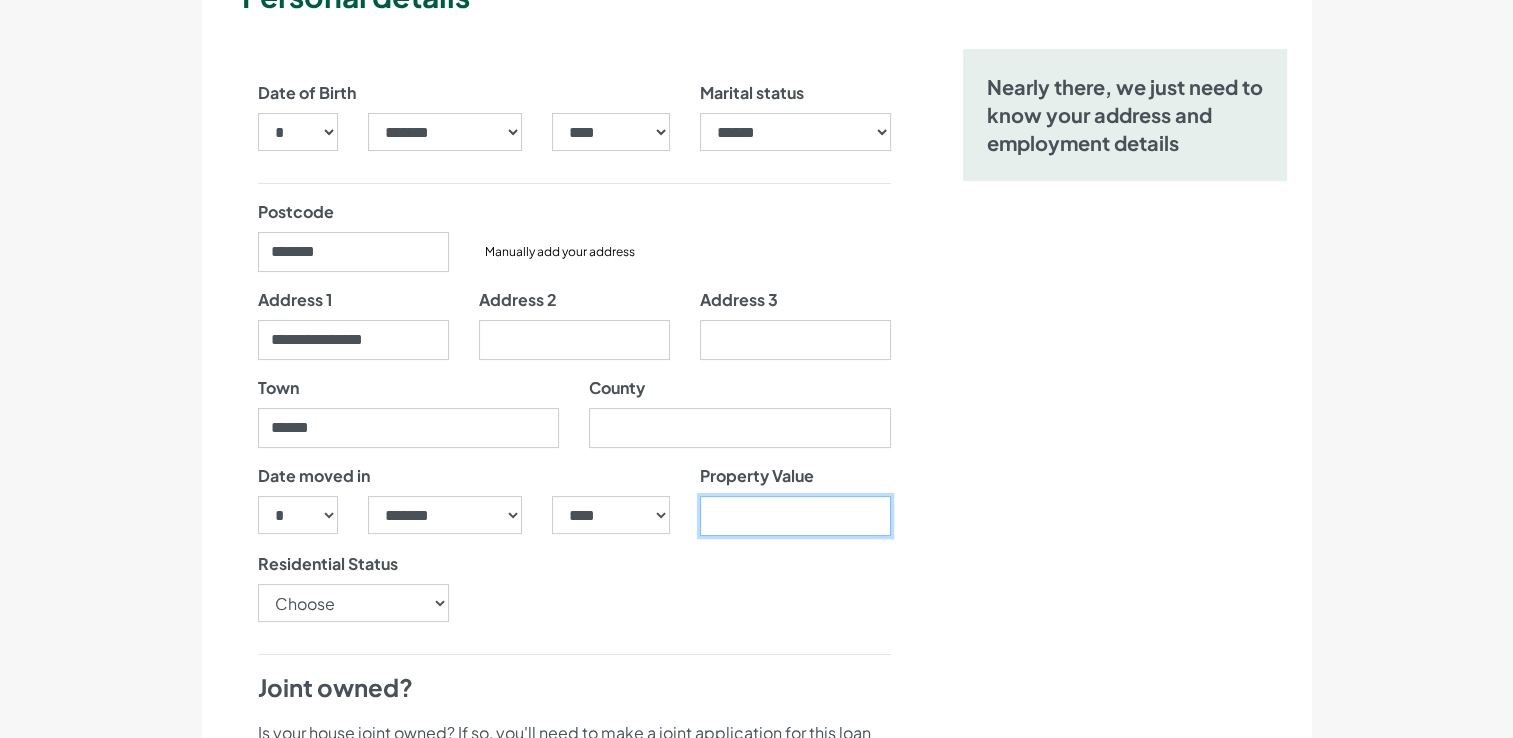 click on "Property Value" at bounding box center [795, 516] 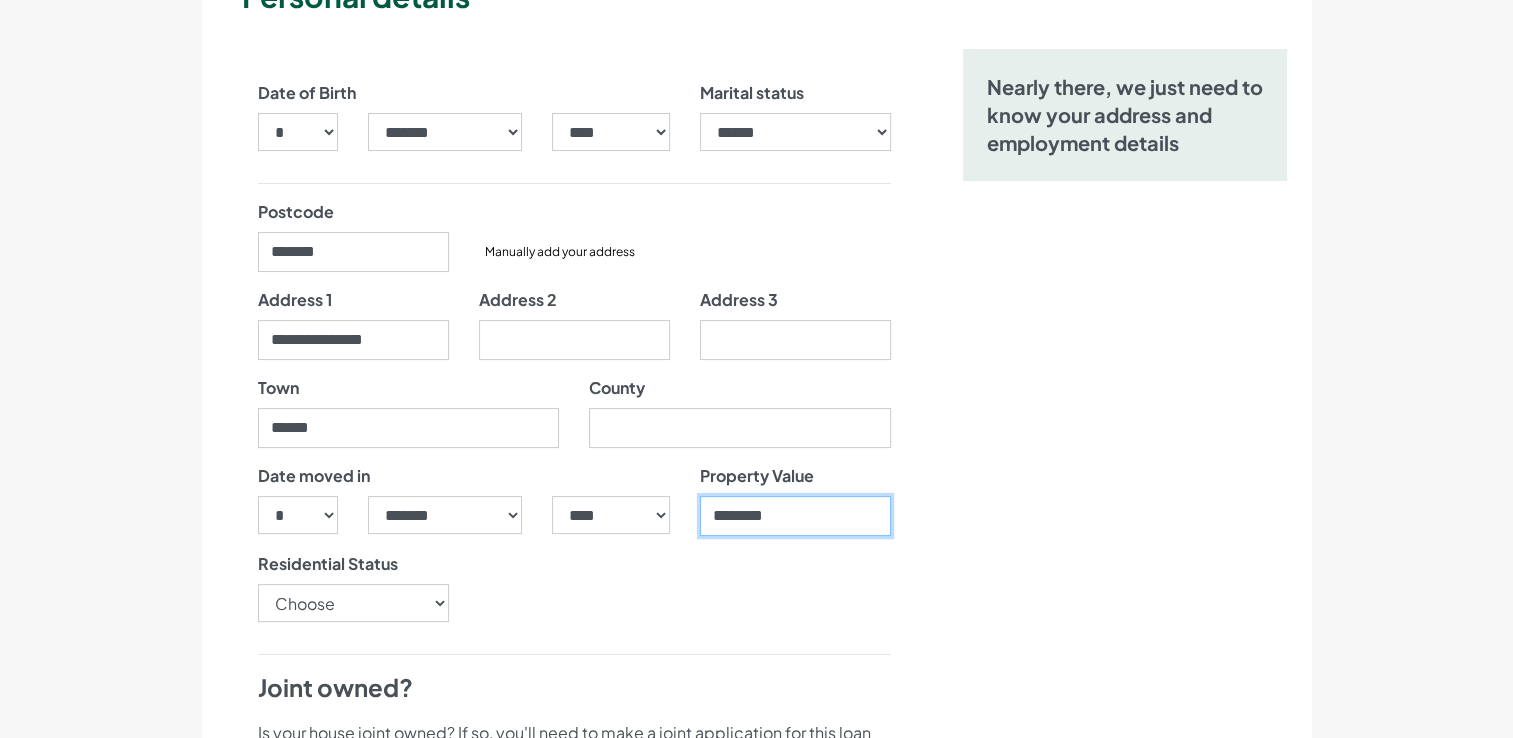 type on "********" 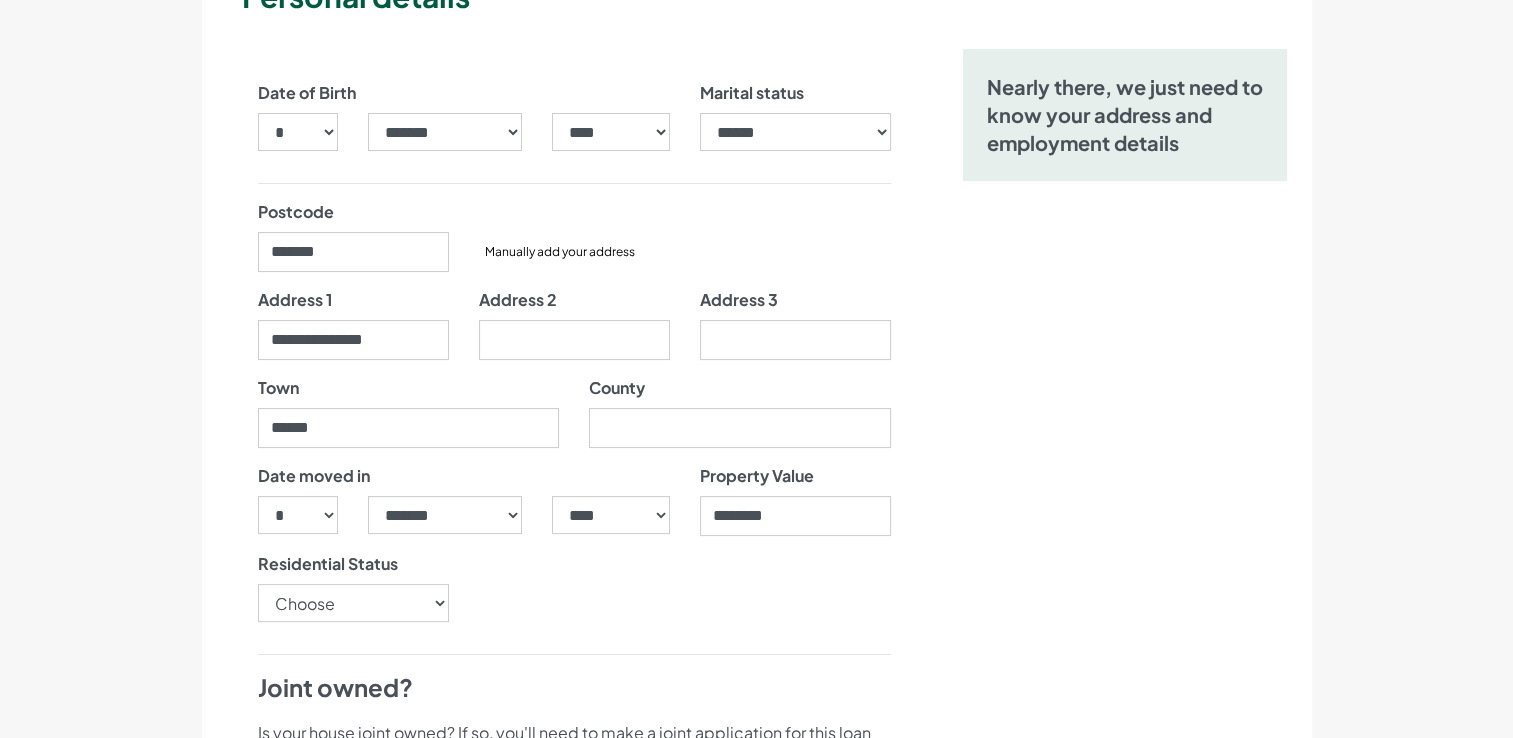 click on "Nearly there, we just need to know your address and employment details" at bounding box center (1125, 1049) 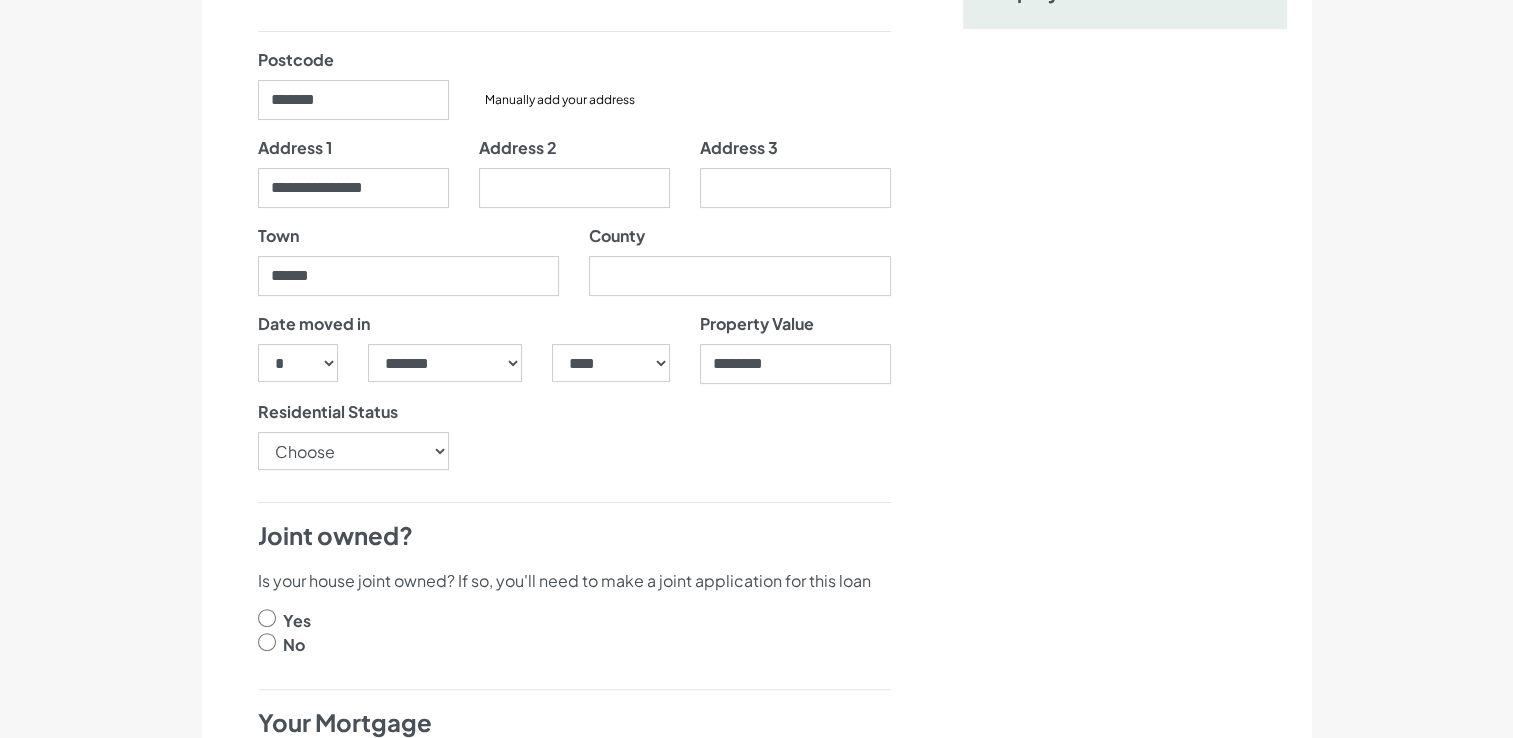scroll, scrollTop: 427, scrollLeft: 0, axis: vertical 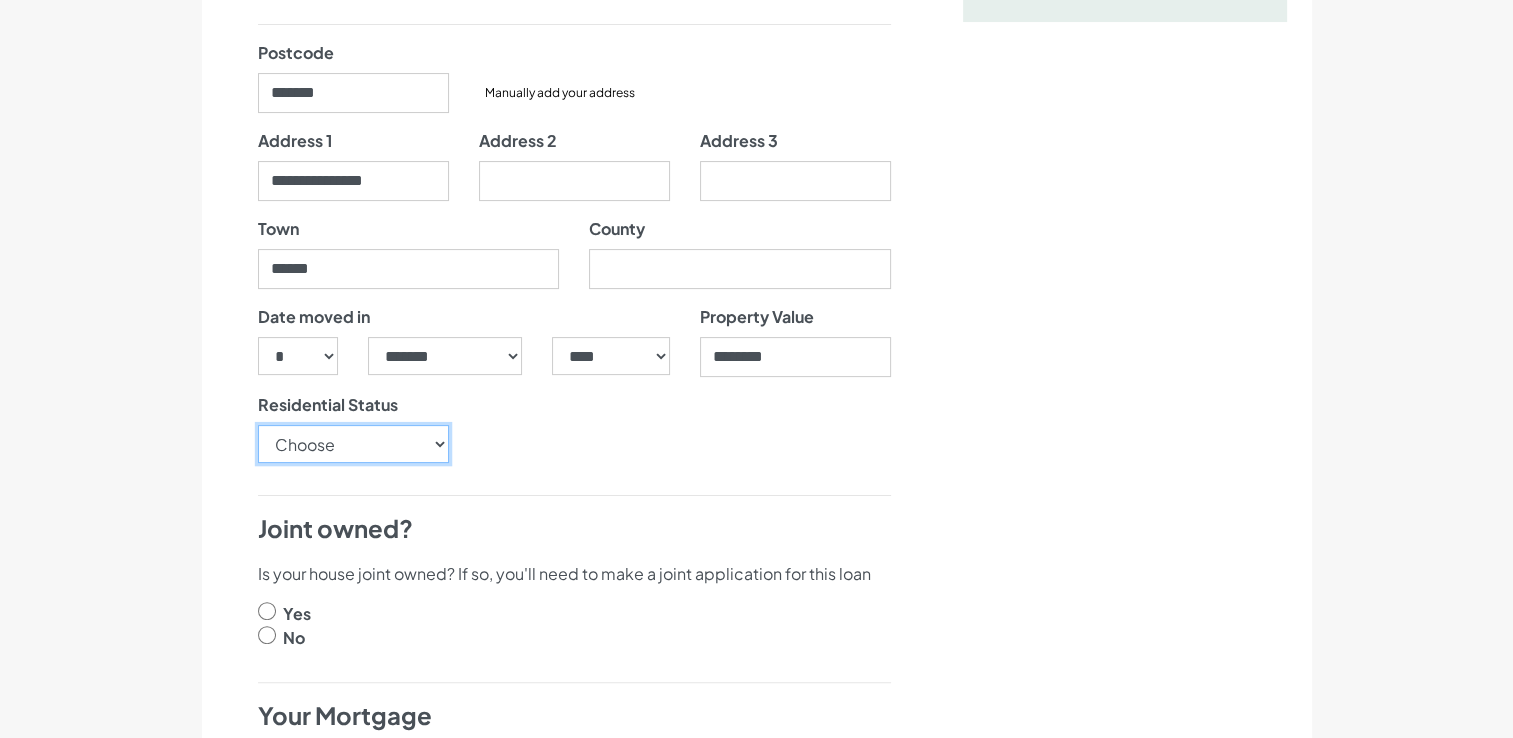 click on "Choose
Owner Occupier
Owner Non Occupier
Living With Parents
Property Owned By Partner
Tenant - Council
Tenant - Housing Association
Tenant - Lodger
Tenant - Private
Living with Friends
Military Accommodation
Works Accommodation" at bounding box center (353, 444) 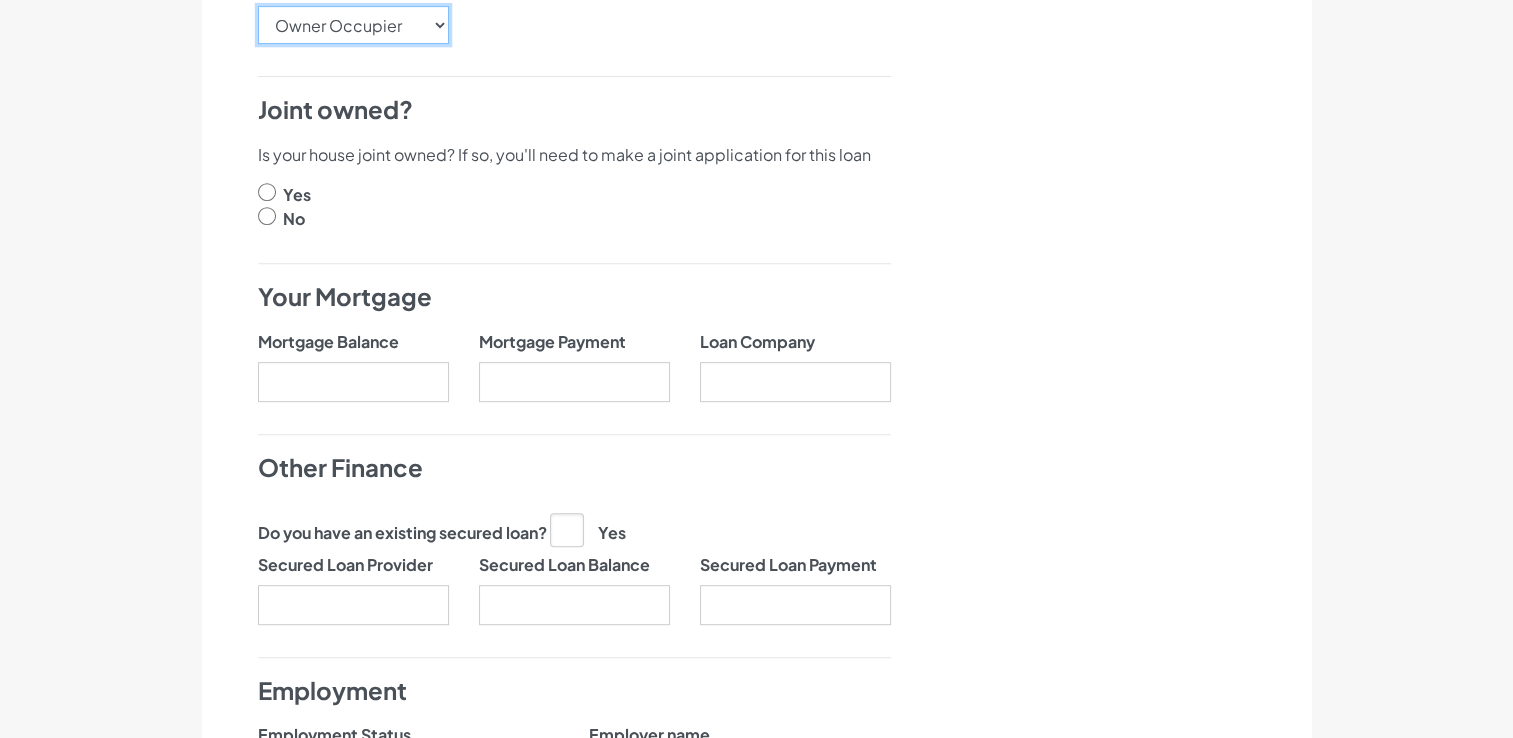 scroll, scrollTop: 852, scrollLeft: 0, axis: vertical 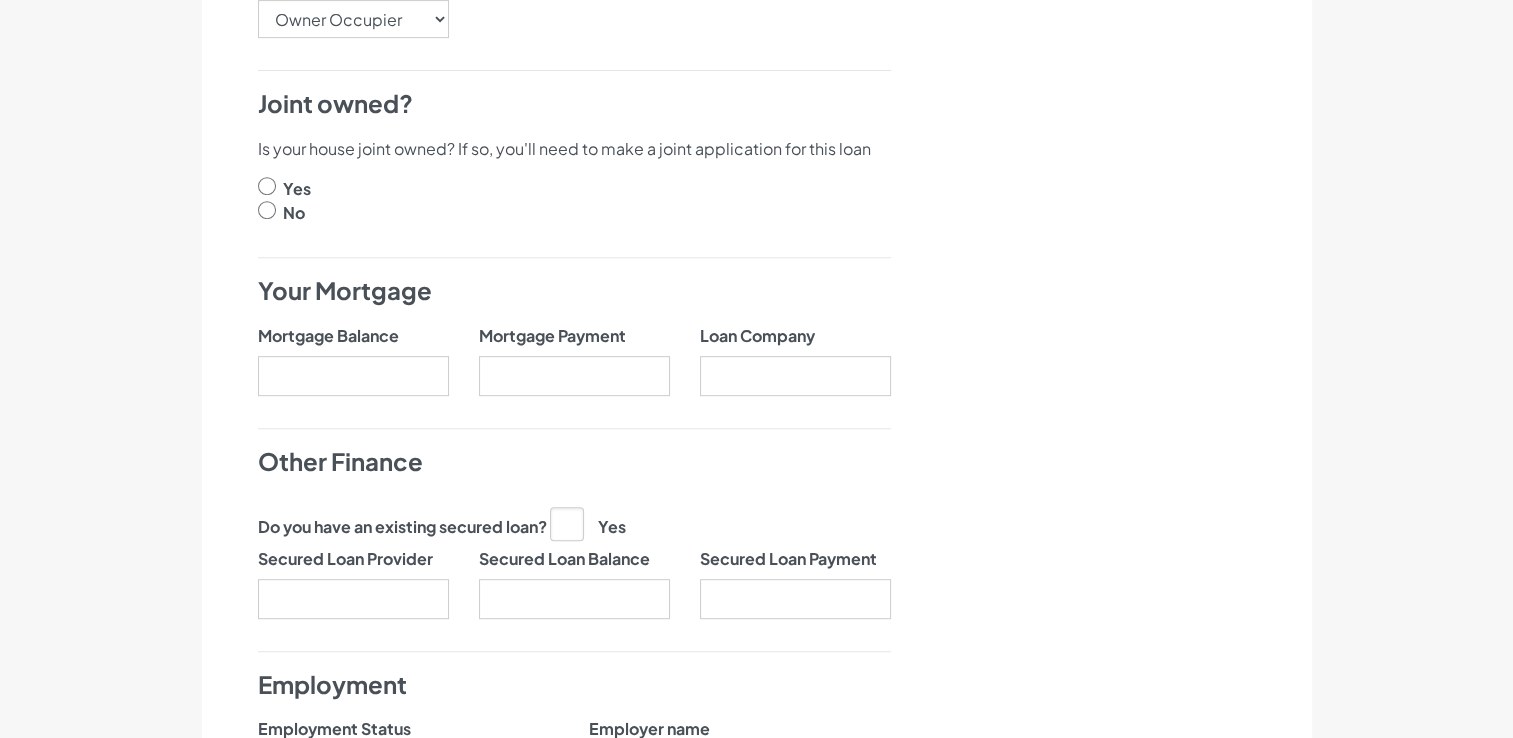 click at bounding box center (267, 210) 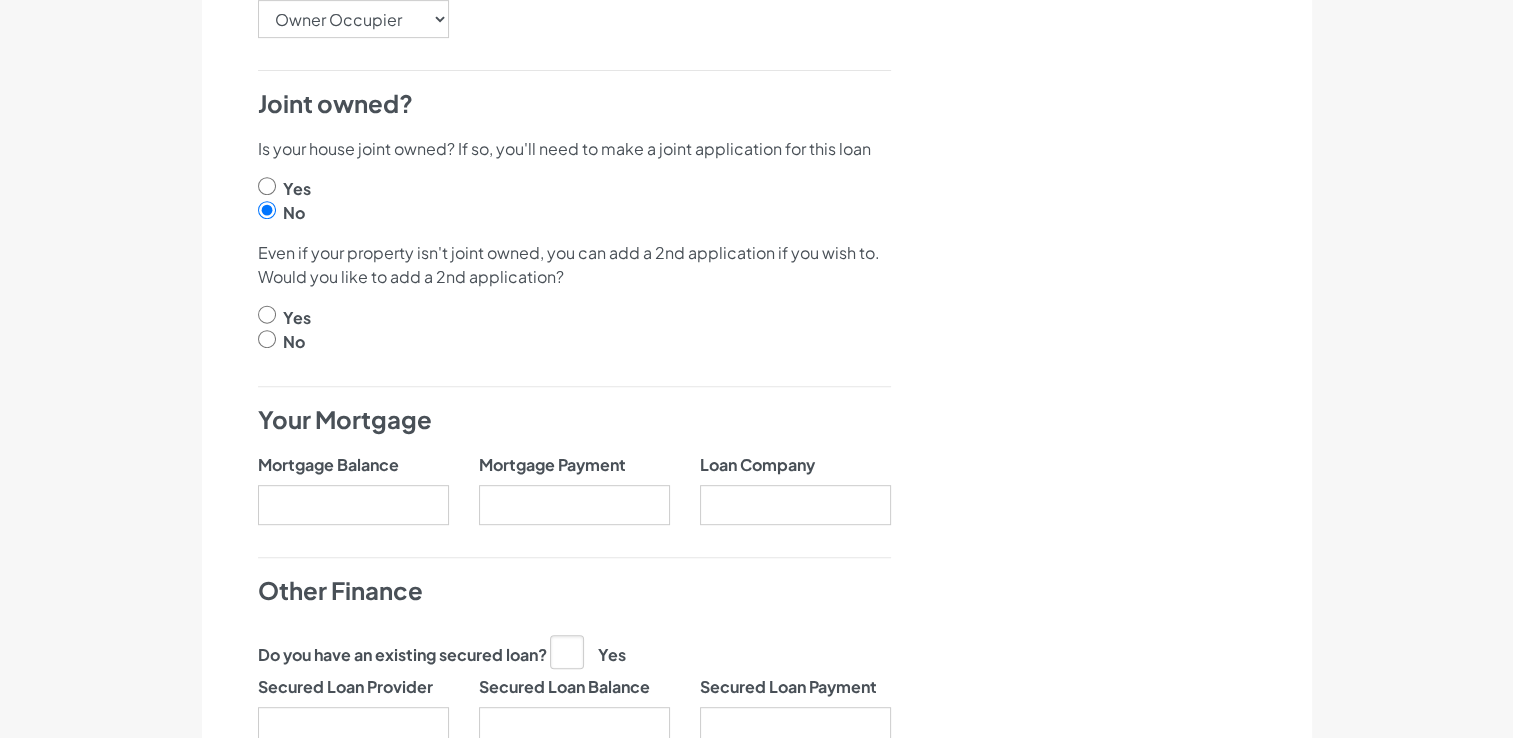 click at bounding box center (267, 339) 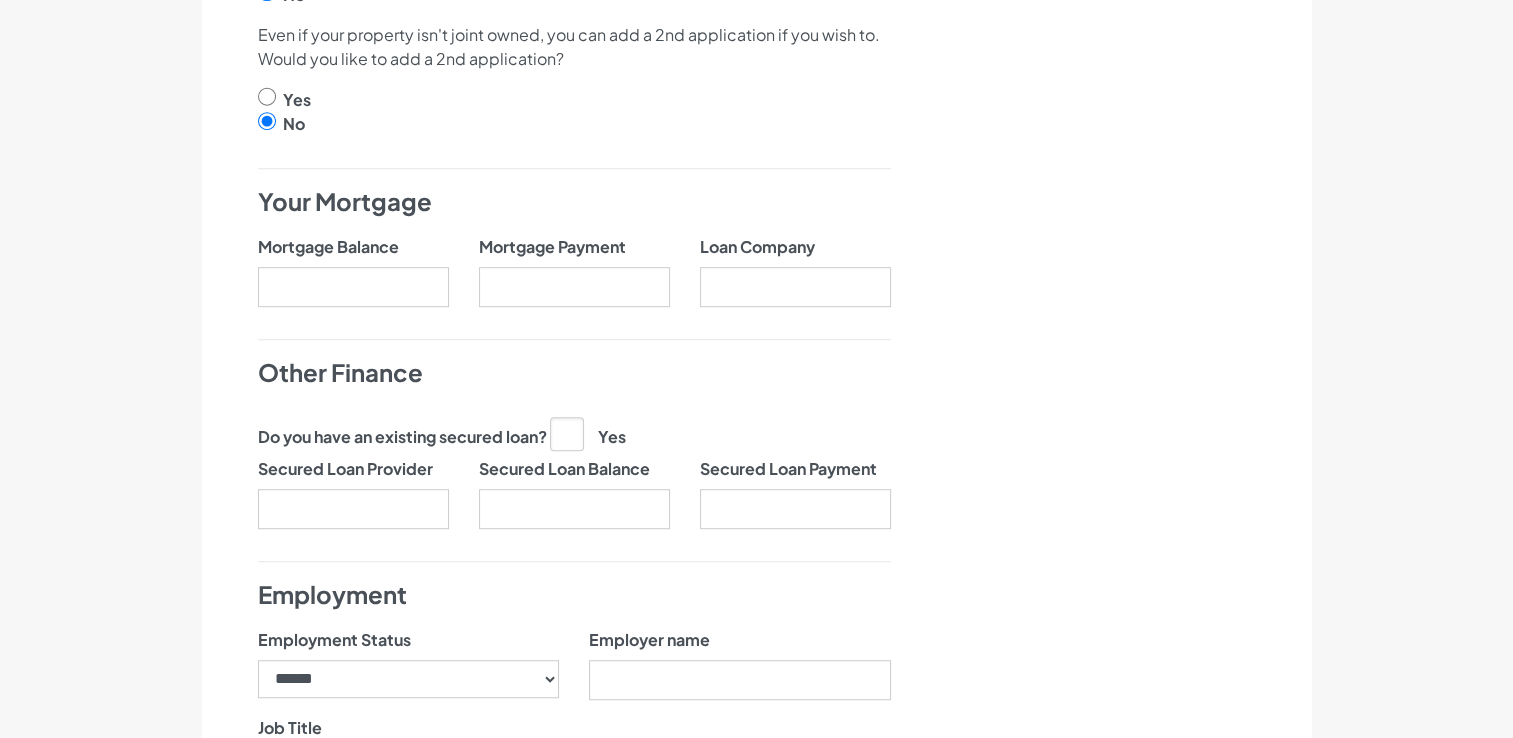 scroll, scrollTop: 1075, scrollLeft: 0, axis: vertical 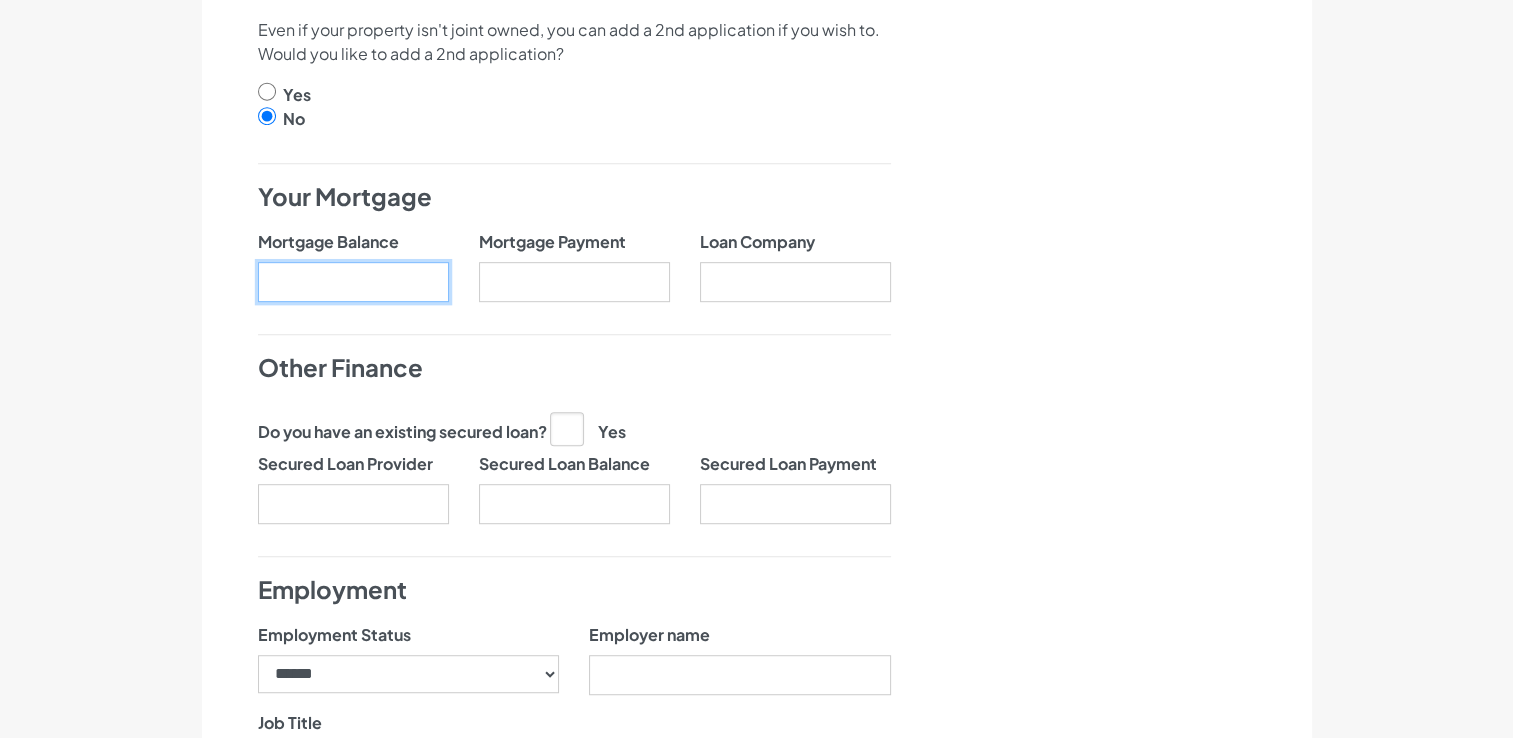 click on "Mortgage Balance" at bounding box center [353, 282] 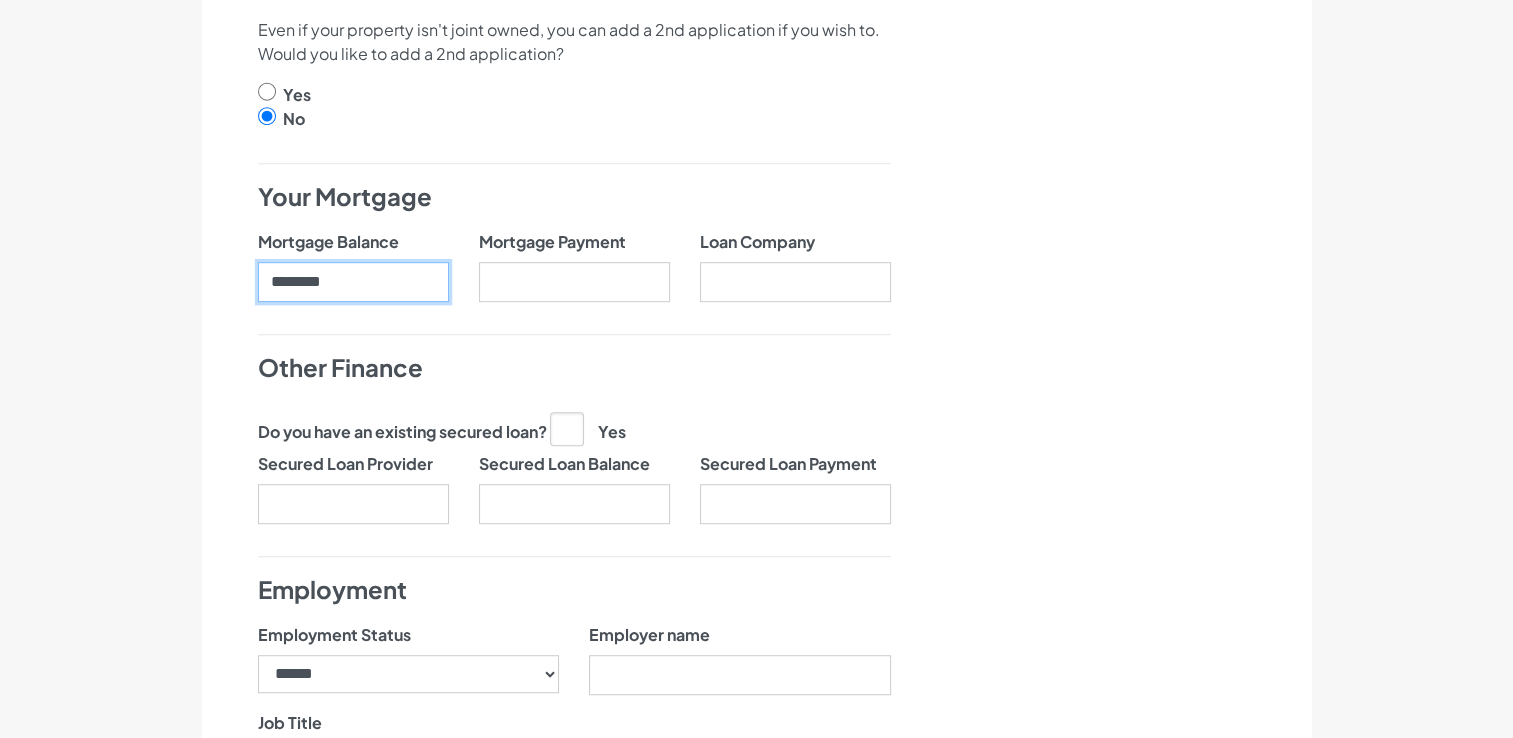 type on "********" 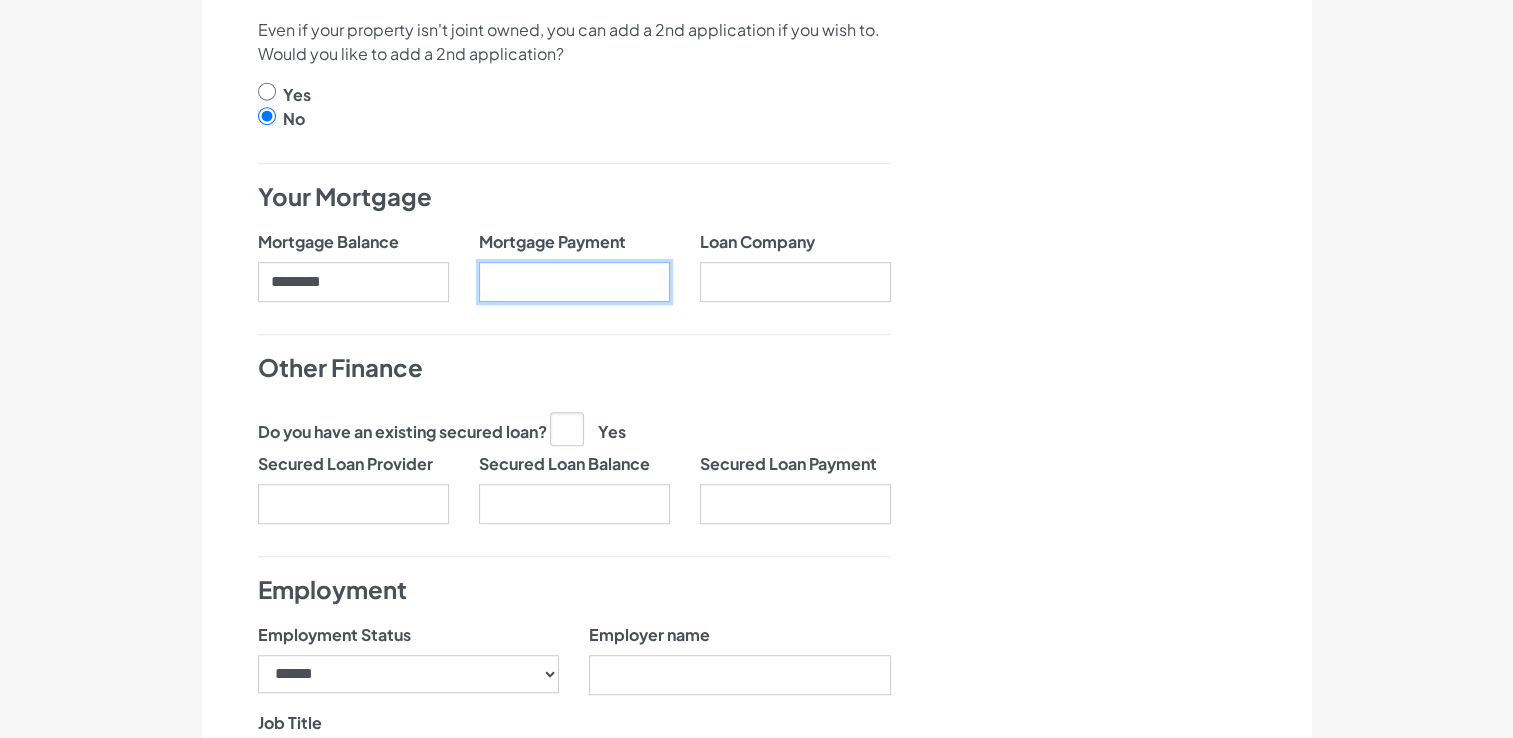 click on "Mortgage Payment" at bounding box center (574, 282) 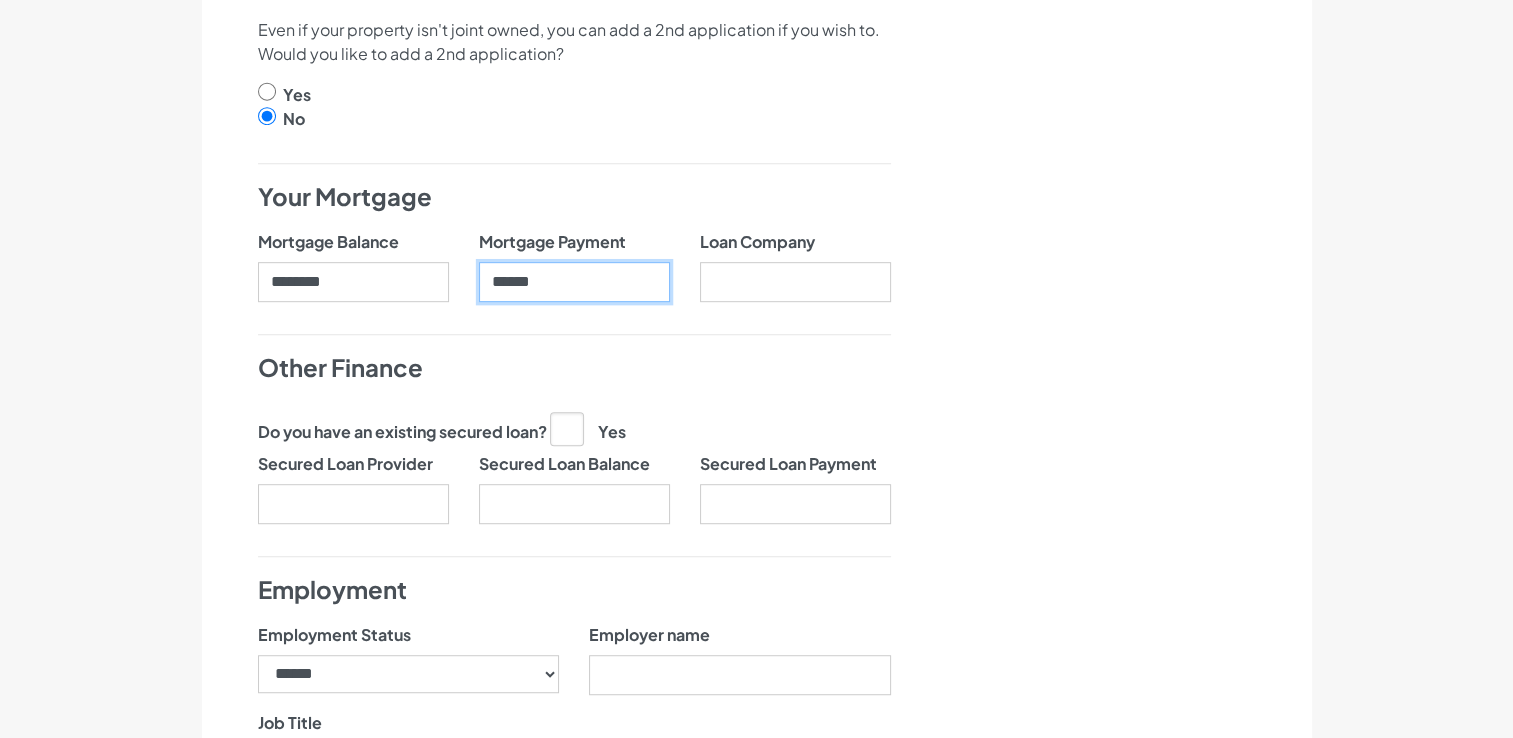 type on "******" 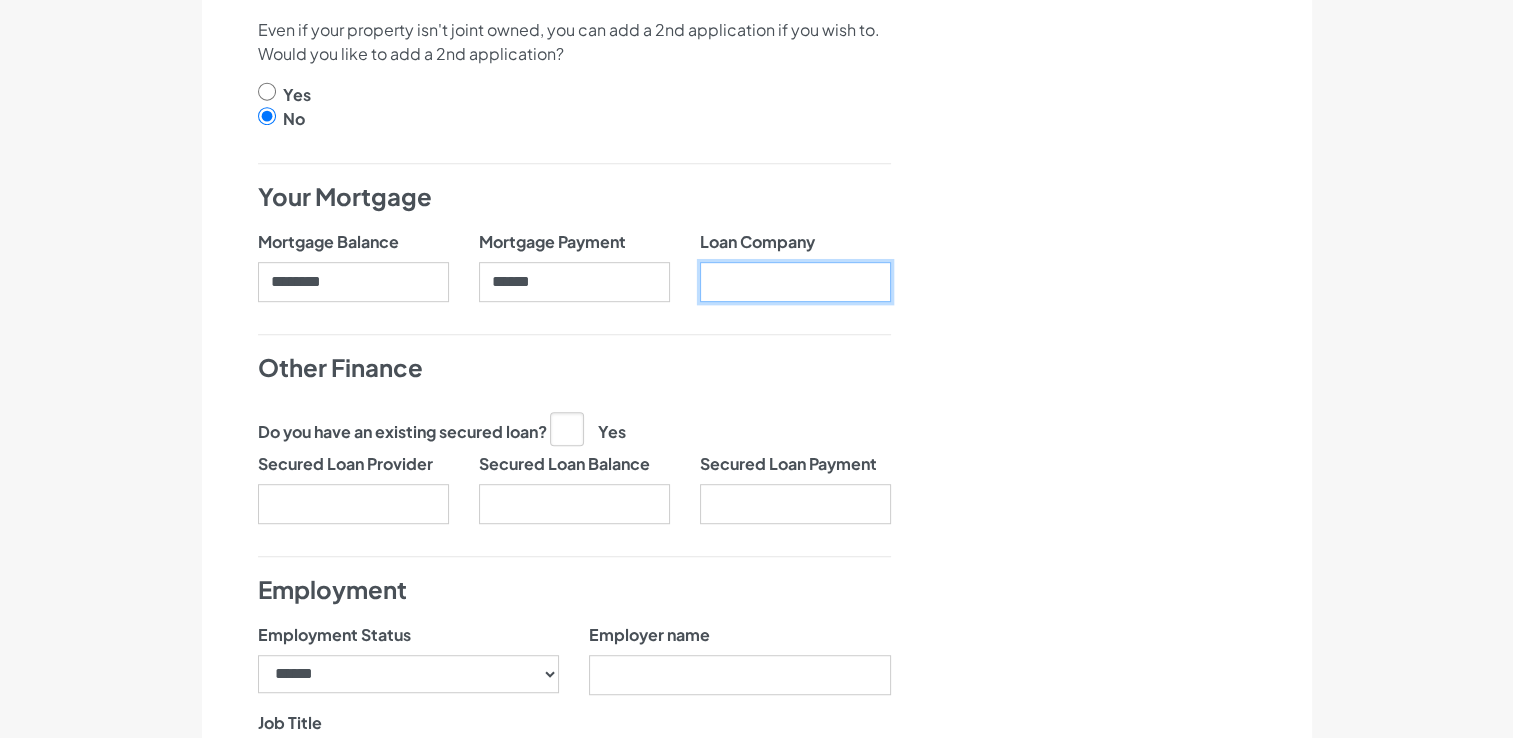 click on "Loan Company" at bounding box center [795, 282] 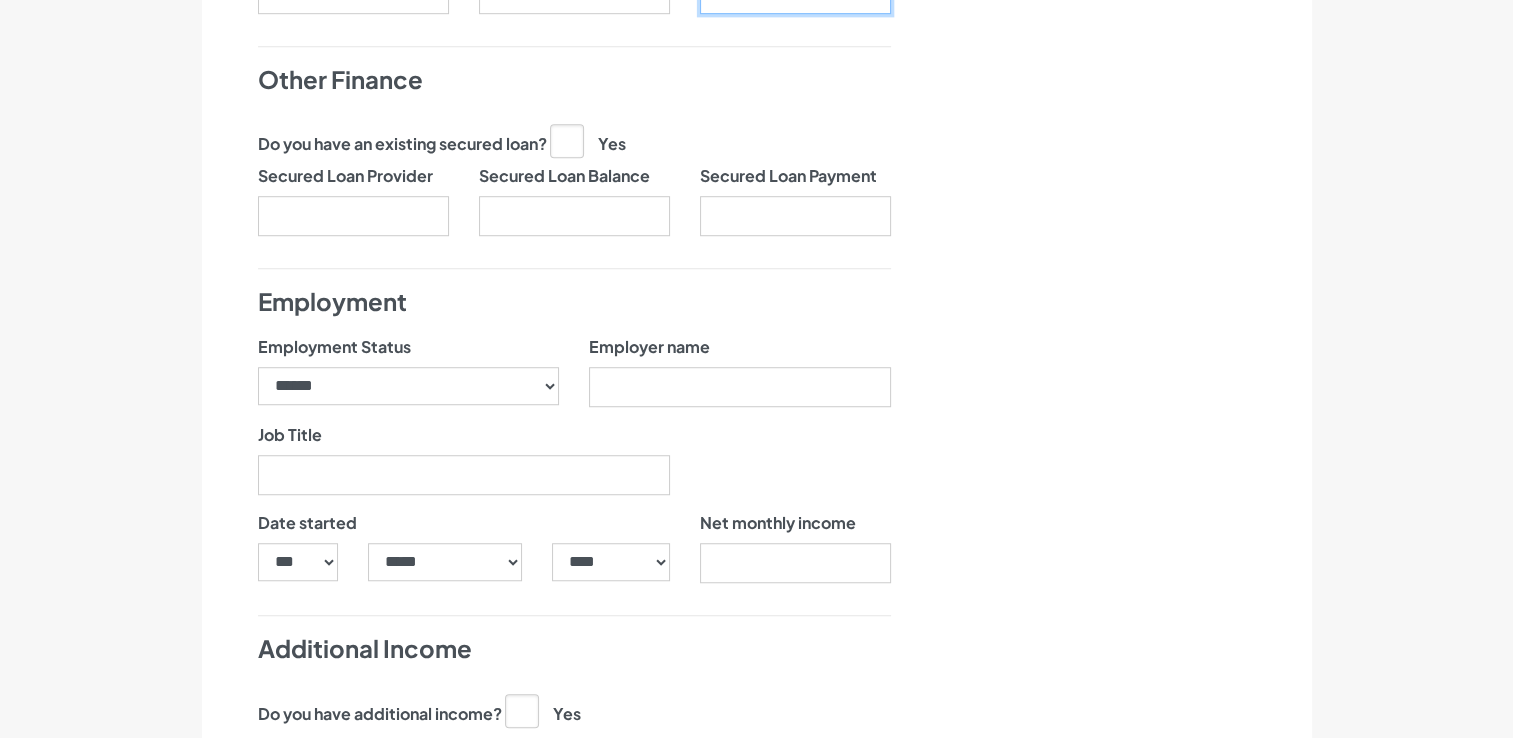 scroll, scrollTop: 1372, scrollLeft: 0, axis: vertical 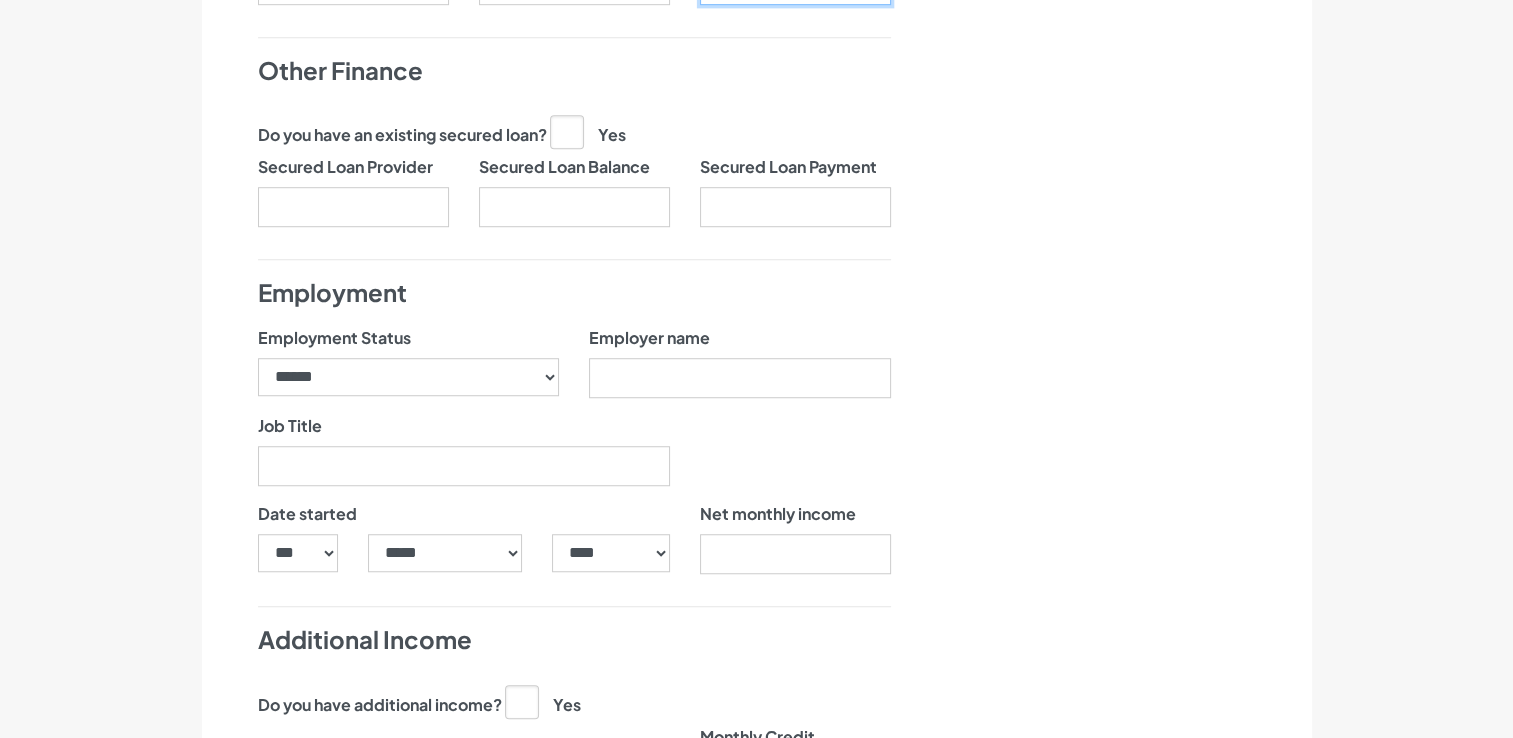 type on "*********" 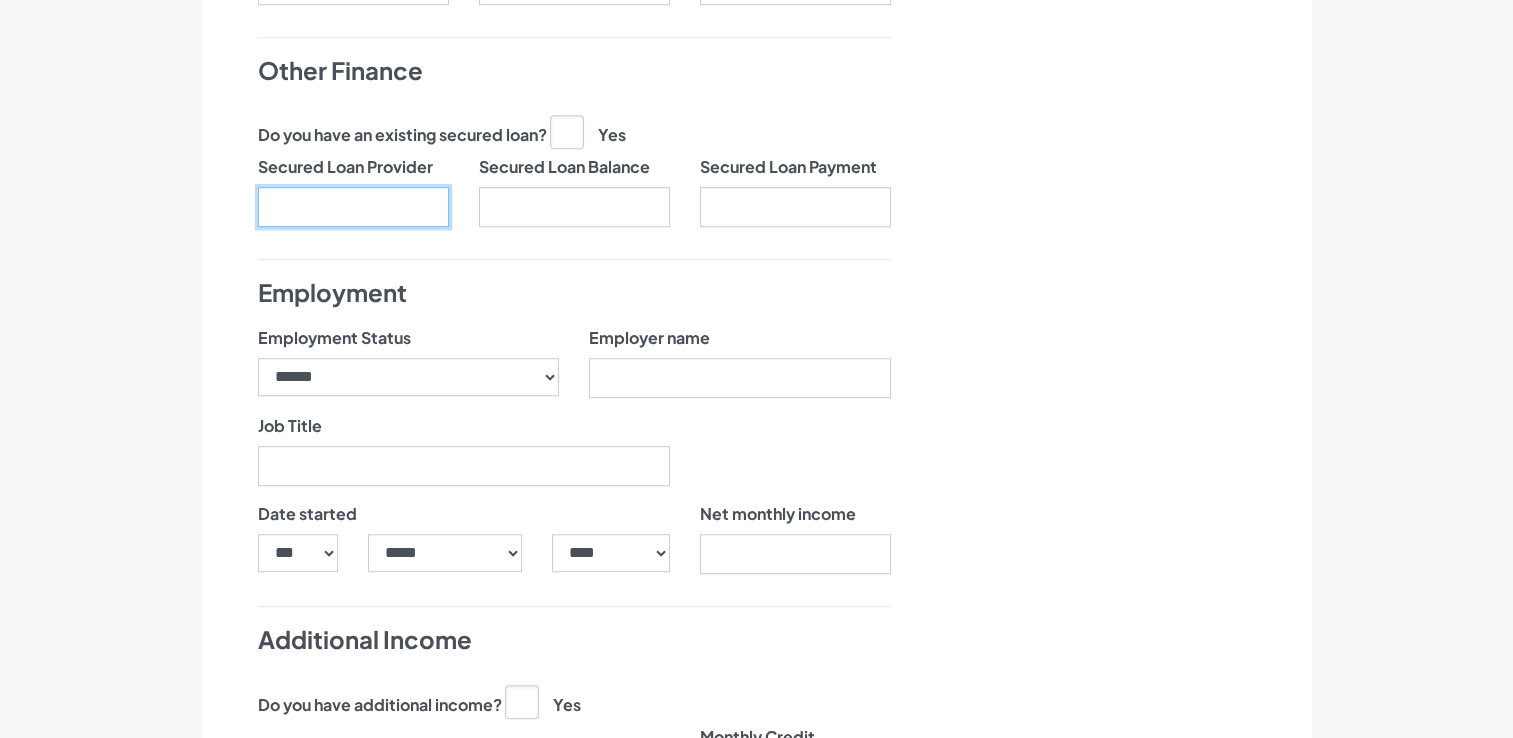 click on "Secured Loan Provider" at bounding box center [353, 207] 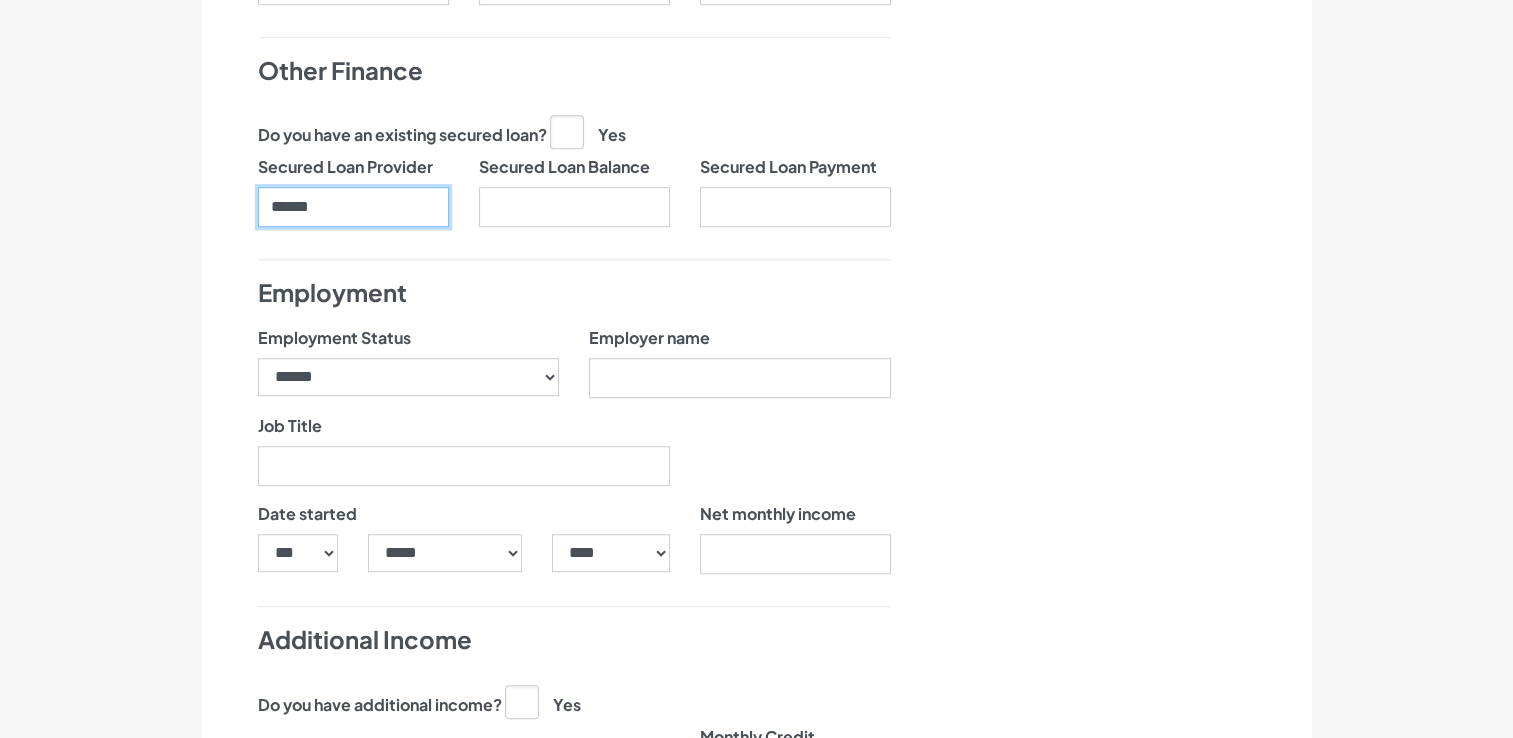 type on "******" 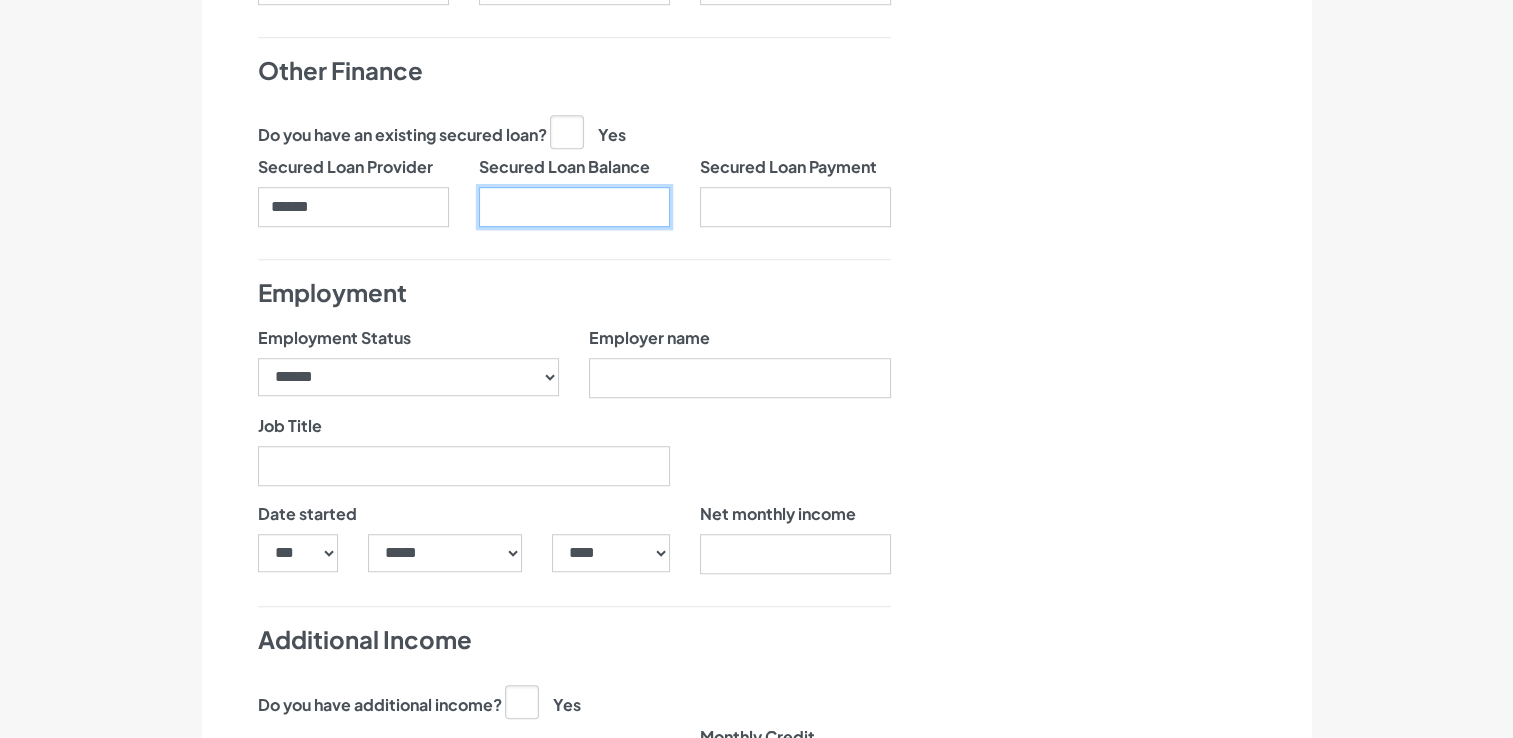 click on "Secured Loan Balance" at bounding box center [574, 207] 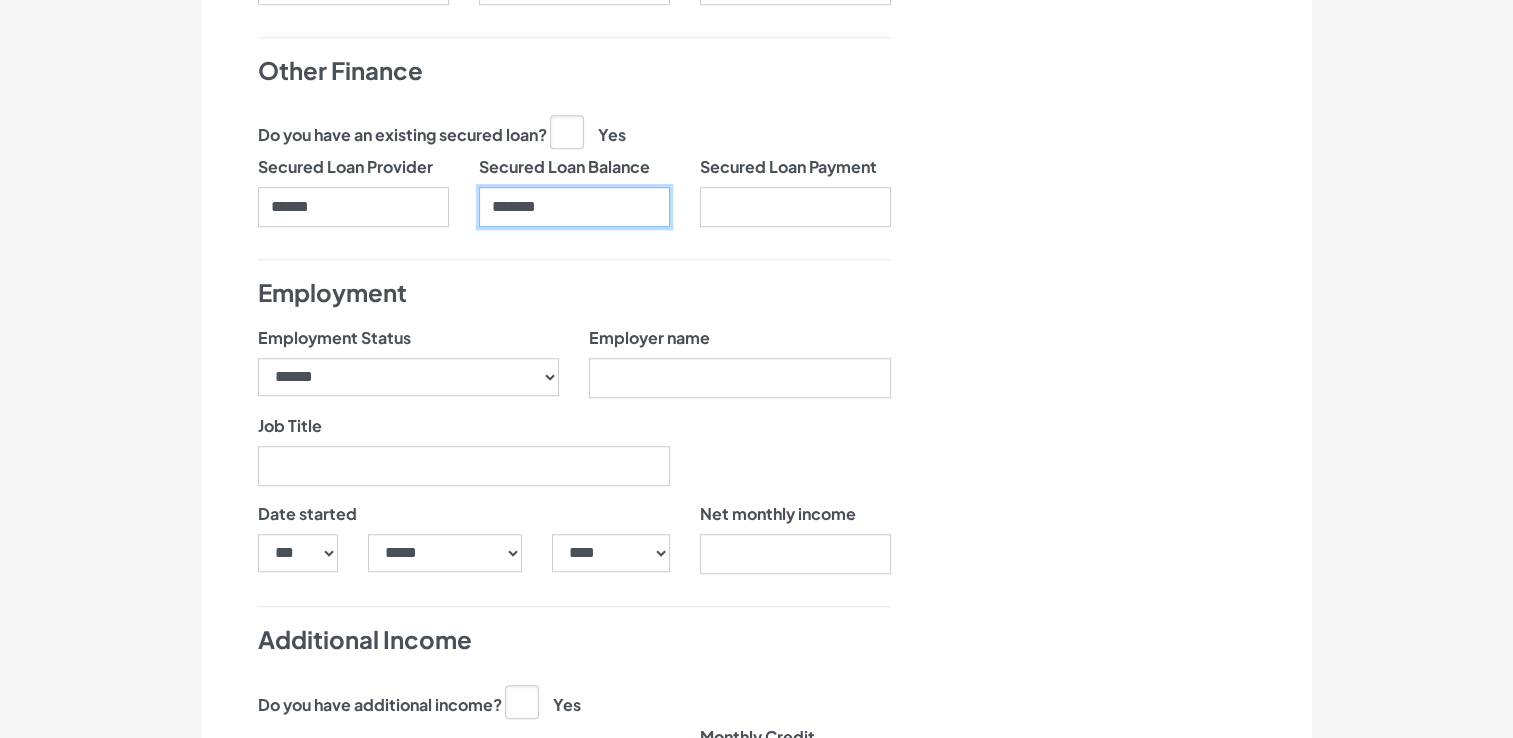 type on "*******" 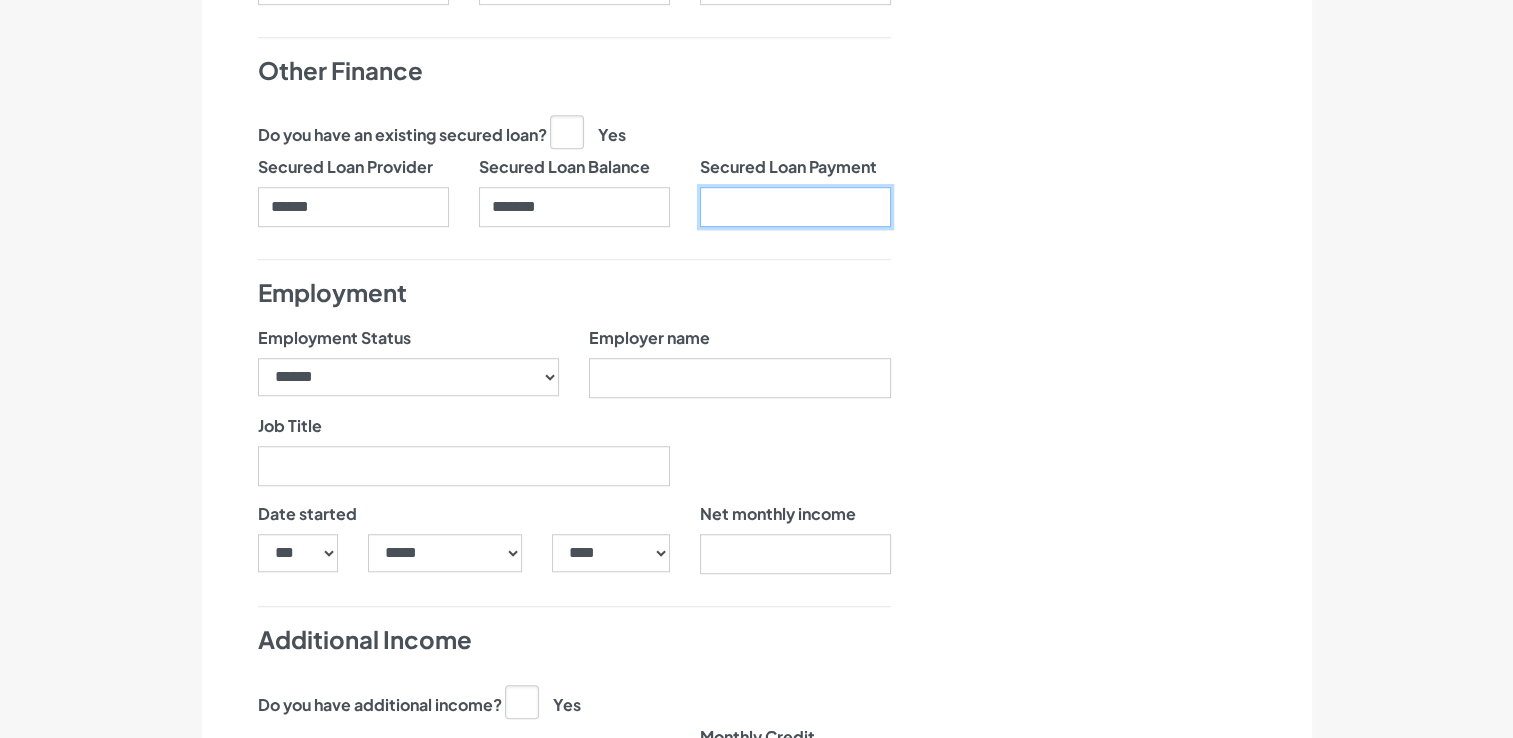 click on "Secured Loan Payment" at bounding box center [795, 207] 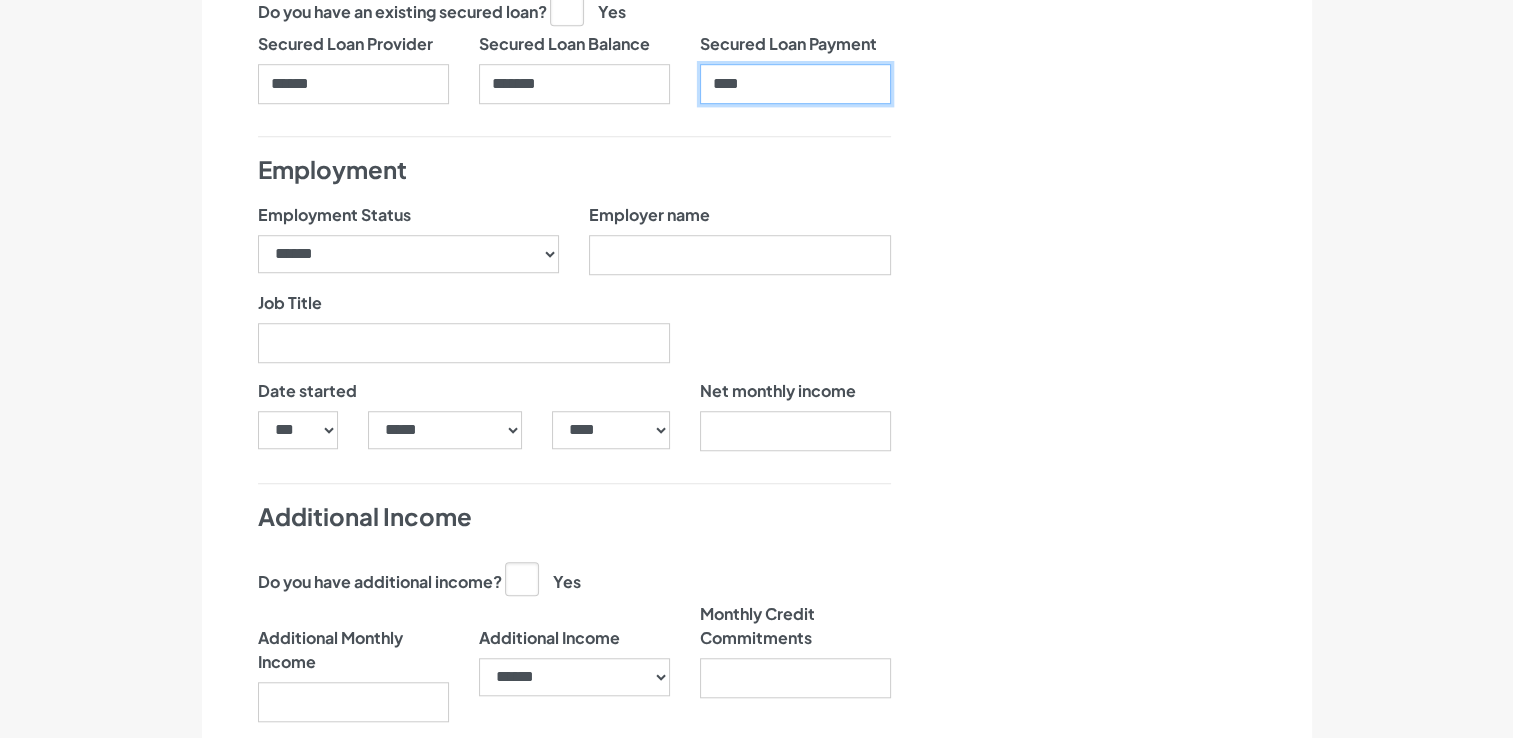 scroll, scrollTop: 1500, scrollLeft: 0, axis: vertical 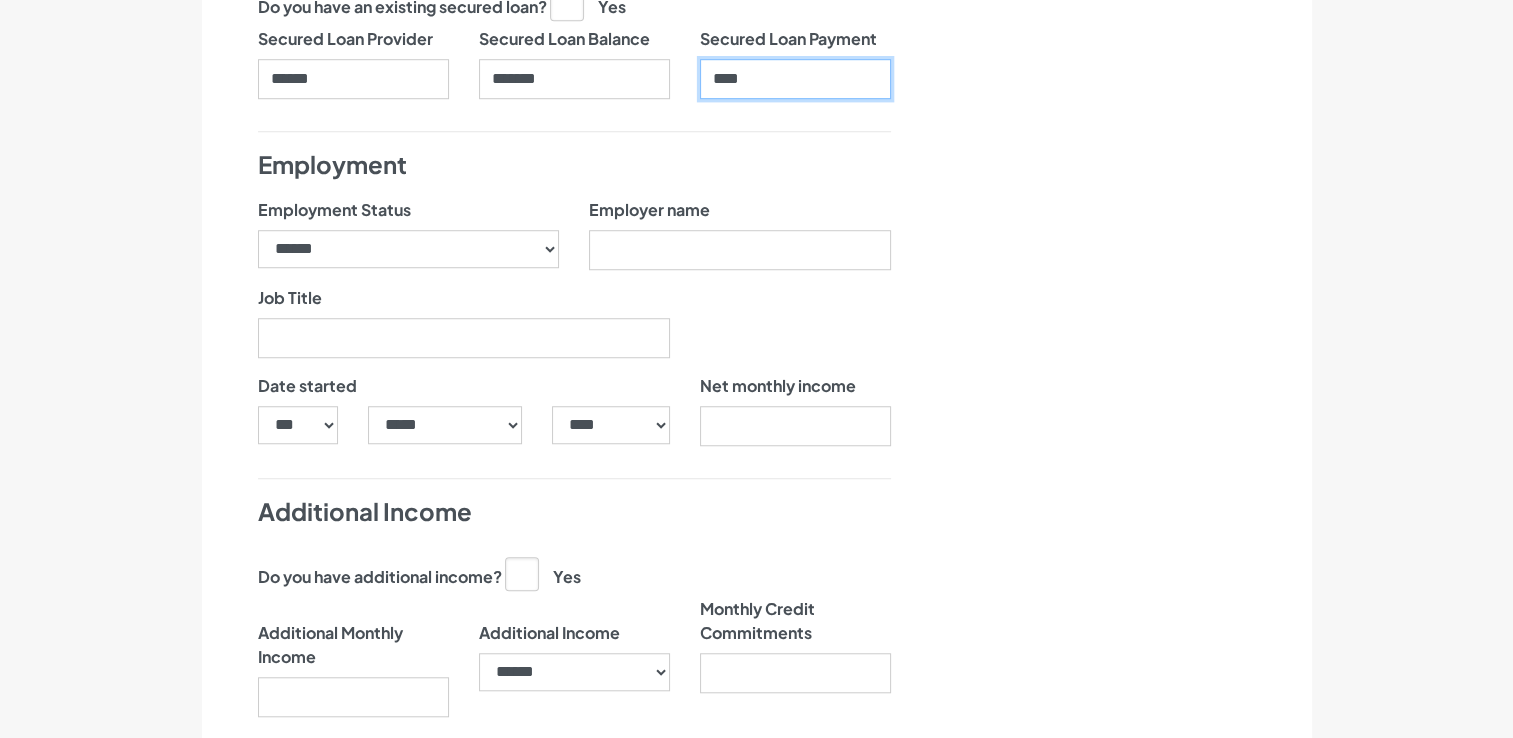 type on "****" 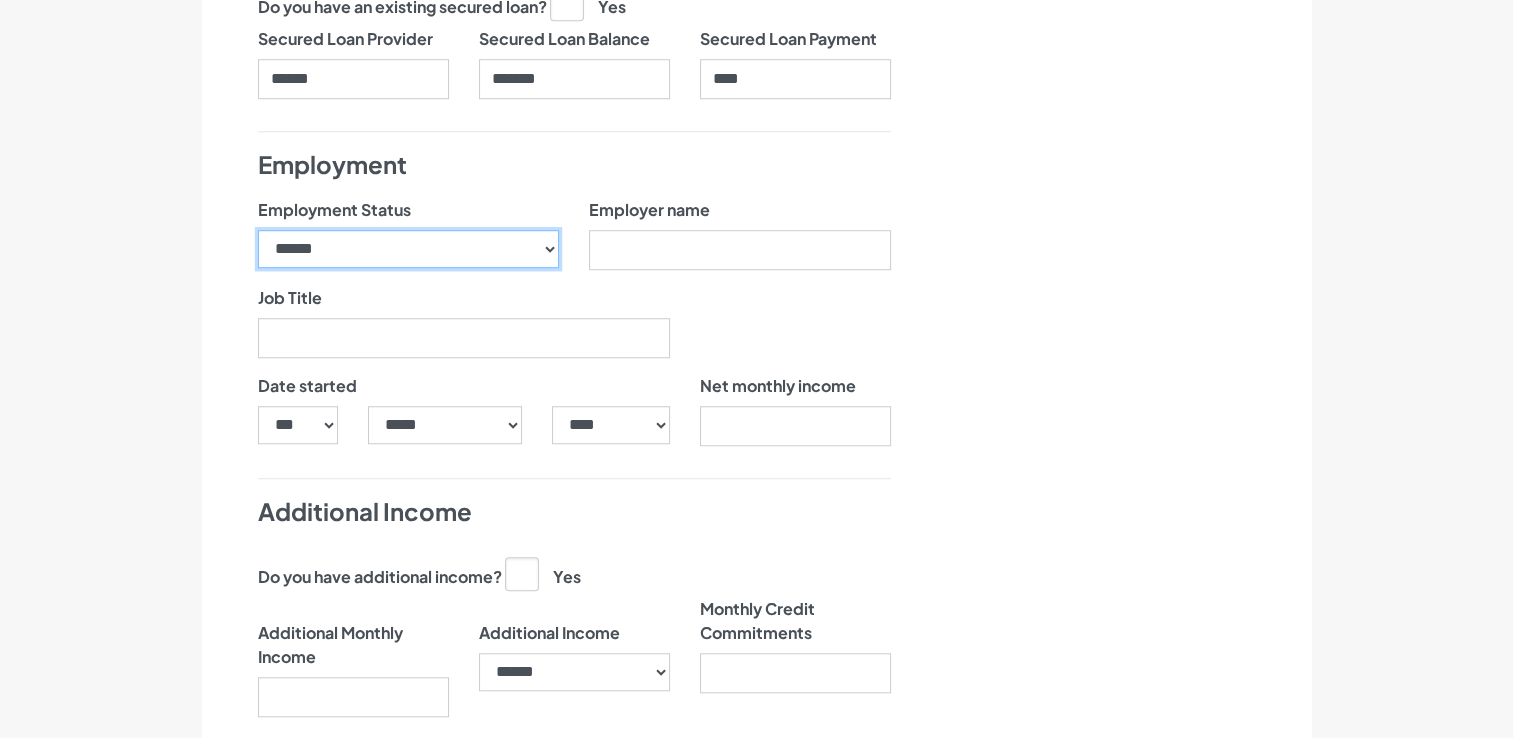 click on "**********" at bounding box center [409, 249] 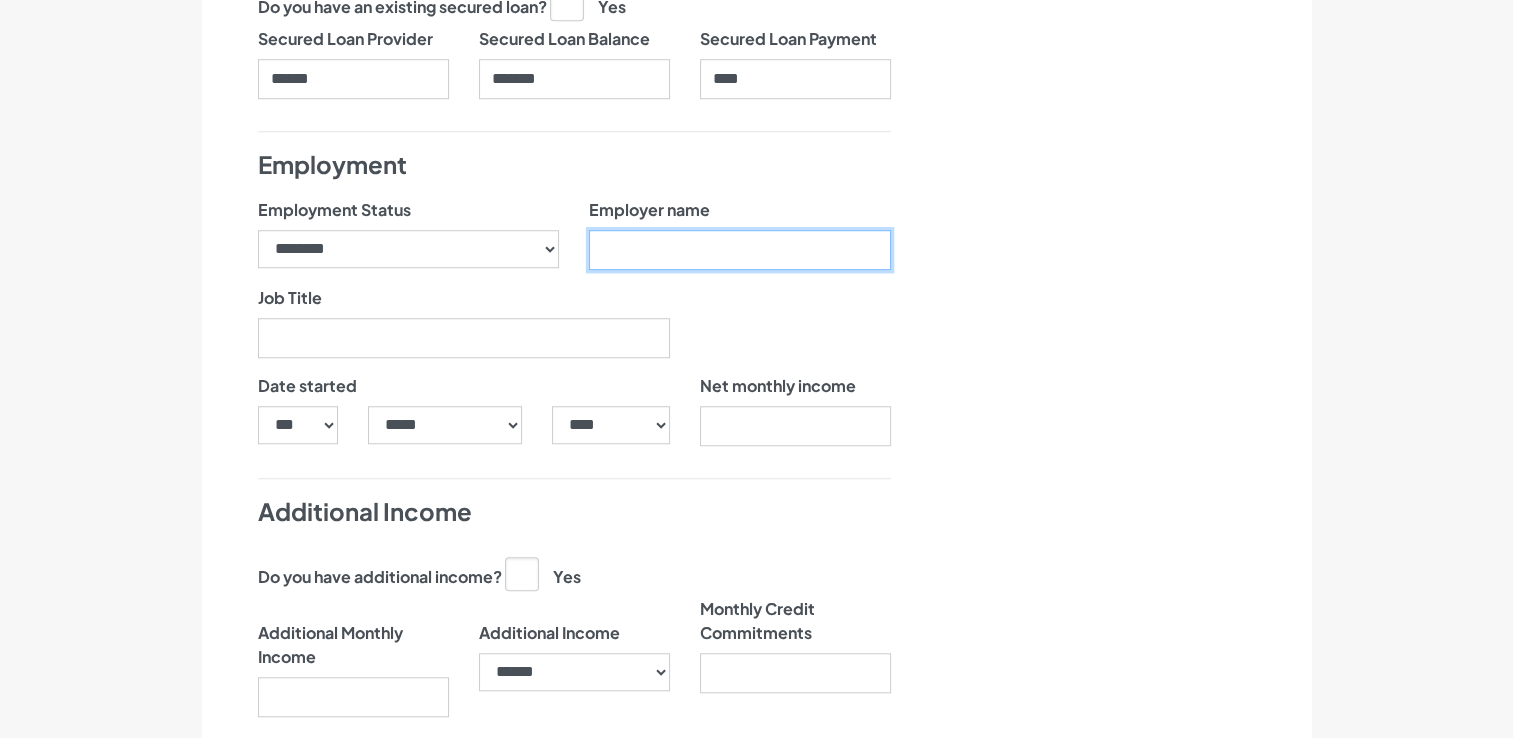 click on "Employer name" at bounding box center (740, 250) 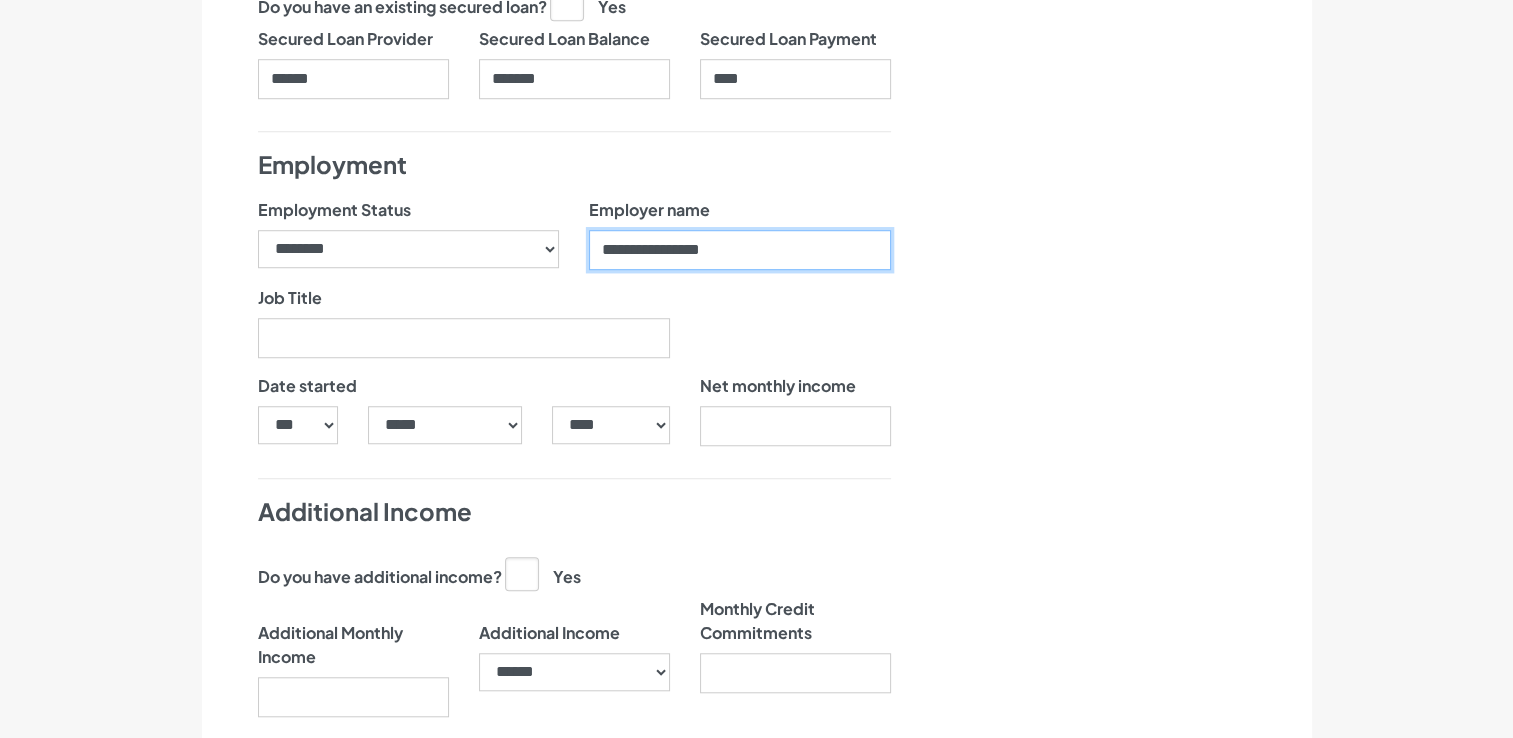 type on "**********" 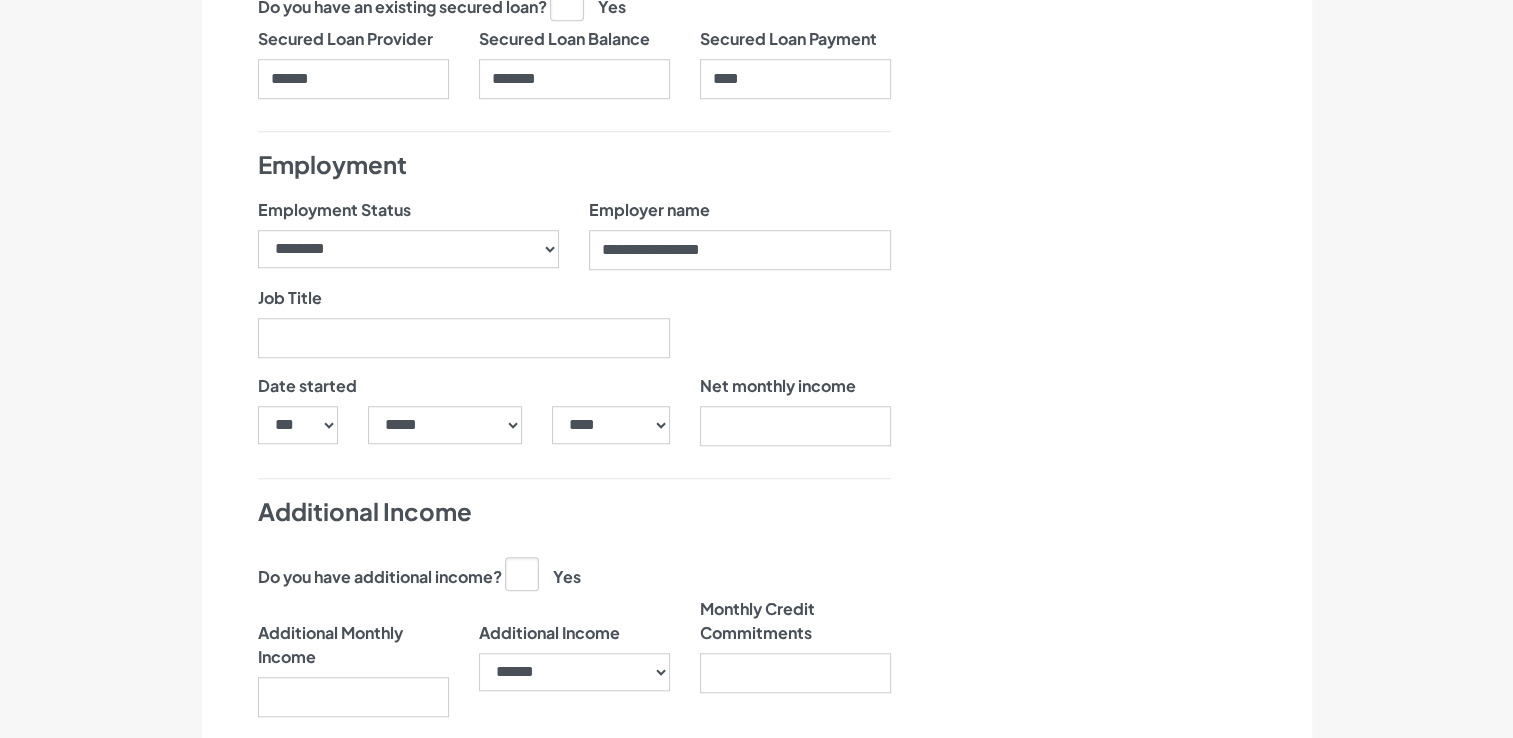 click on "Nearly there, we just need to know your address and employment details" at bounding box center [1125, -118] 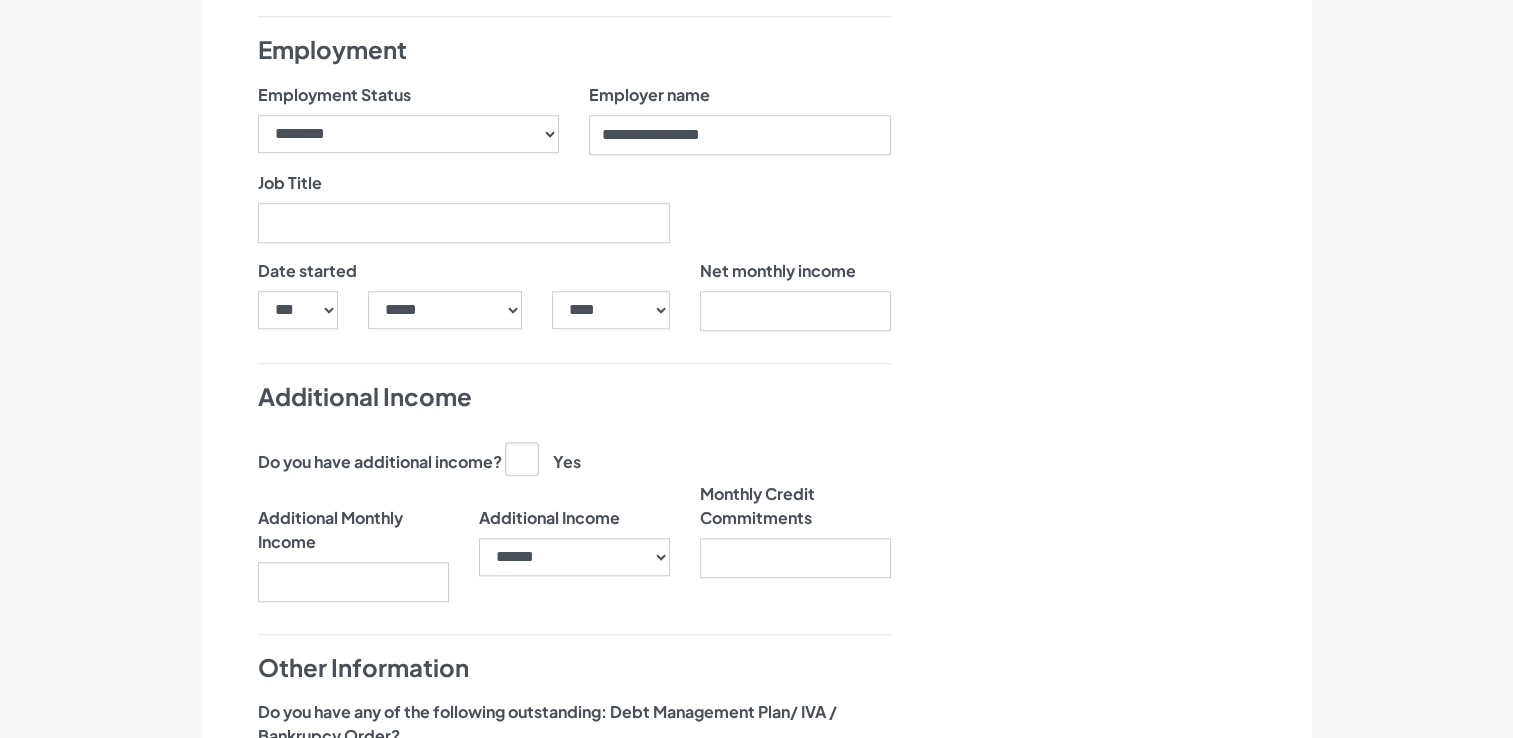 scroll, scrollTop: 1616, scrollLeft: 0, axis: vertical 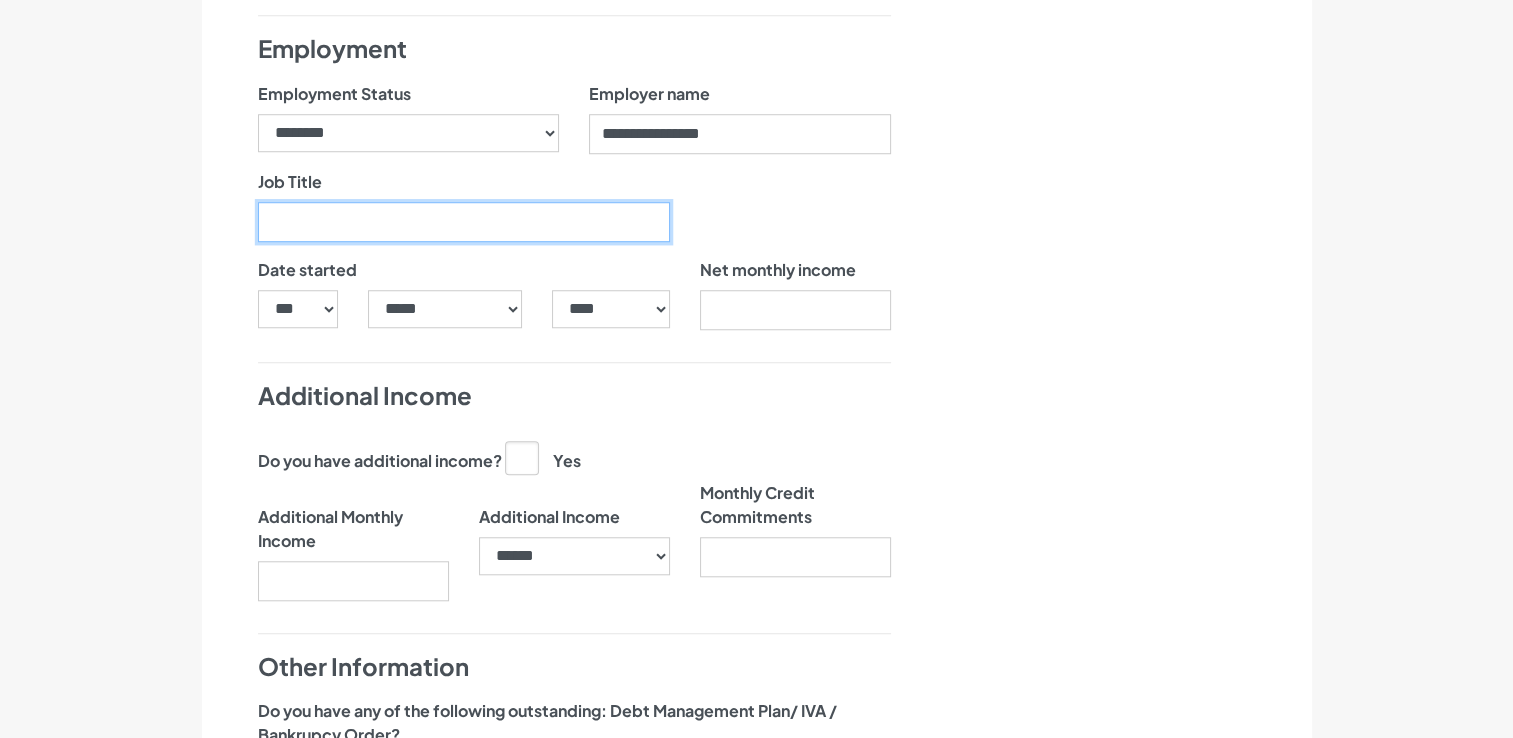 click on "Job Title" at bounding box center (464, 222) 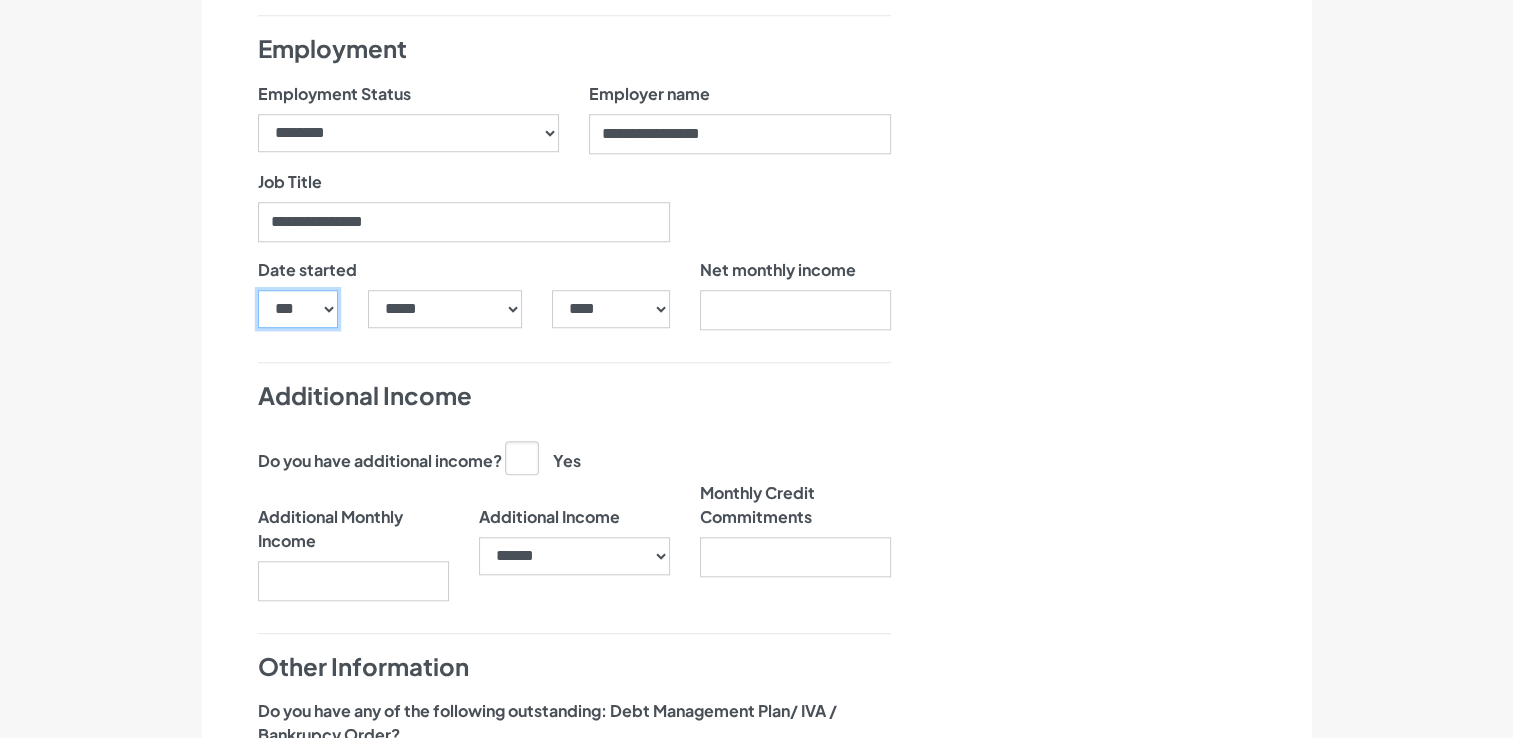 click on "***
* * * * * * * * * ** ** ** ** ** ** ** ** ** ** ** ** ** ** ** ** ** ** ** ** ** **" at bounding box center [298, 309] 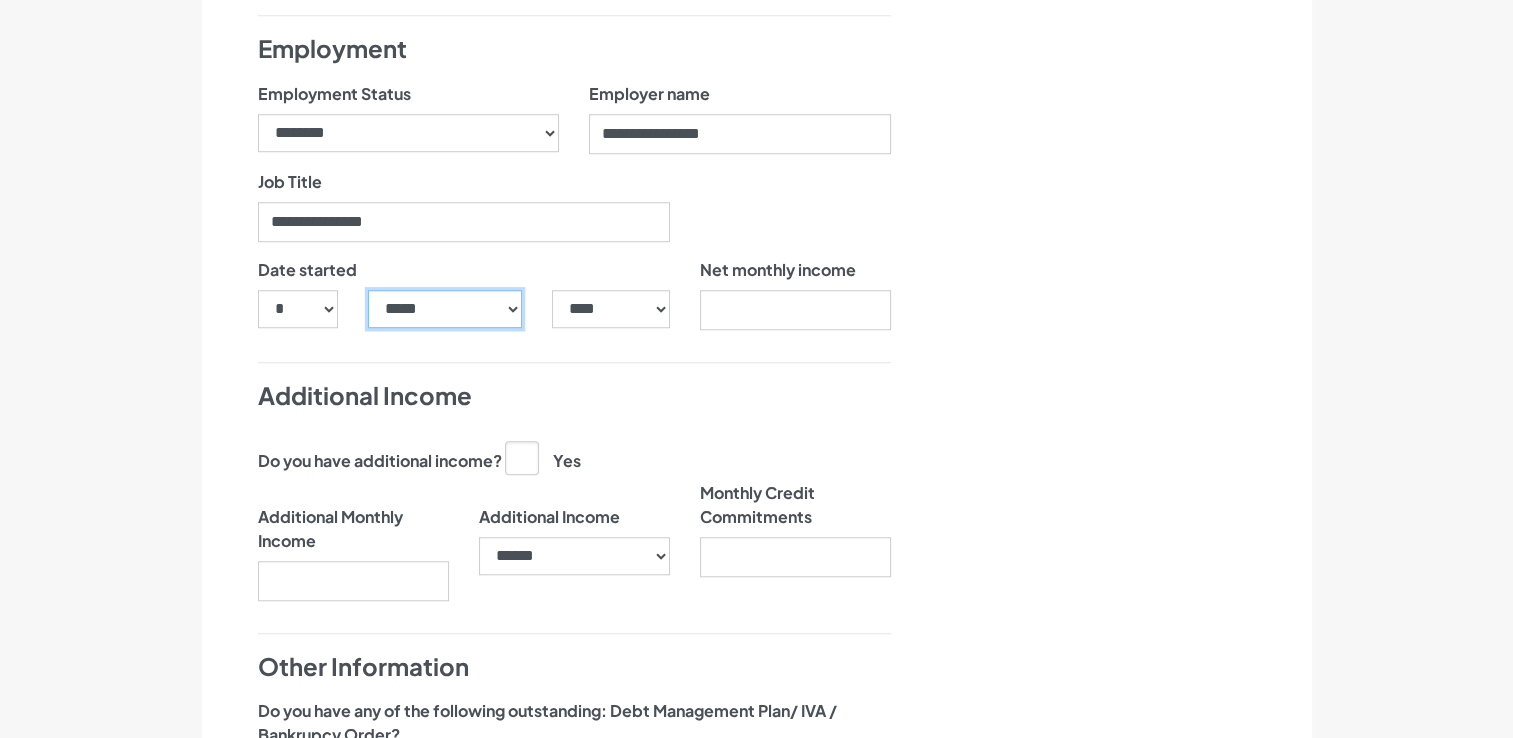 click on "*****
*******
********
*****
*****
***
****
****
******
*********
*******
********
********" at bounding box center (445, 309) 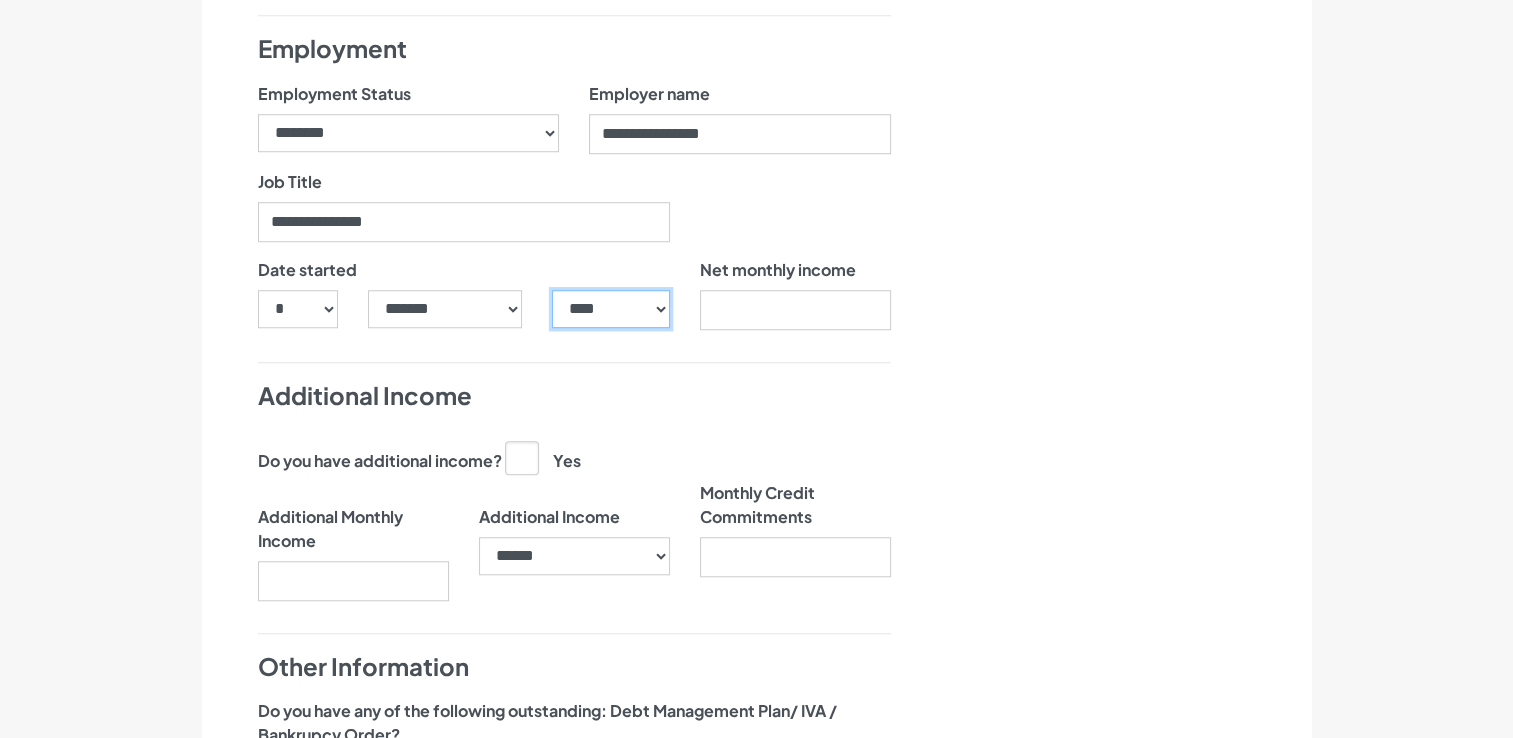 click on "****
**** **** **** **** **** **** **** **** **** **** **** **** **** **** **** **** **** **** **** **** **** **** **** **** **** **** **** **** **** **** **** **** **** **** **** **** **** **** **** **** **** **** **** **** **** **** **** **** **** **** **** **** **** **** **** **** **** **** **** **** **** **** **** **** **** **** **** **** **** **** **** **** **** **** **** **** **** **** **** **** **** **** **** **** **** **** **** **** **** **** **** **** **** **** **** **** **** **** **** **** **** **** **** **** **** **** **** **** **** **** **** **** **** **** **** **** **** **** **** **** **** **** **** **** **** ****" at bounding box center [610, 309] 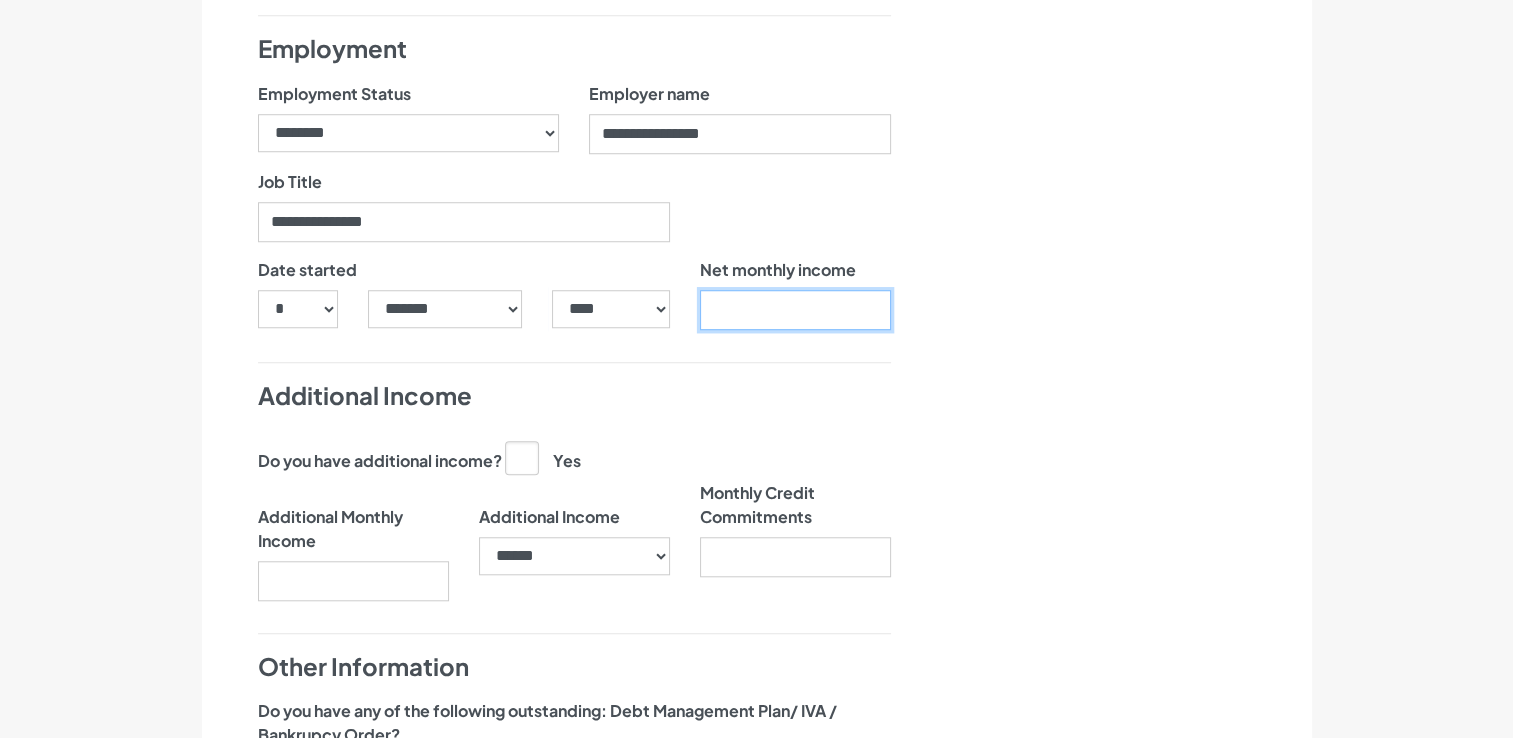click on "Net monthly income" at bounding box center [795, 310] 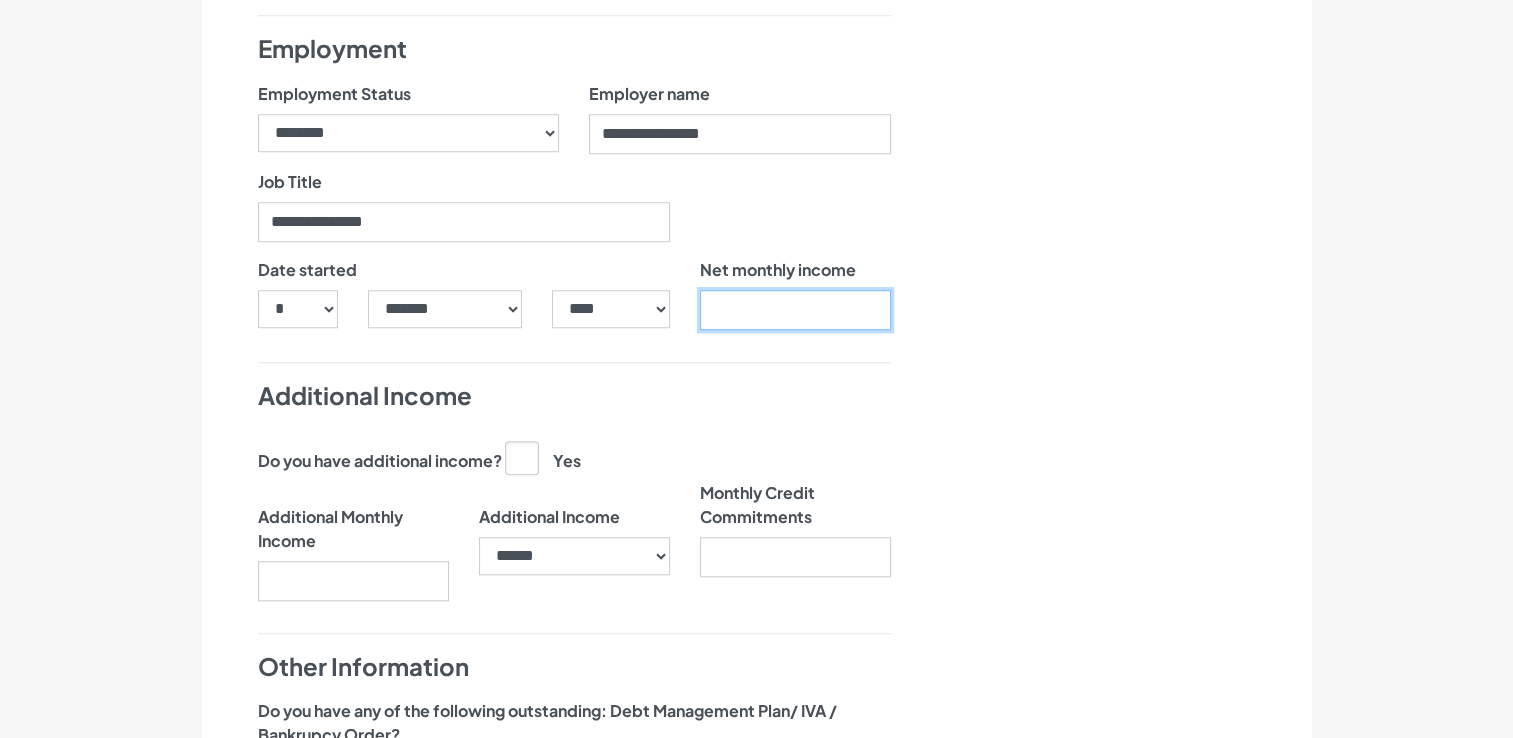 type on "****" 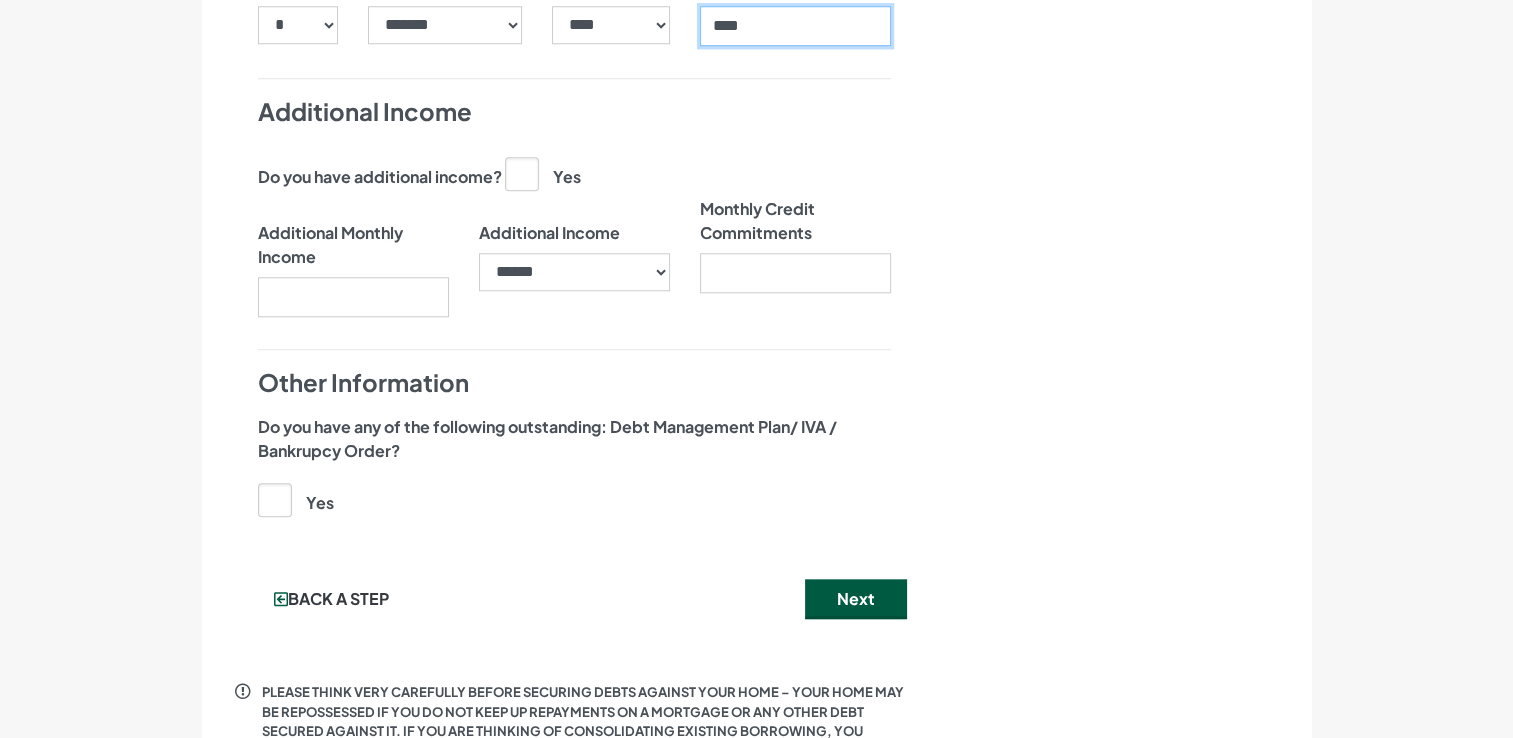 scroll, scrollTop: 1901, scrollLeft: 0, axis: vertical 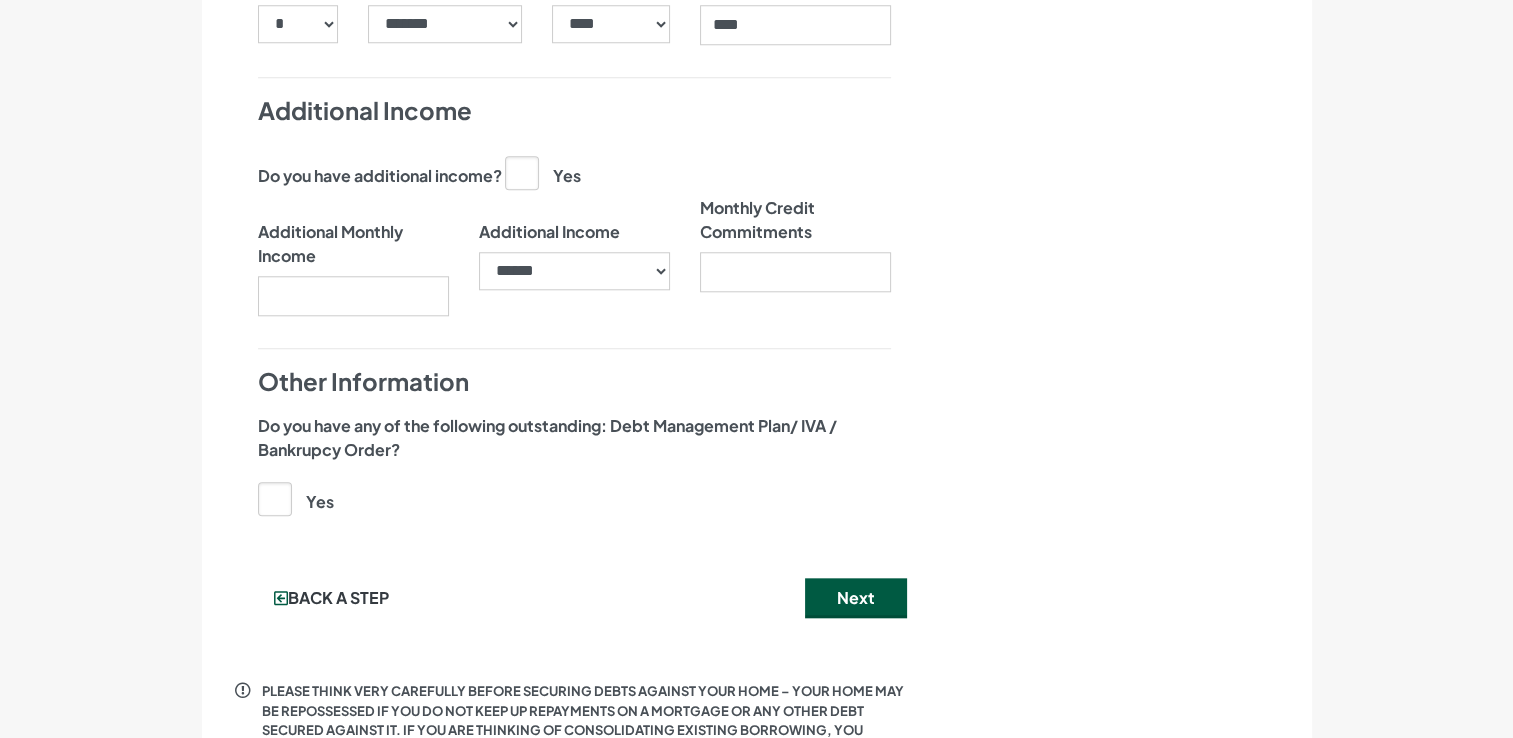 click on "Yes" at bounding box center [543, 172] 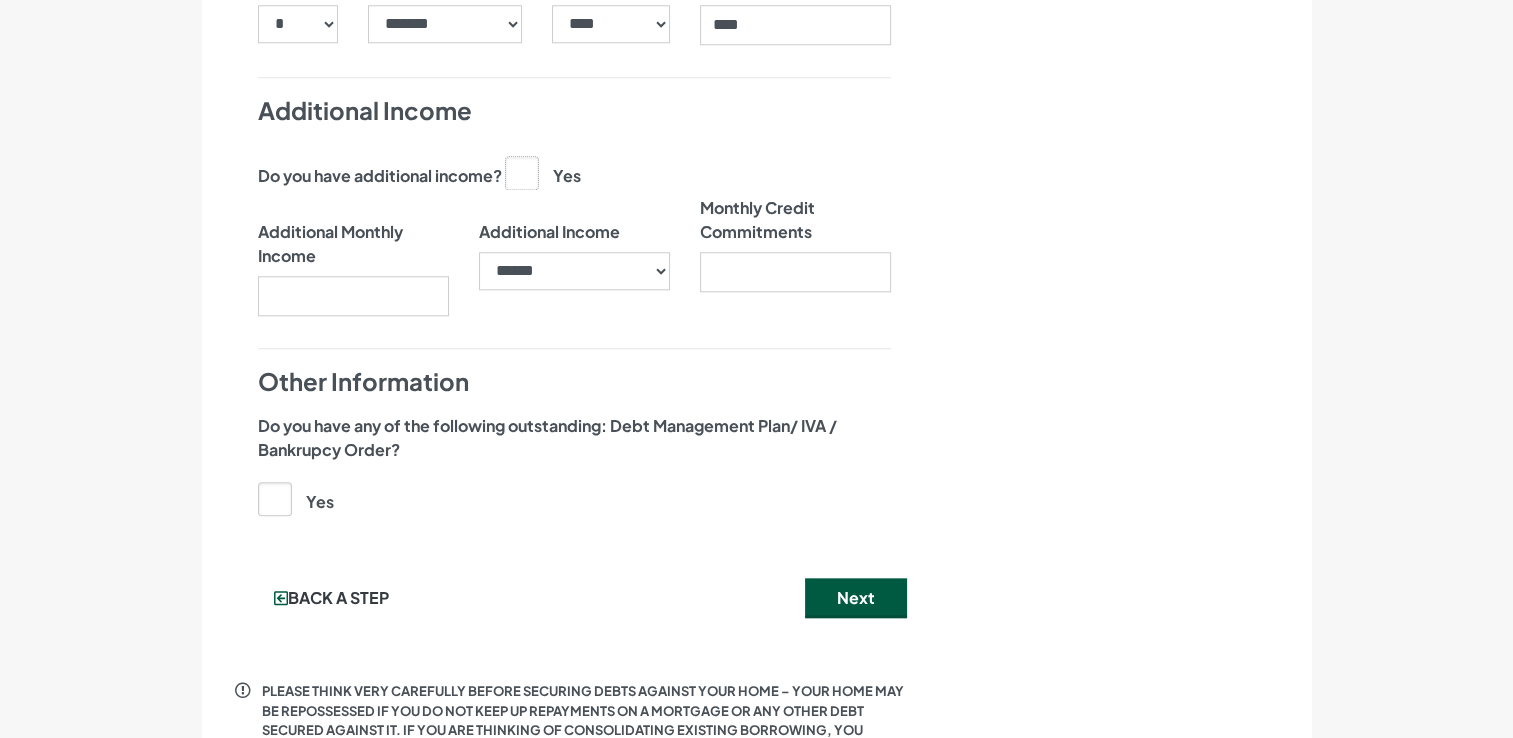 click on "Yes" at bounding box center (-9488, 171) 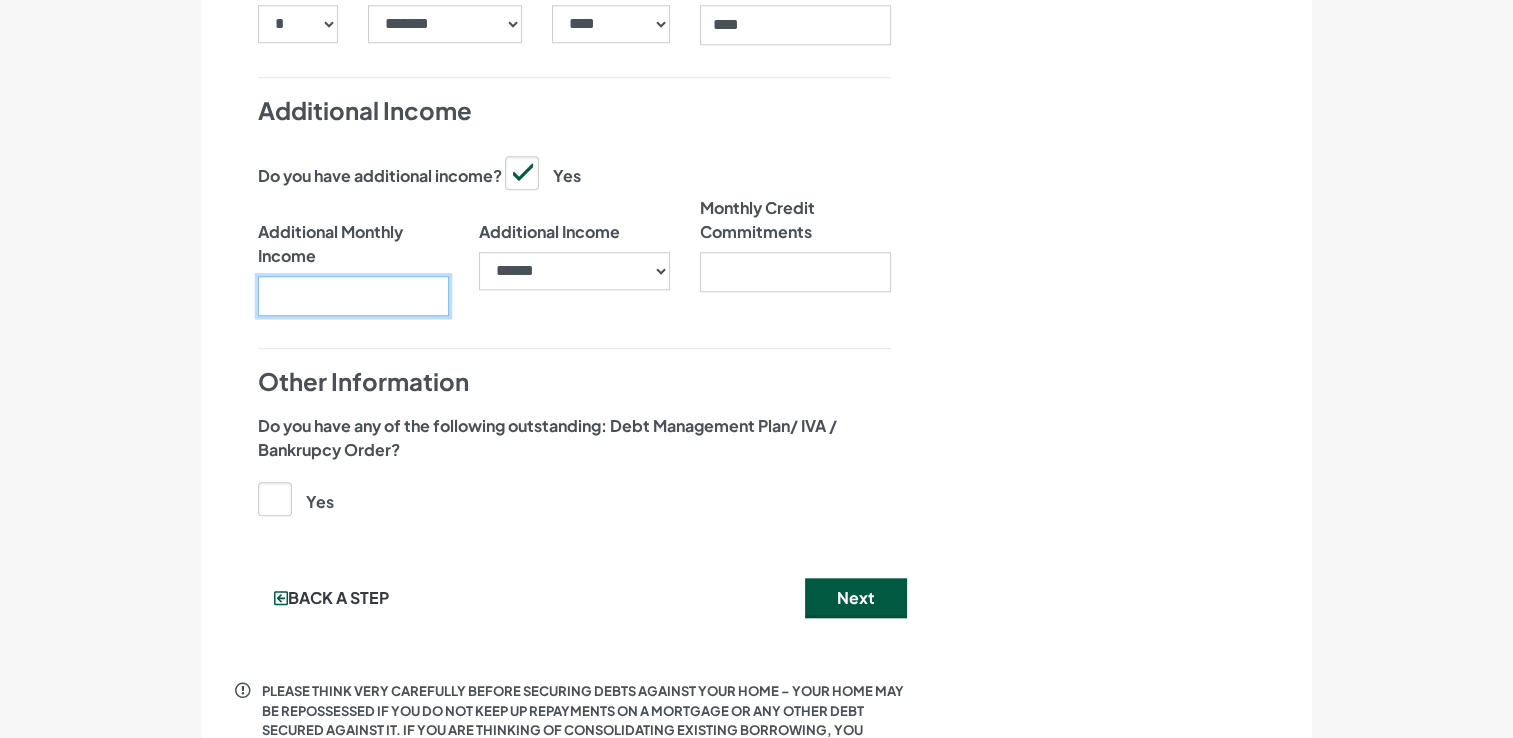 click on "Additional Monthly Income" at bounding box center [353, 296] 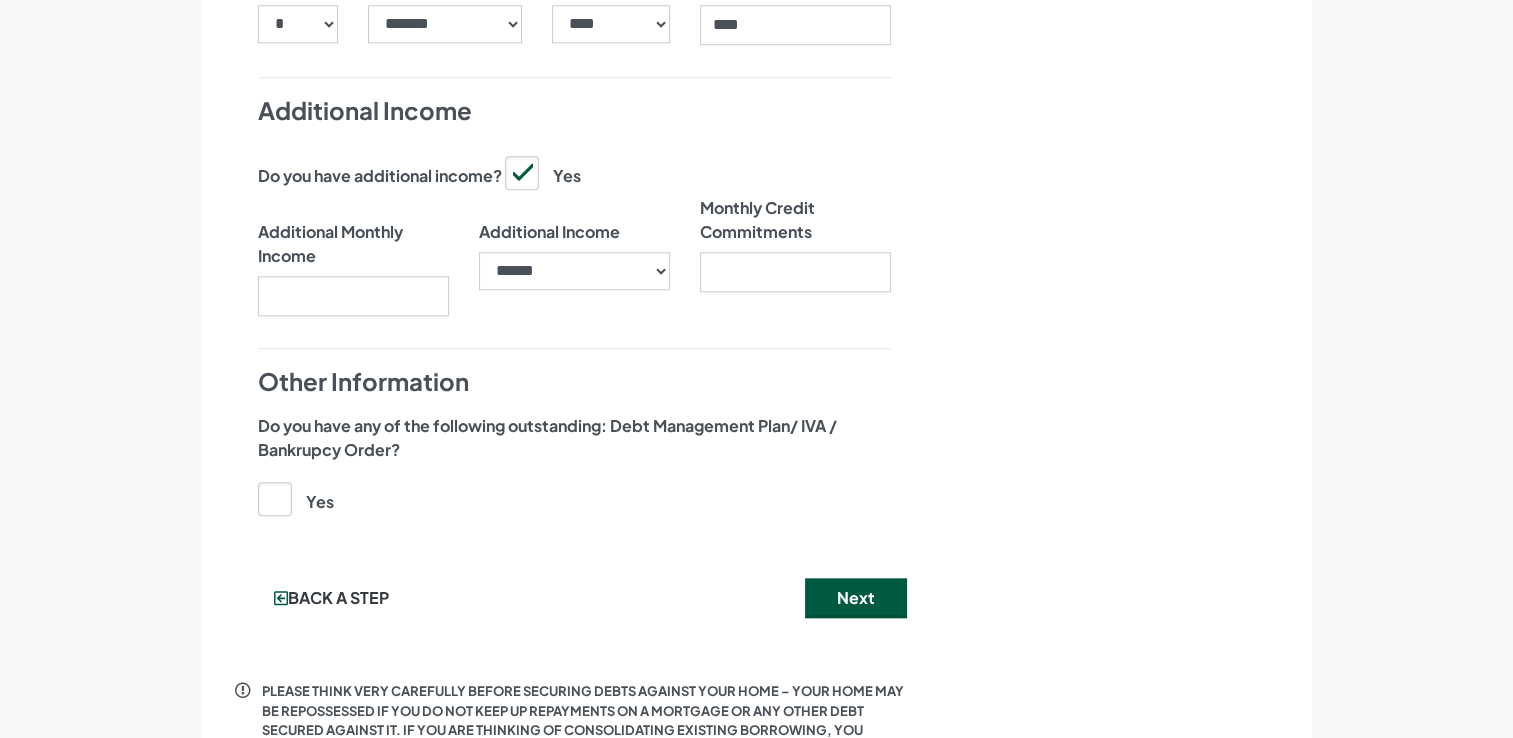 click on "Nearly there, we just need to know your address and employment details" at bounding box center [1125, -519] 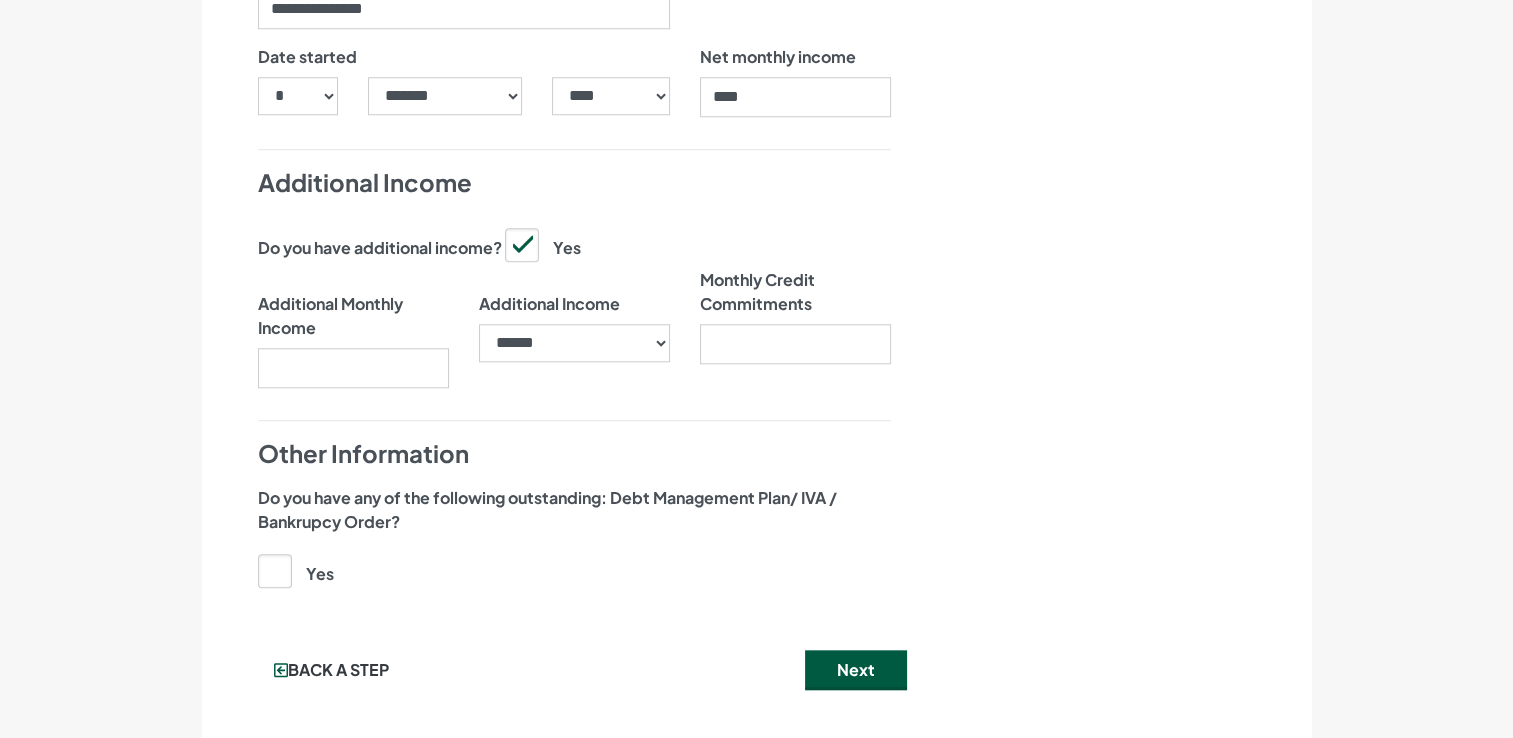 scroll, scrollTop: 1826, scrollLeft: 0, axis: vertical 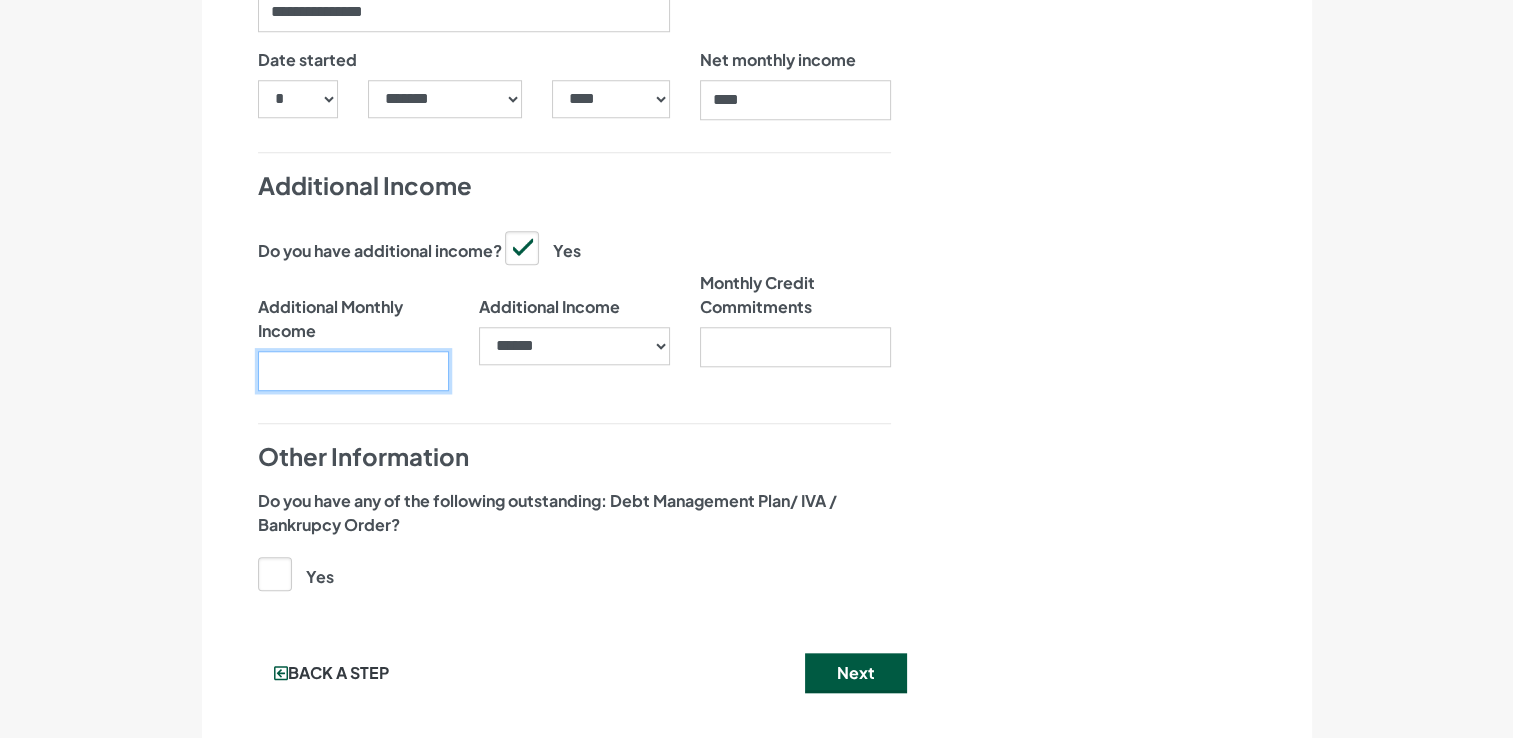 click on "Additional Monthly Income" at bounding box center [353, 371] 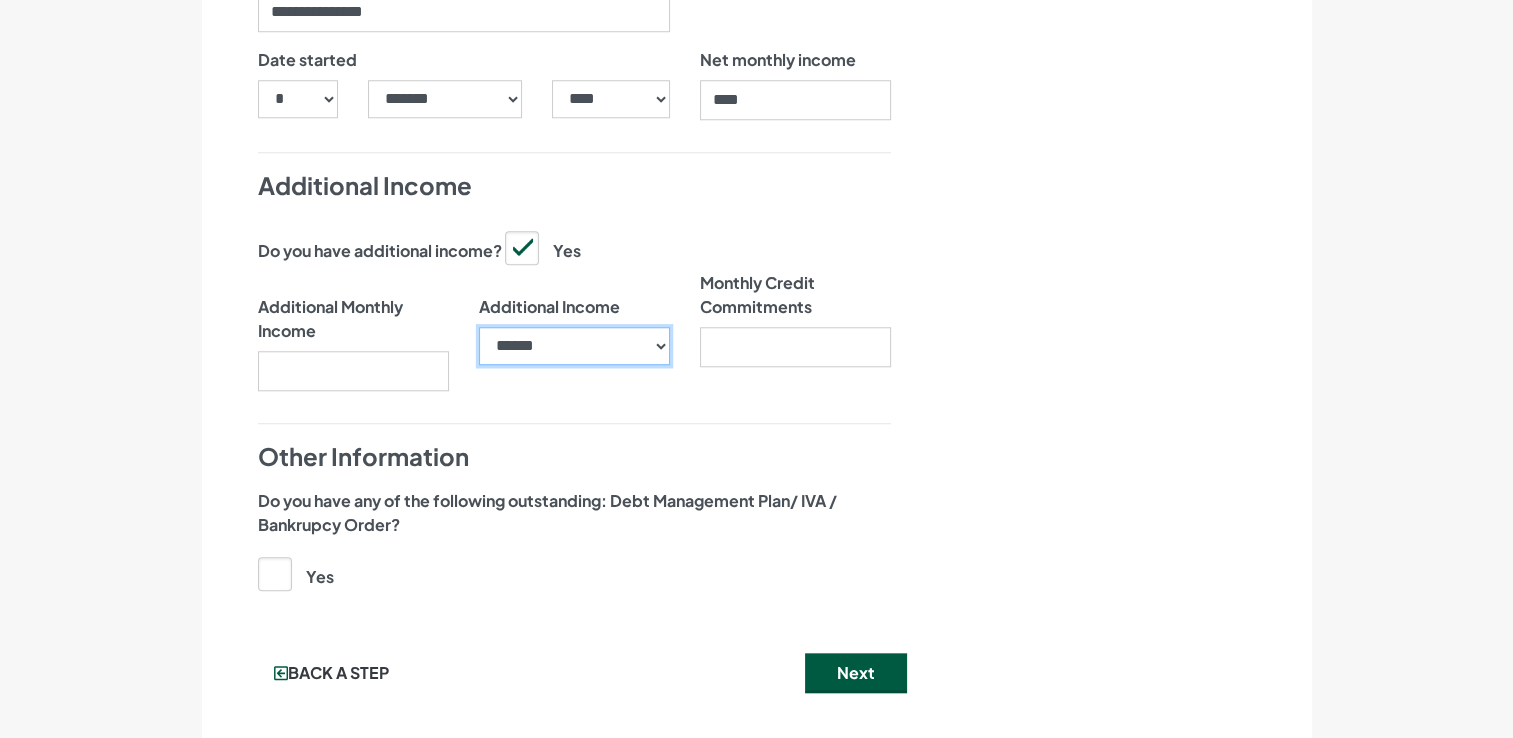 click on "**********" at bounding box center [574, 346] 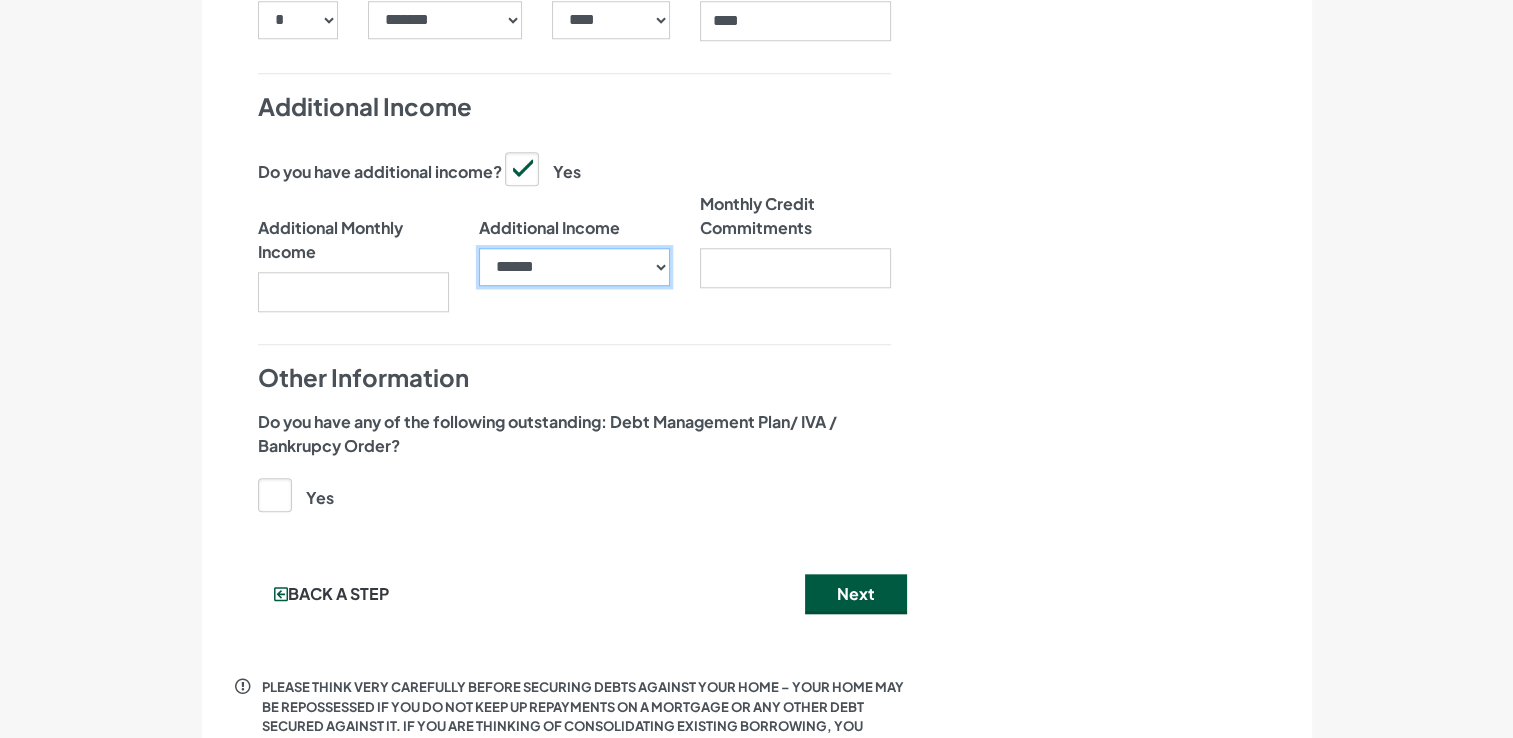 scroll, scrollTop: 1904, scrollLeft: 0, axis: vertical 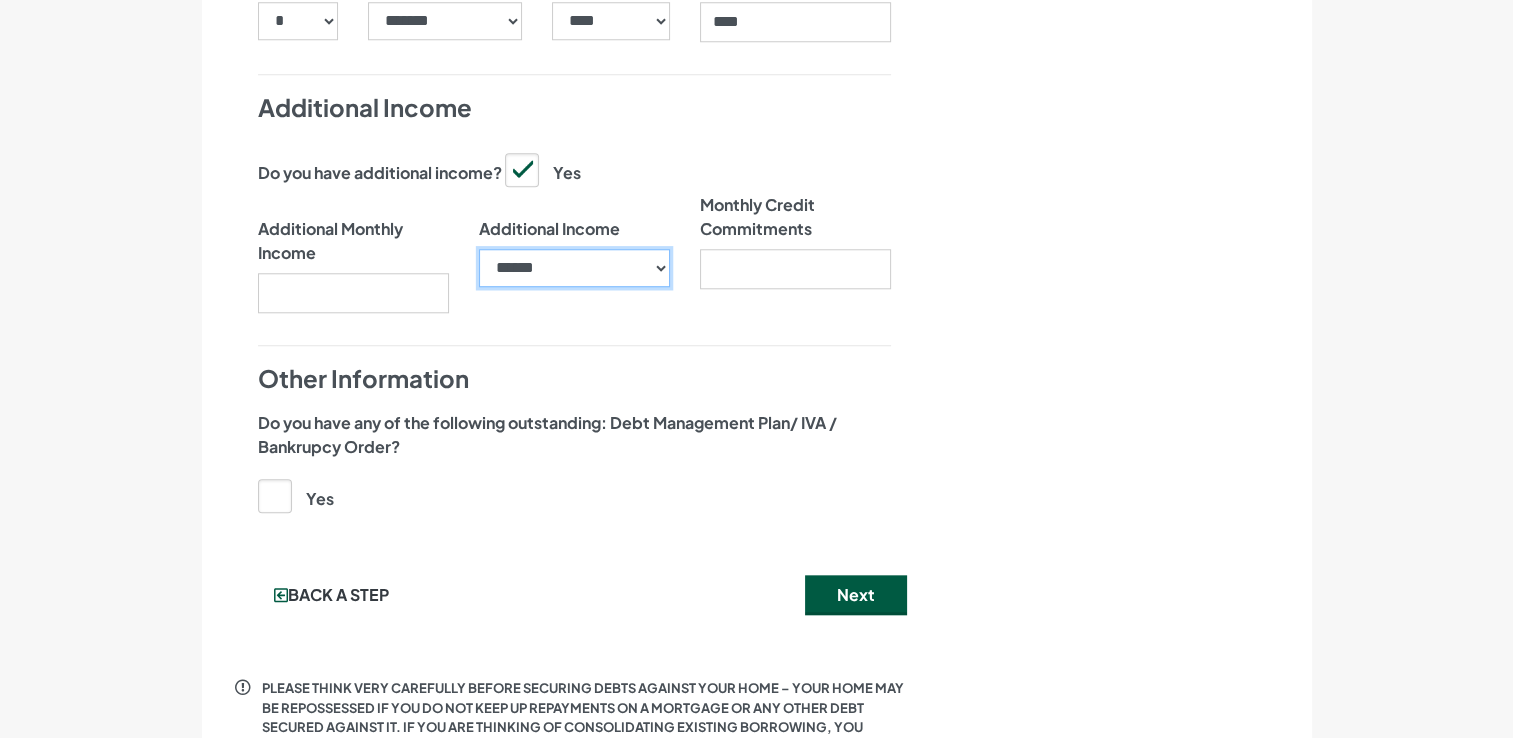 click on "**********" at bounding box center (574, 268) 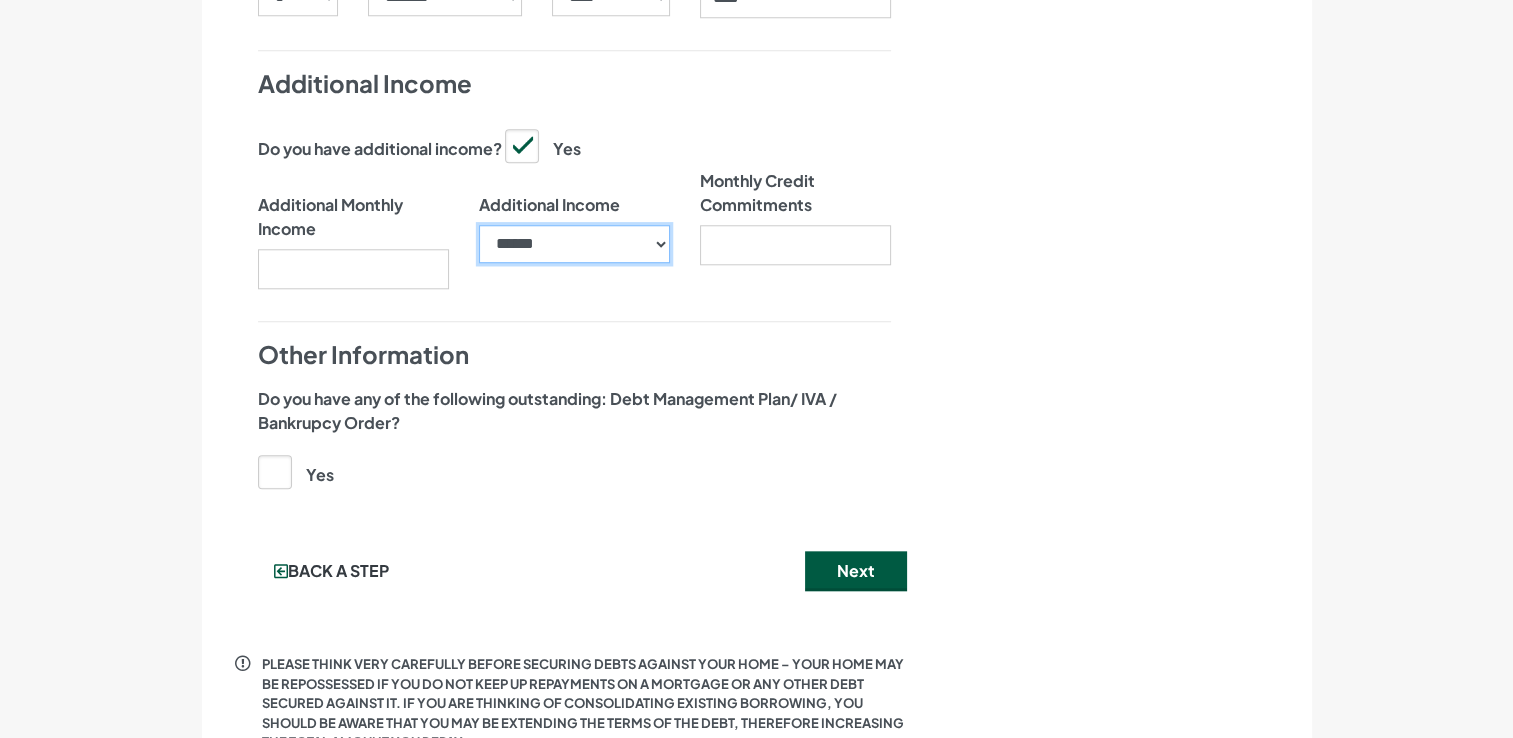 scroll, scrollTop: 1927, scrollLeft: 0, axis: vertical 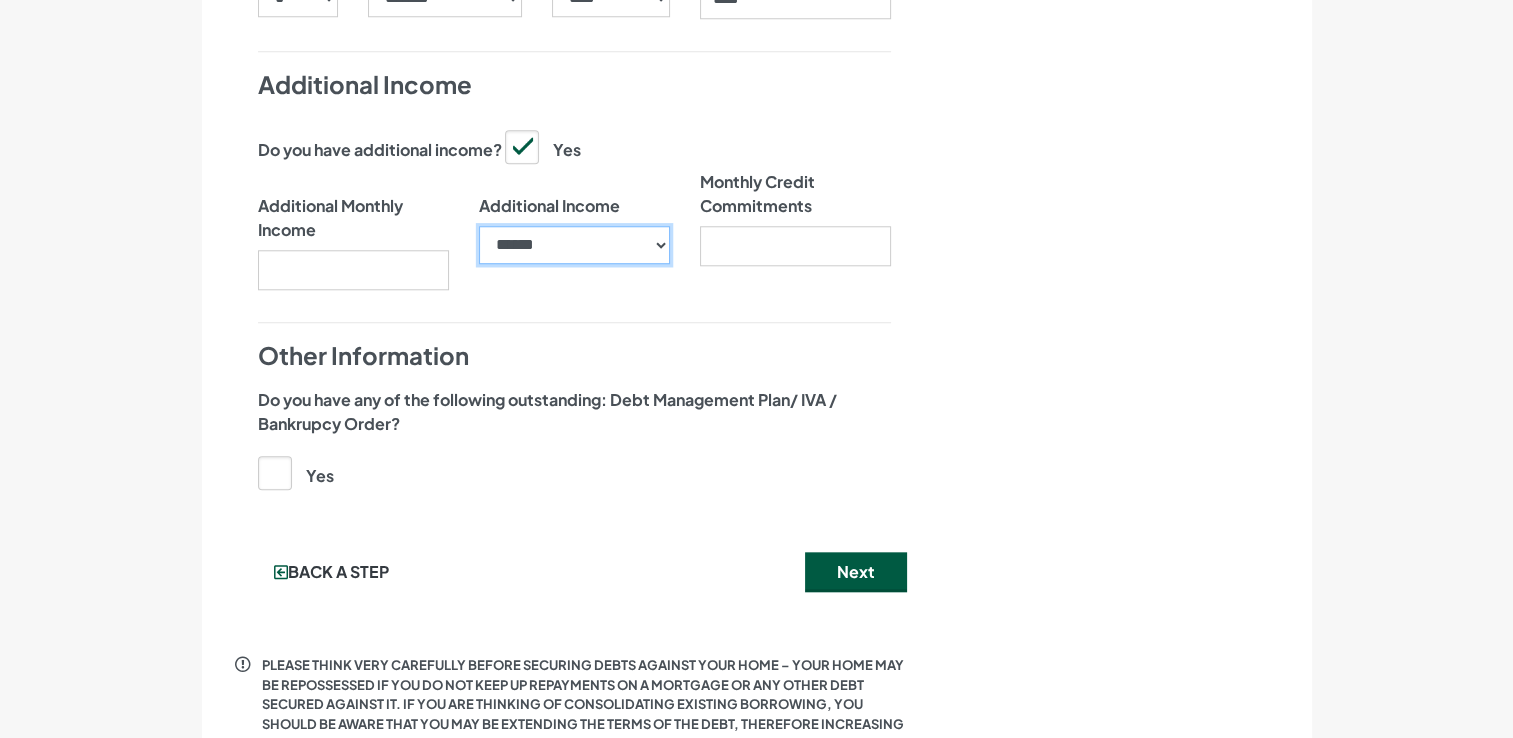 click on "**********" at bounding box center [574, 245] 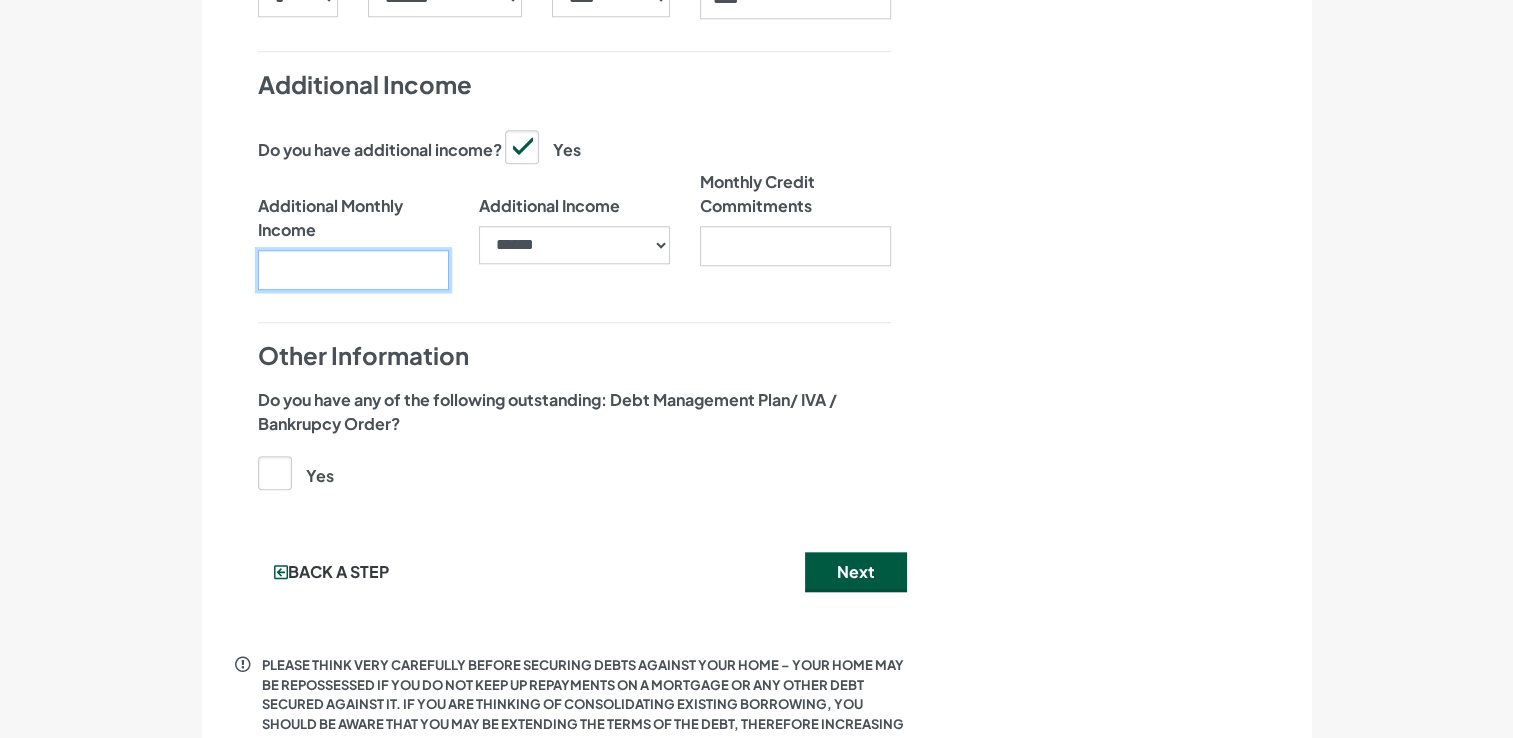 click on "Additional Monthly Income" at bounding box center [353, 270] 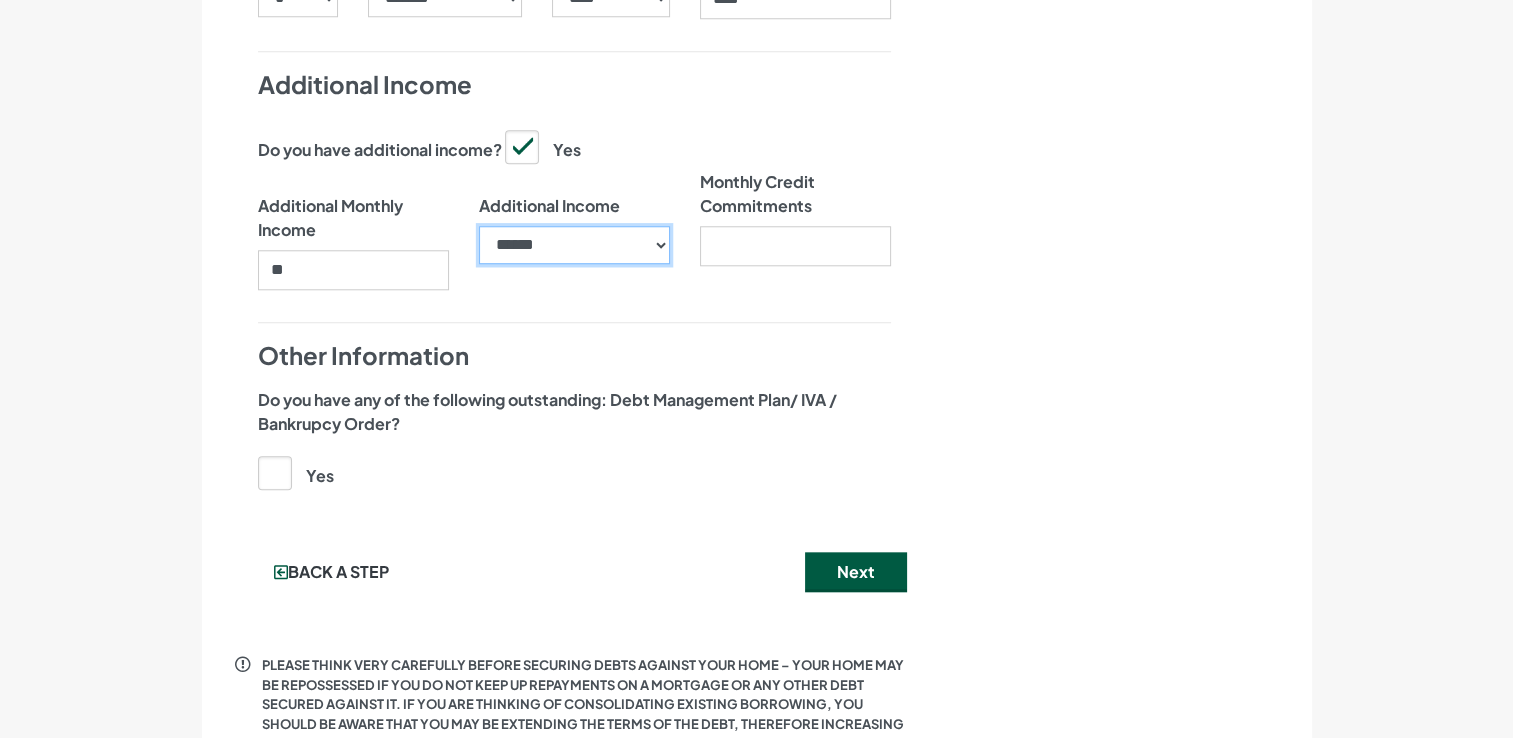click on "**********" at bounding box center (574, 245) 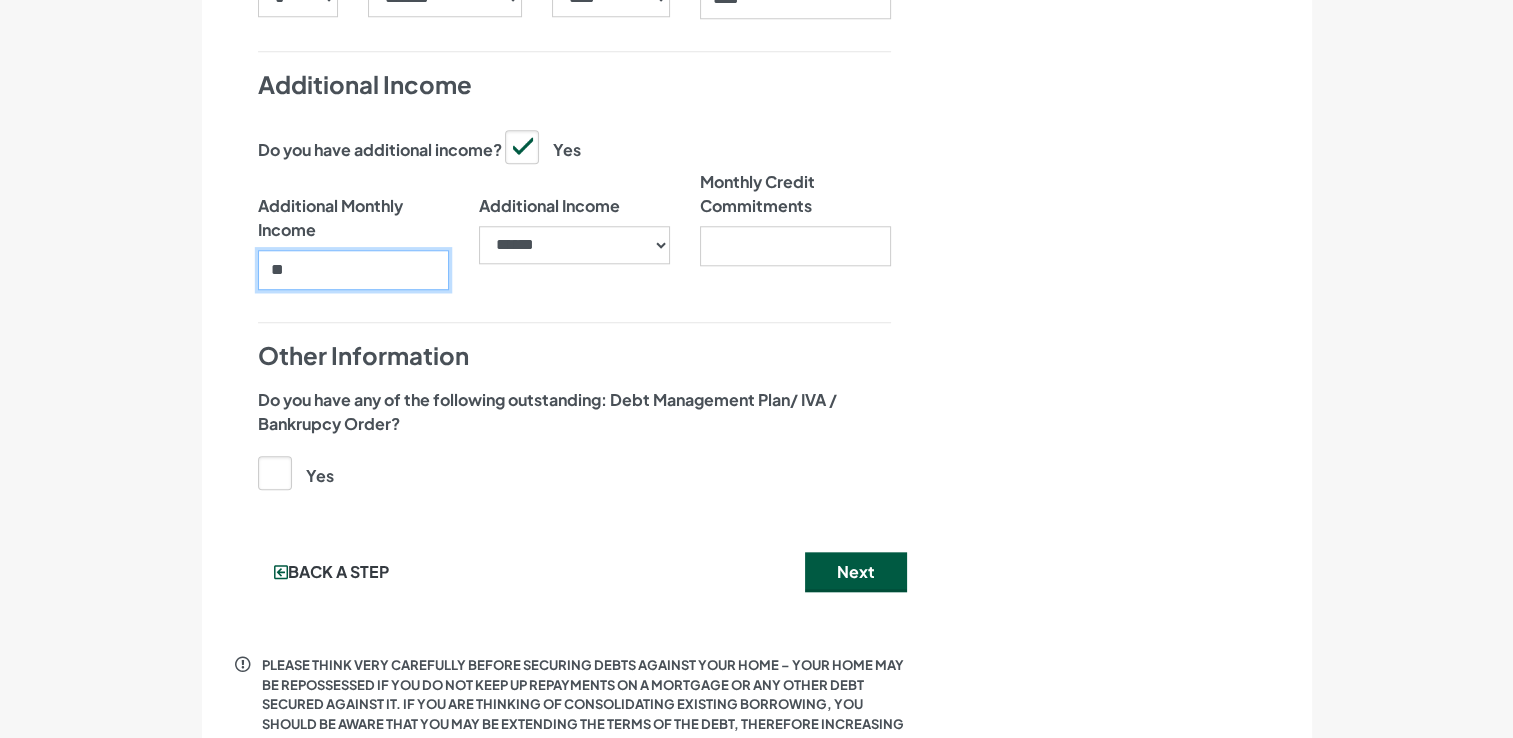click on "**" at bounding box center (353, 270) 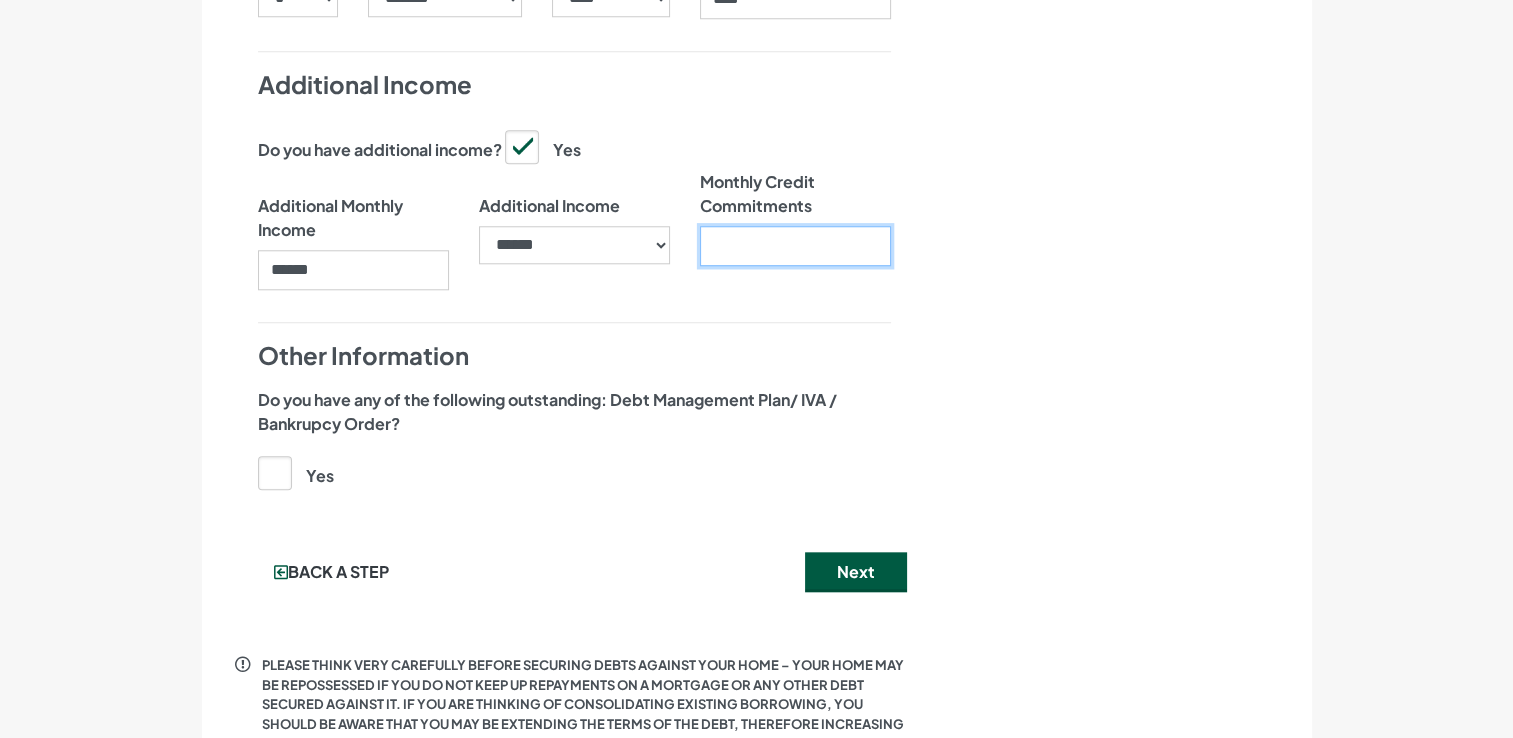 click on "Monthly Credit Commitments" at bounding box center (795, 246) 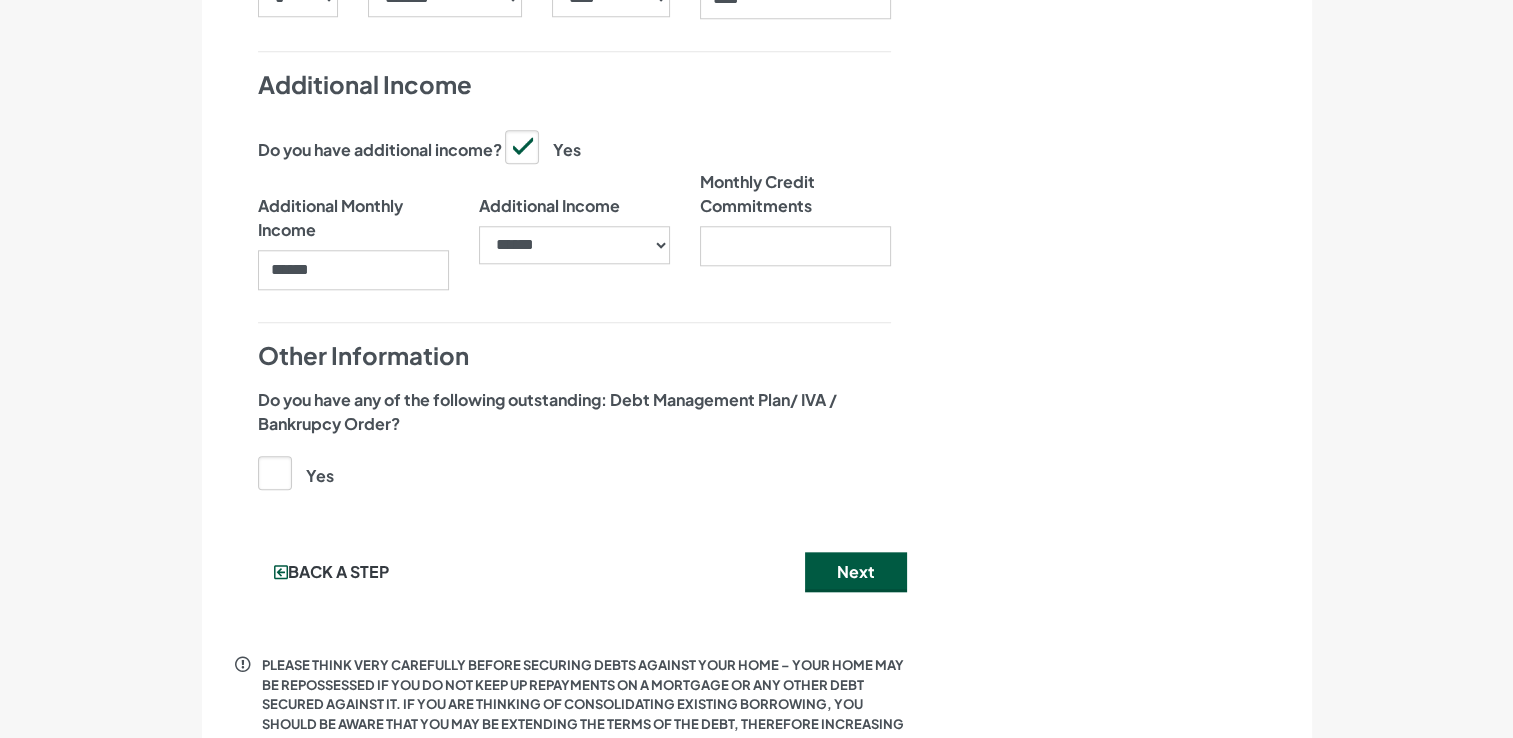 click on "Nearly there, we just need to know your address and employment details" at bounding box center [1125, -545] 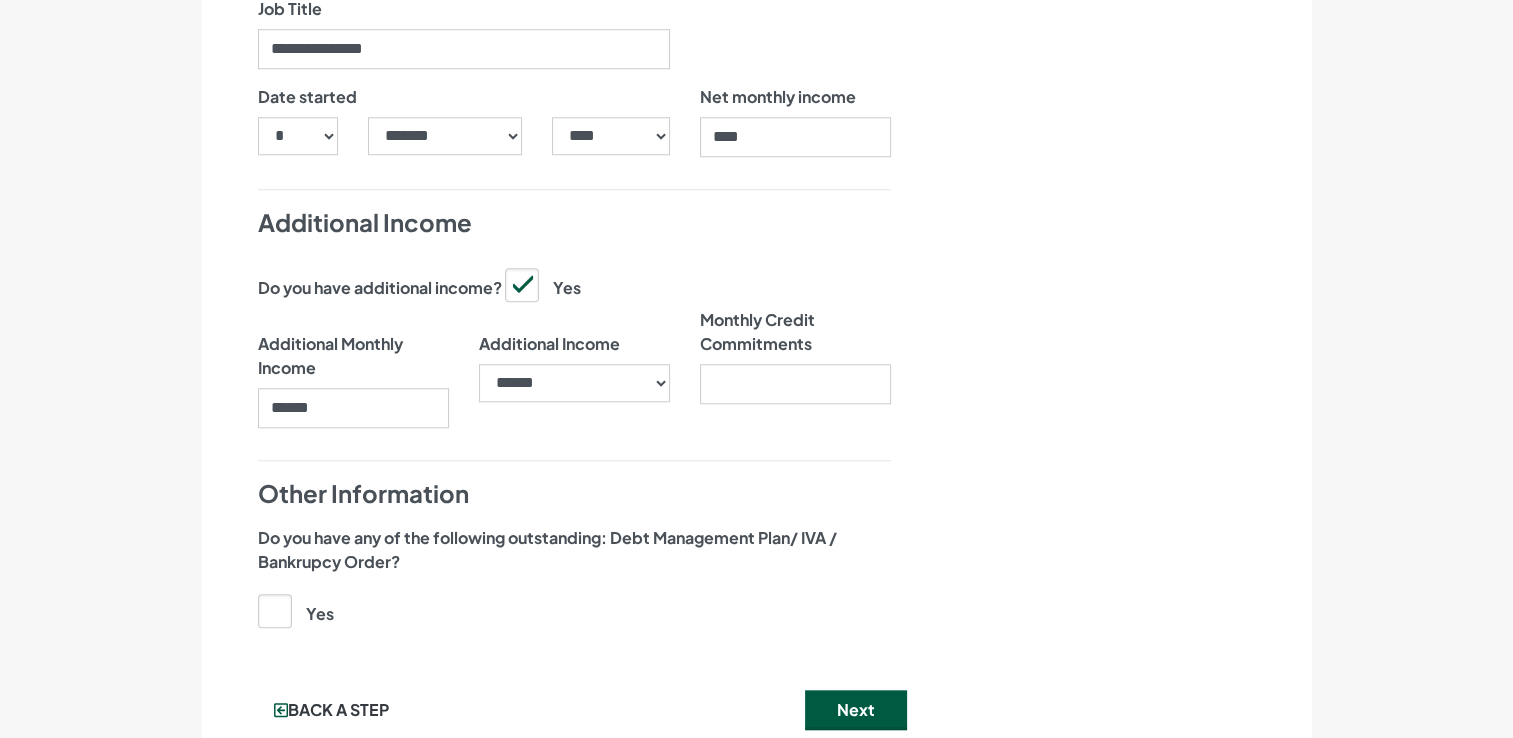 scroll, scrollTop: 1785, scrollLeft: 0, axis: vertical 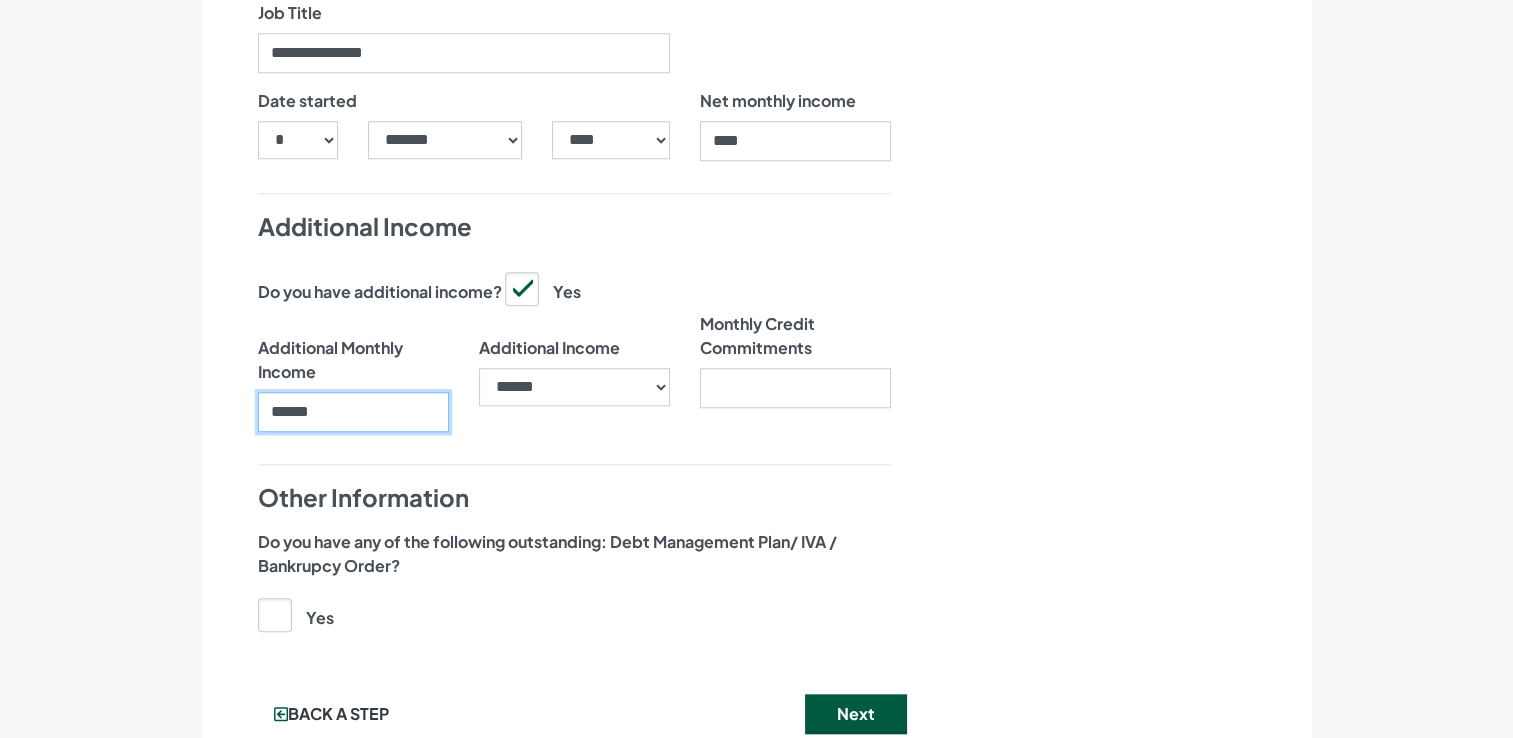 click on "******" at bounding box center [353, 412] 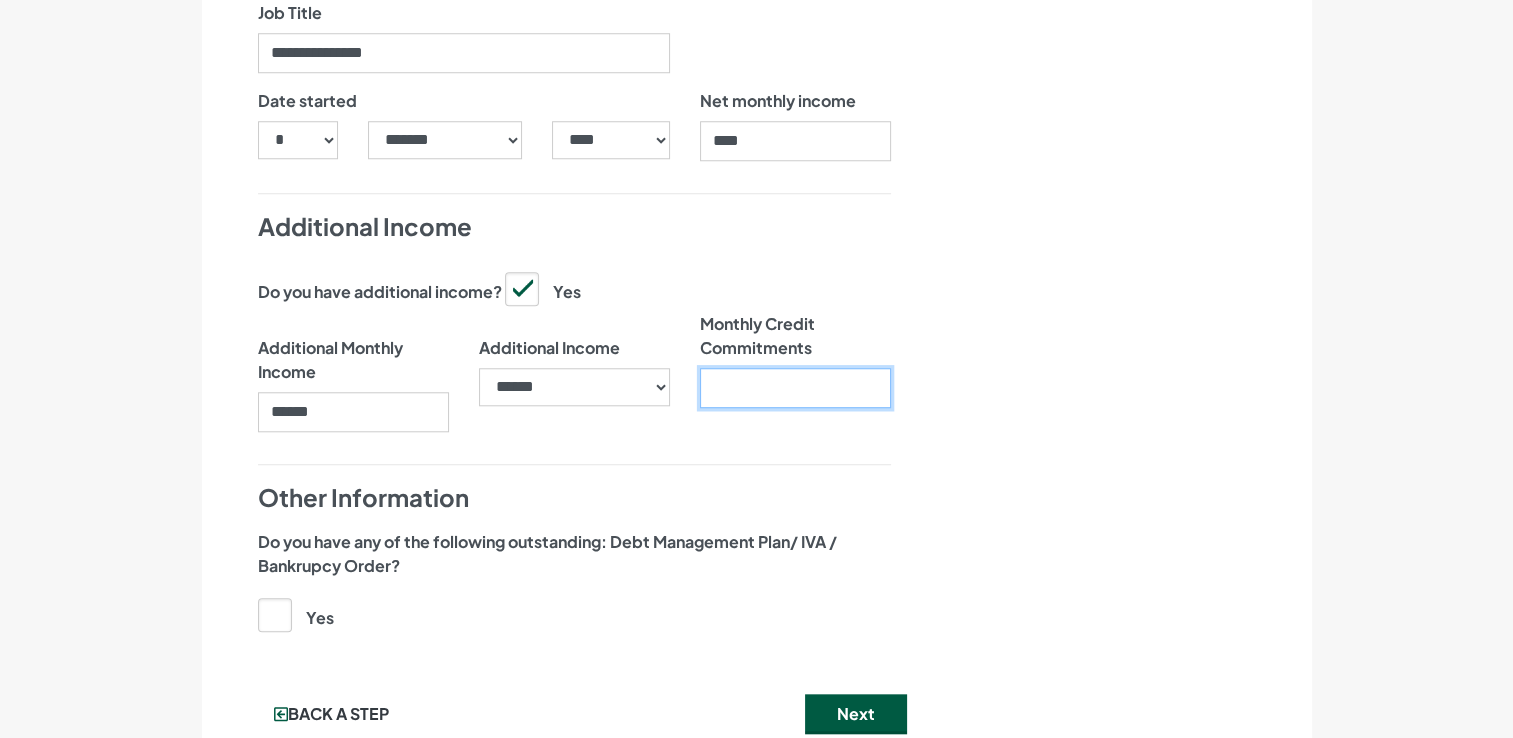 click on "Monthly Credit Commitments" at bounding box center [795, 388] 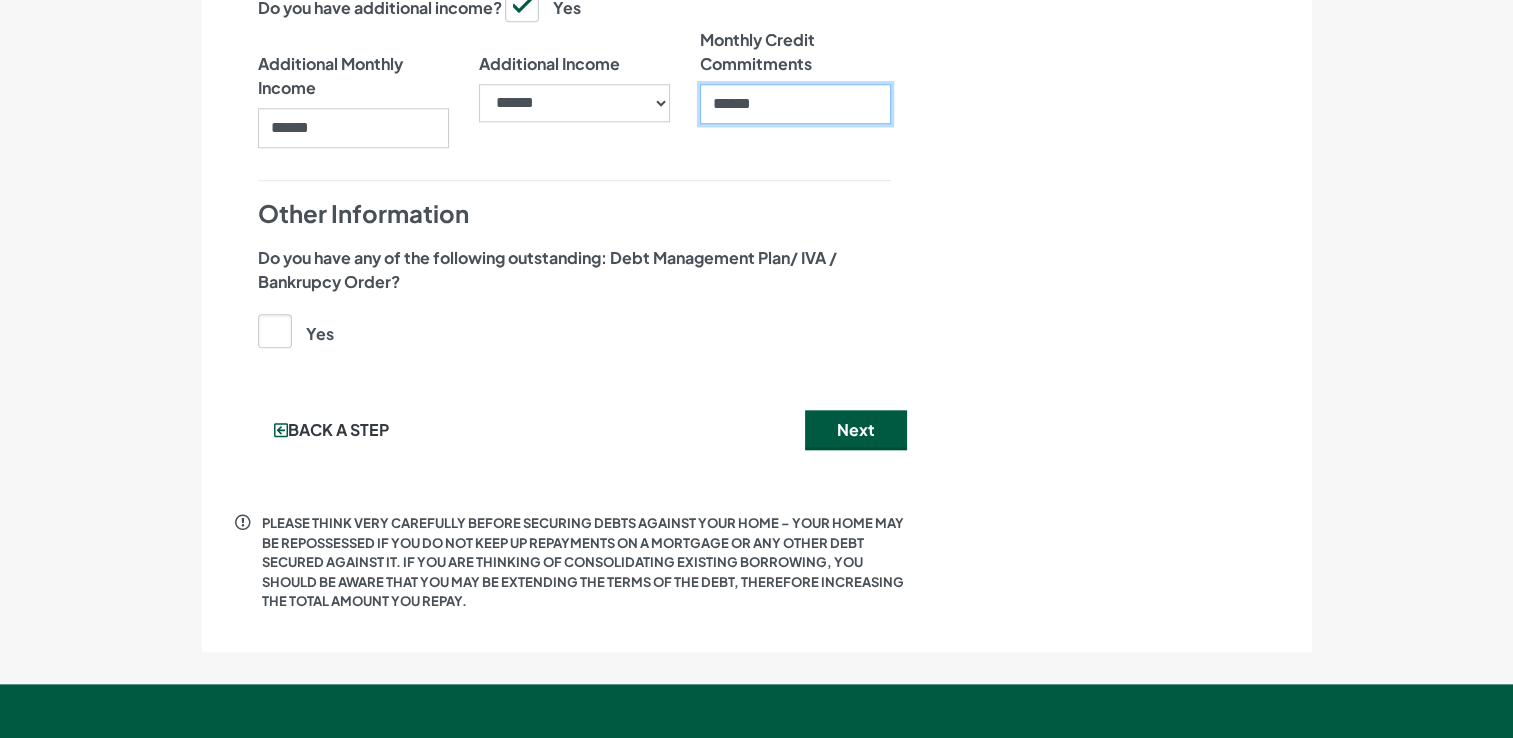 scroll, scrollTop: 2100, scrollLeft: 0, axis: vertical 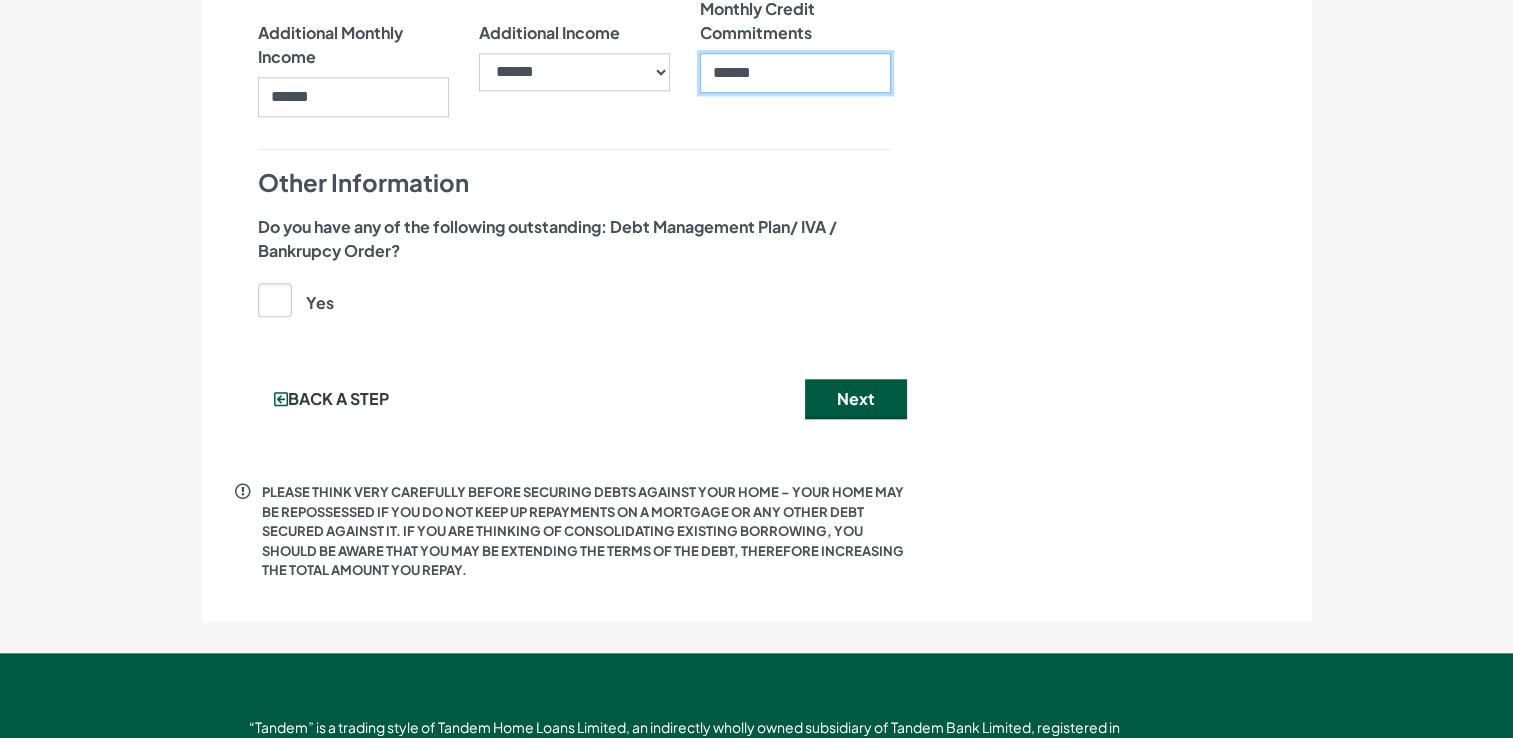 type on "******" 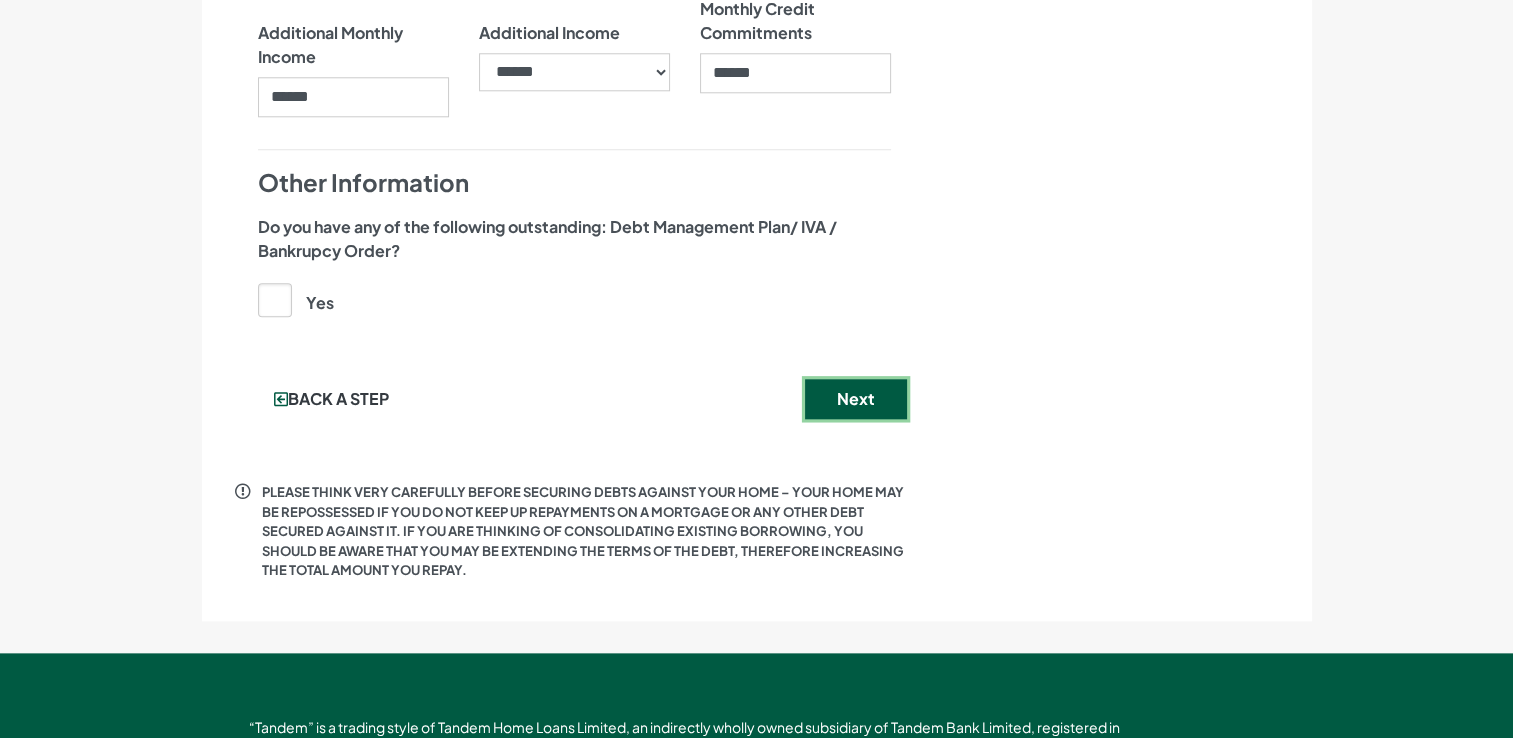 click on "Next" at bounding box center [856, 399] 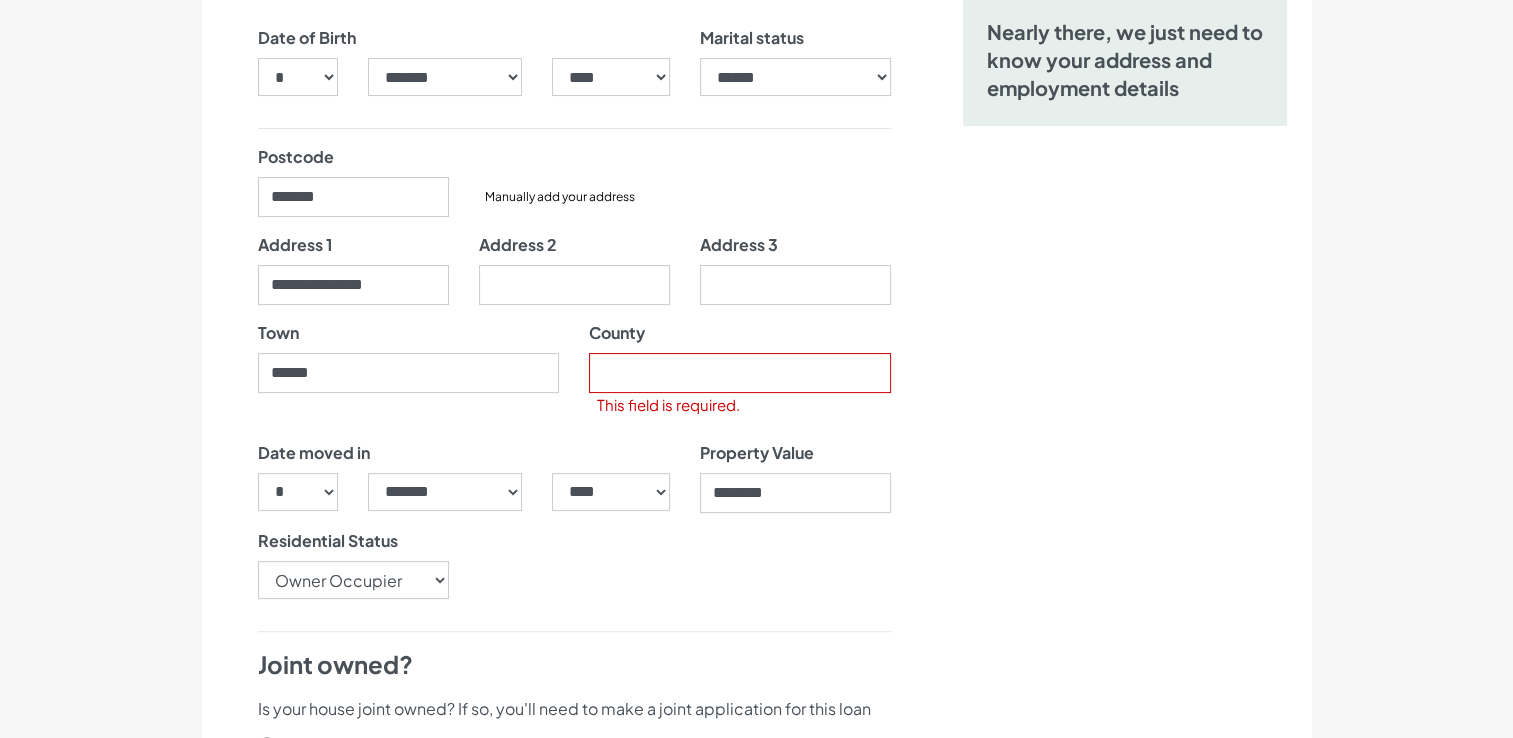 scroll, scrollTop: 327, scrollLeft: 0, axis: vertical 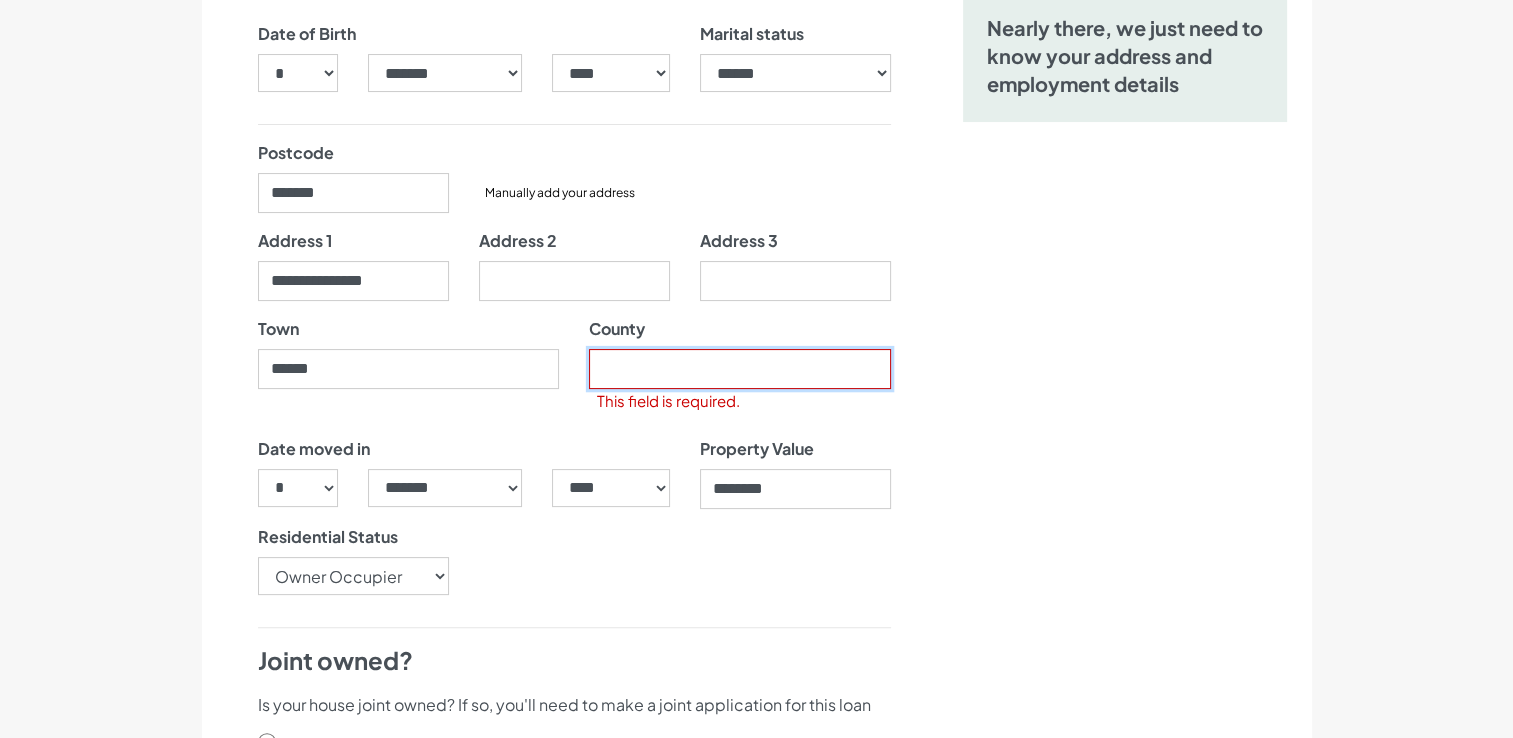 click on "County" at bounding box center [740, 369] 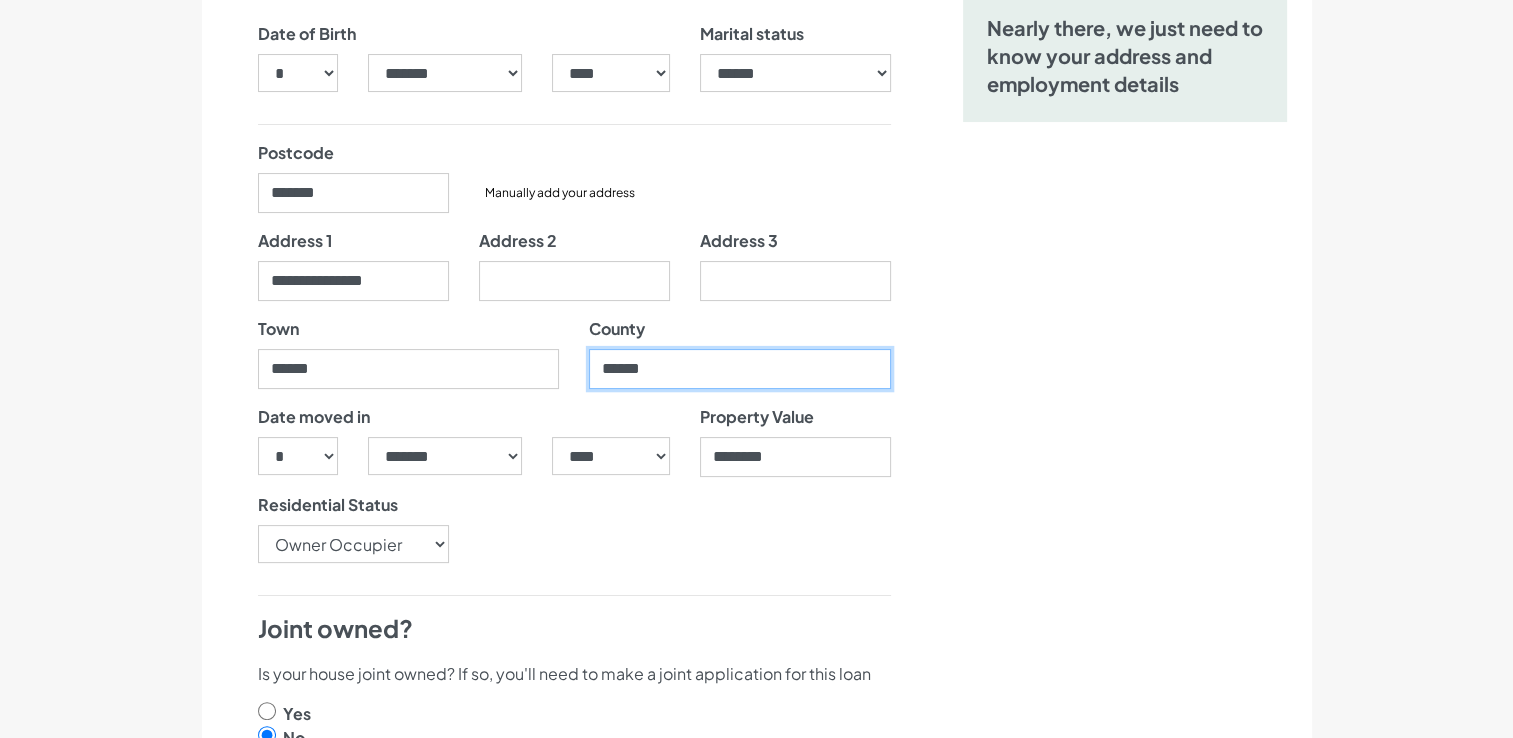 type on "******" 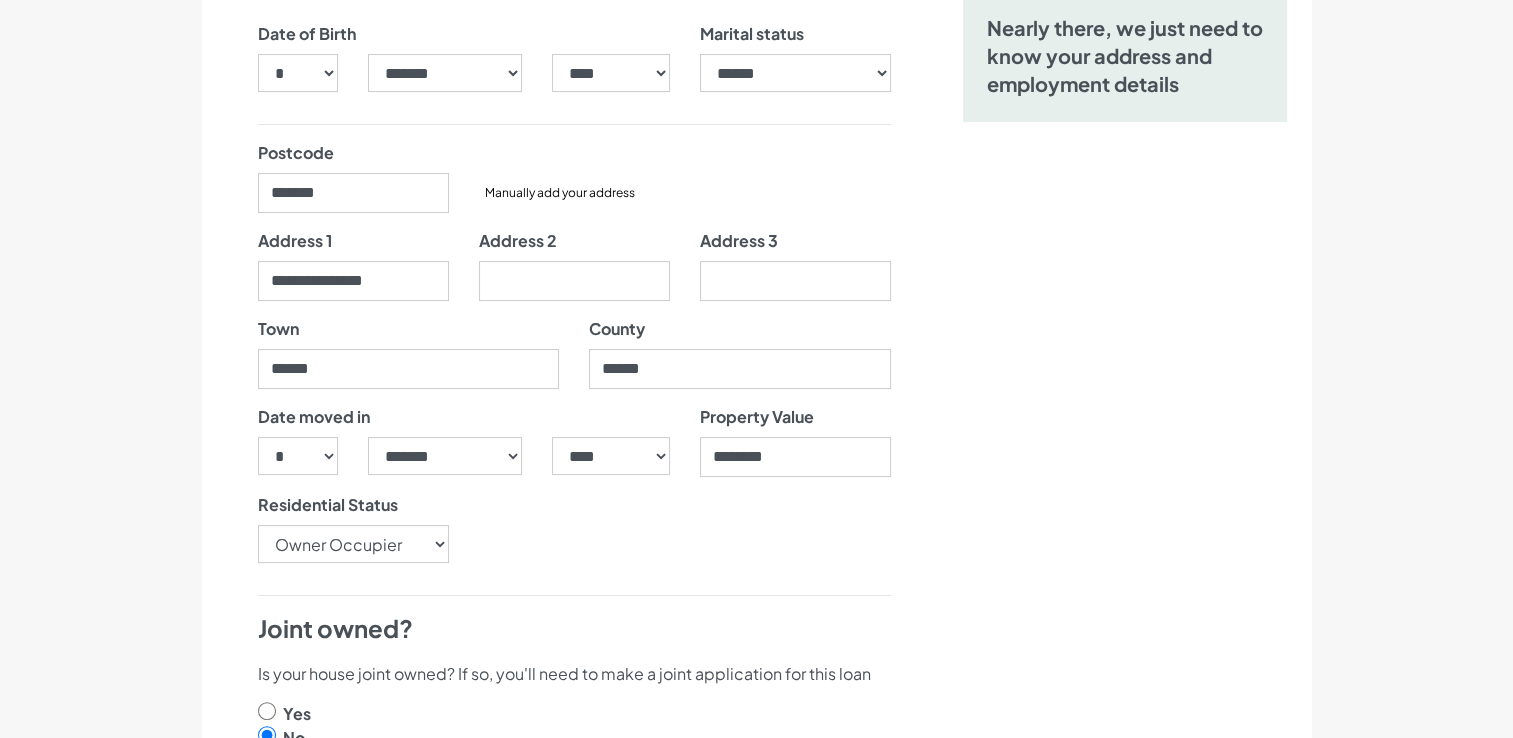 click on "Nearly there, we just need to know your address and employment details" at bounding box center [1125, 1055] 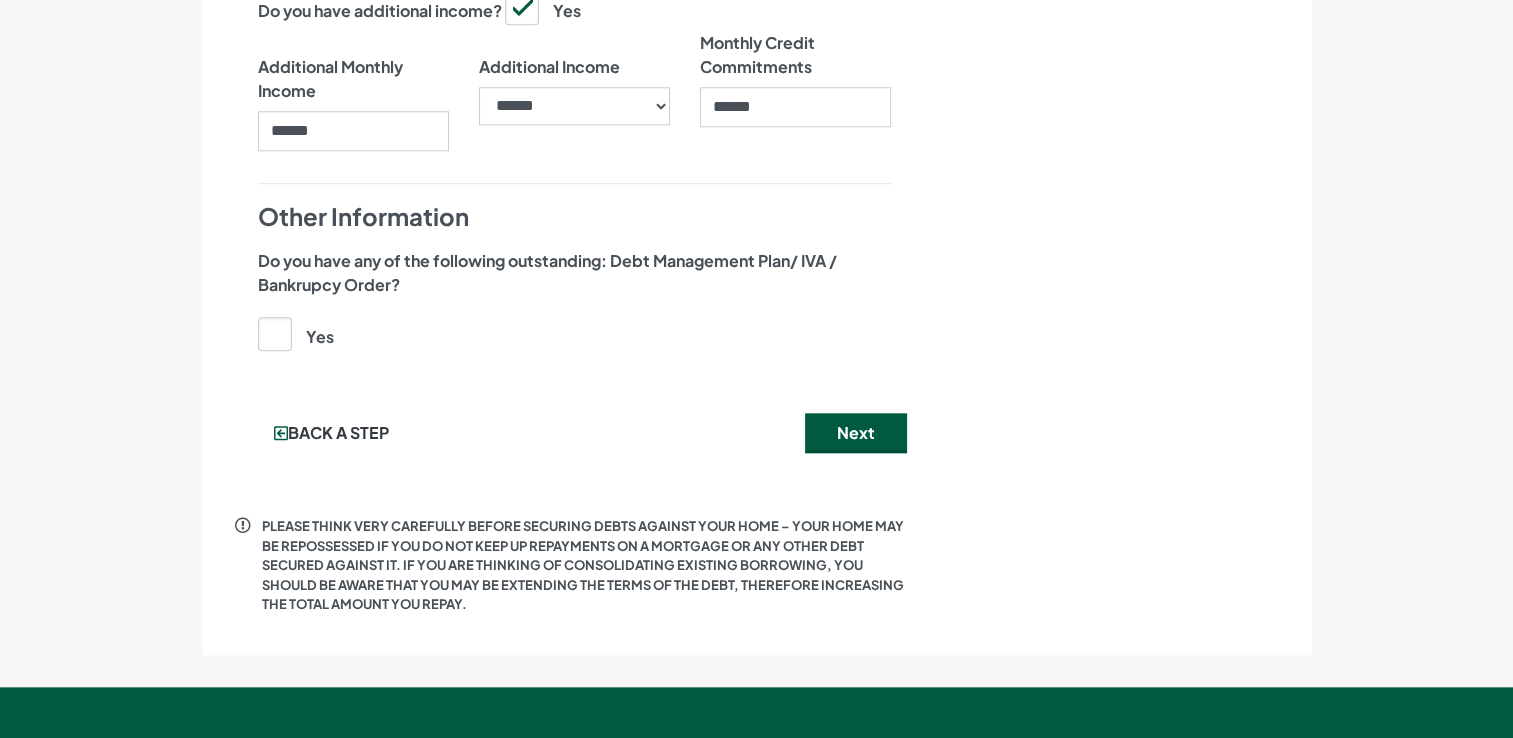 scroll, scrollTop: 2067, scrollLeft: 0, axis: vertical 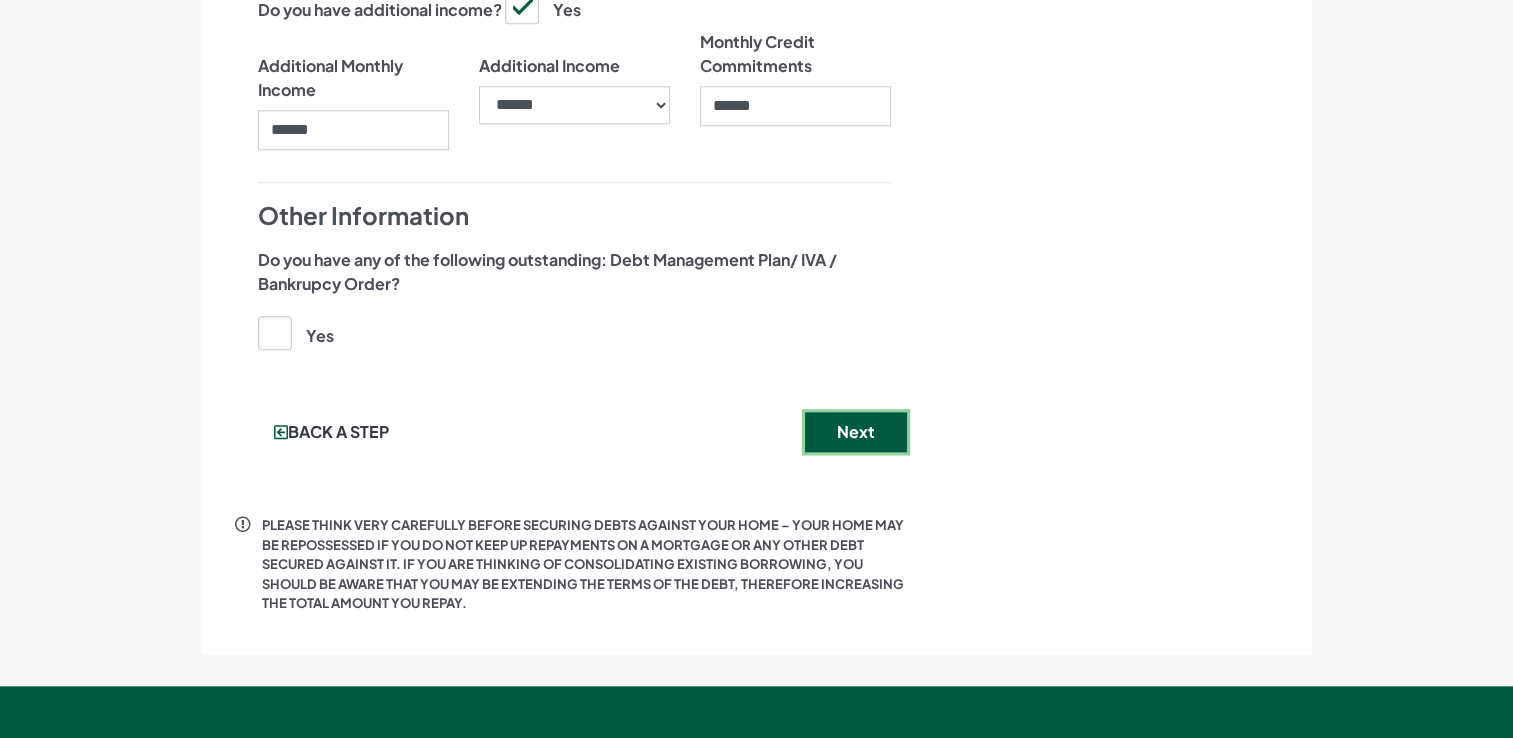 click on "Next" at bounding box center (856, 432) 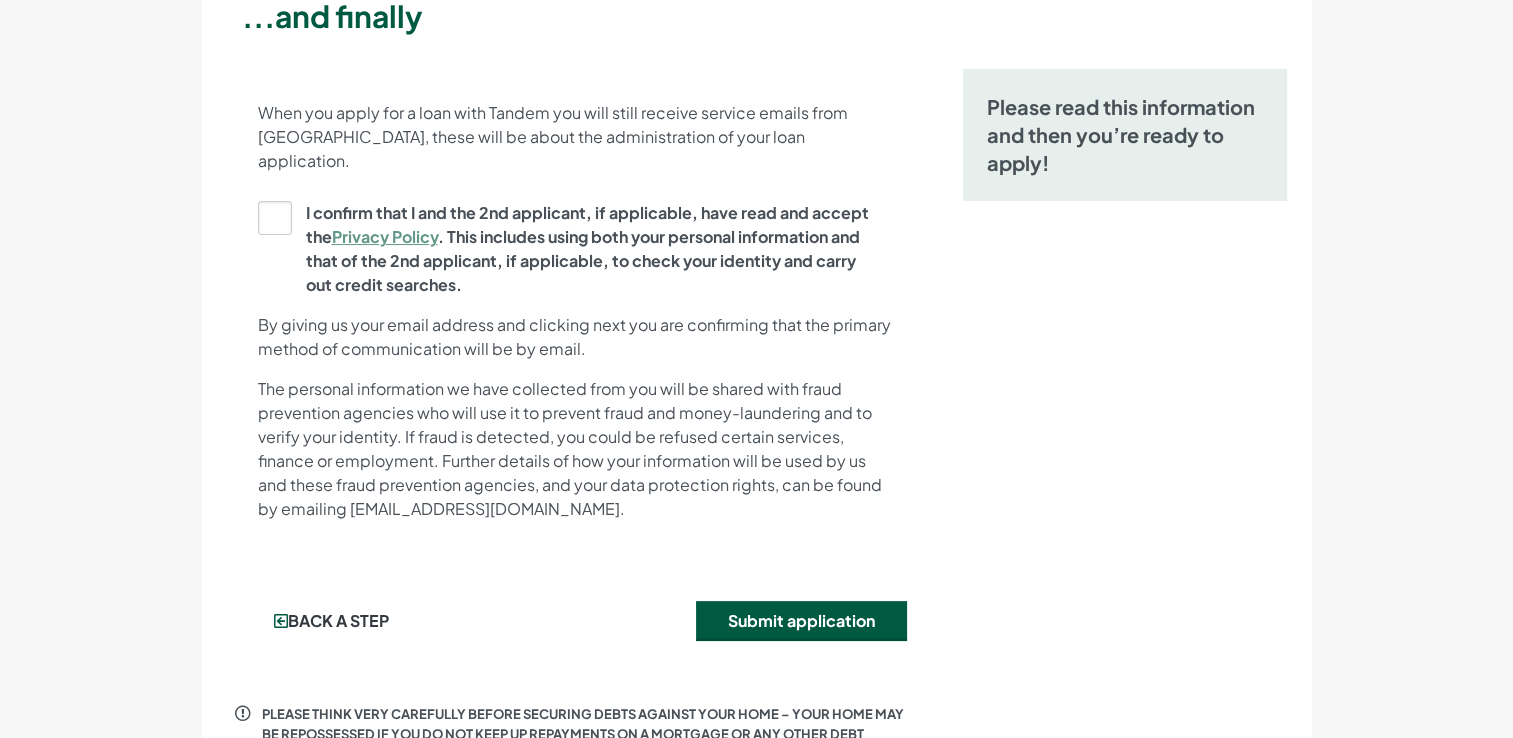 scroll, scrollTop: 249, scrollLeft: 0, axis: vertical 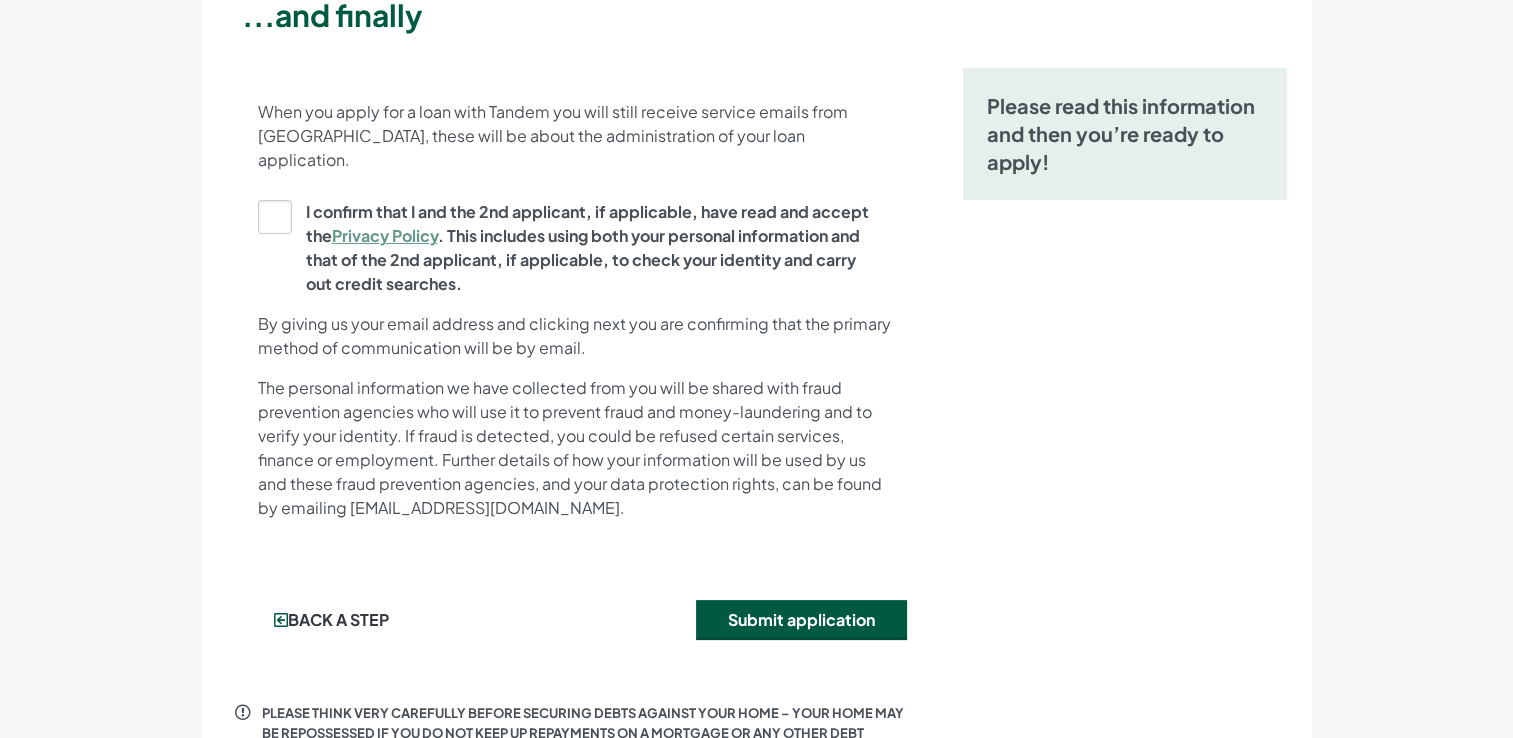 click on "I confirm that I and the 2nd applicant, if applicable, have read and accept the  Privacy Policy . This includes using both your personal information and that of the 2nd applicant, if applicable, to check your identity and carry out credit searches." at bounding box center (568, 248) 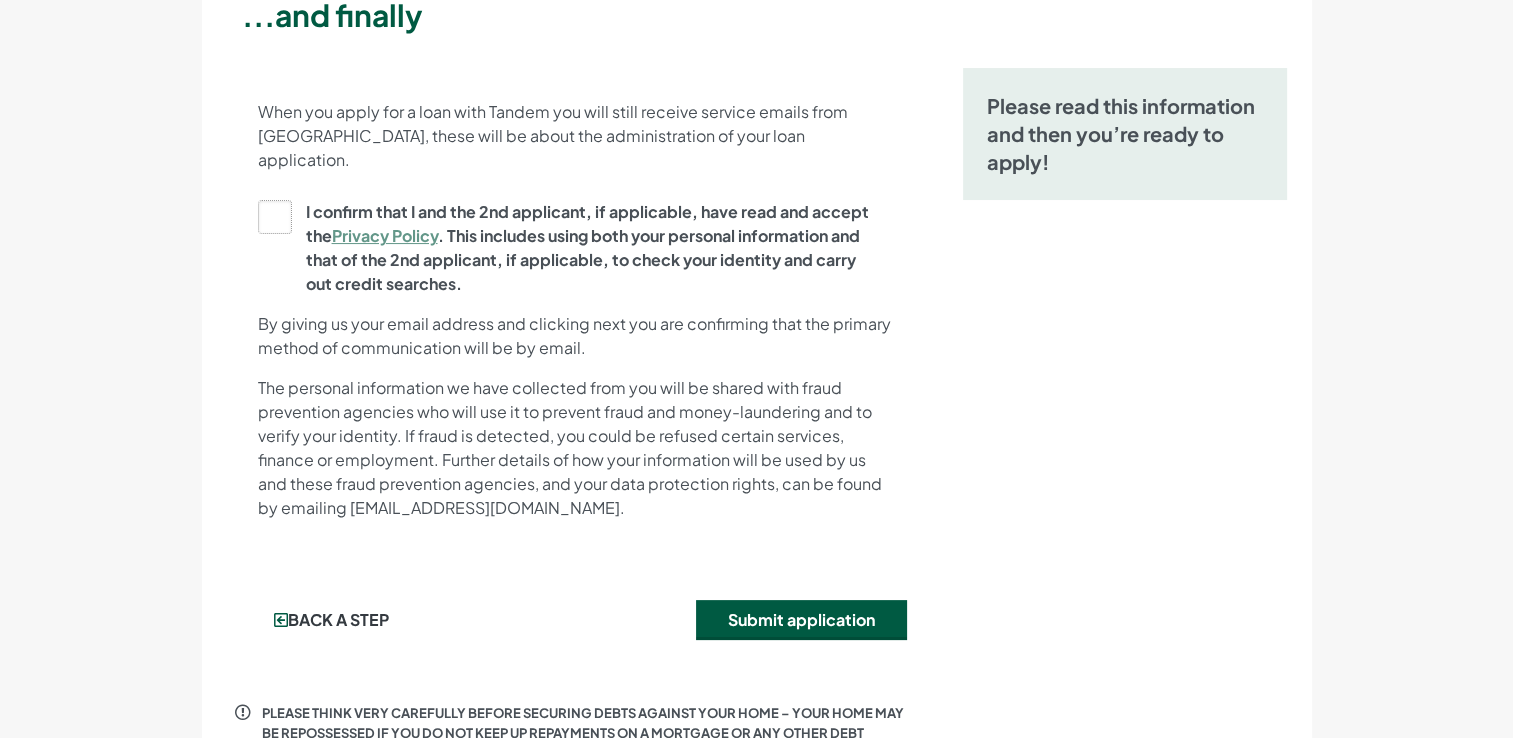 click on "I confirm that I and the 2nd applicant, if applicable, have read and accept the  Privacy Policy . This includes using both your personal information and that of the 2nd applicant, if applicable, to check your identity and carry out credit searches." at bounding box center (-9735, 248) 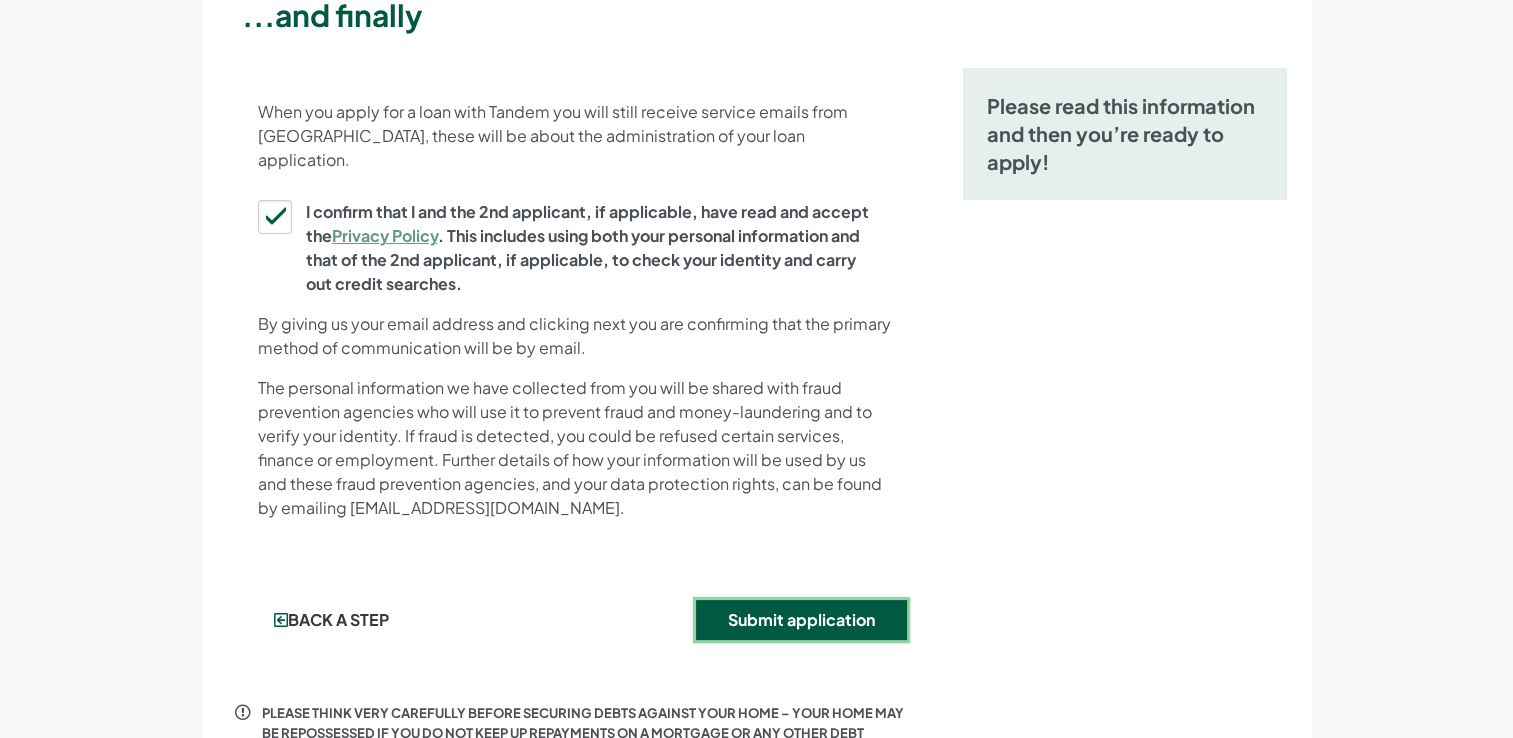 click on "Submit application" at bounding box center (801, 620) 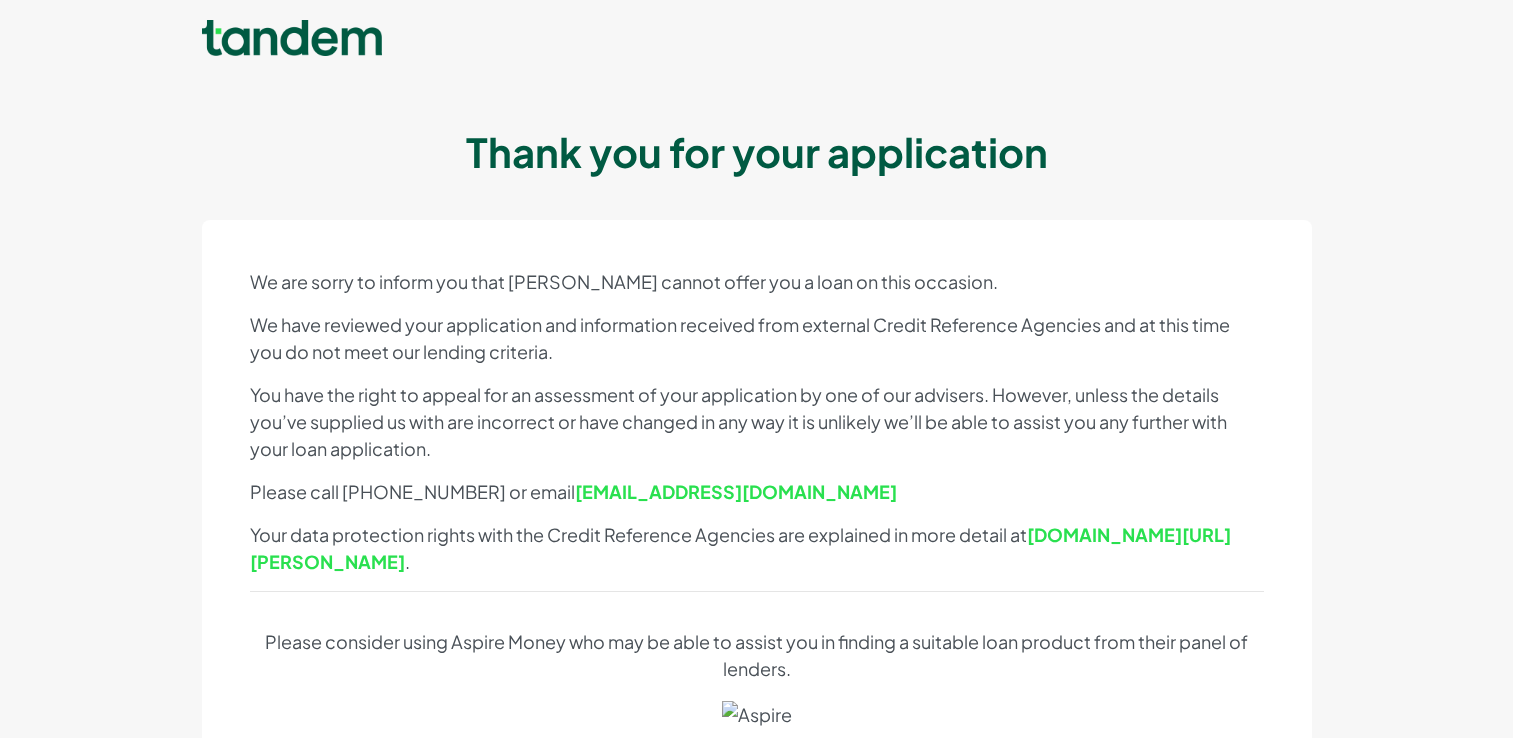 scroll, scrollTop: 0, scrollLeft: 0, axis: both 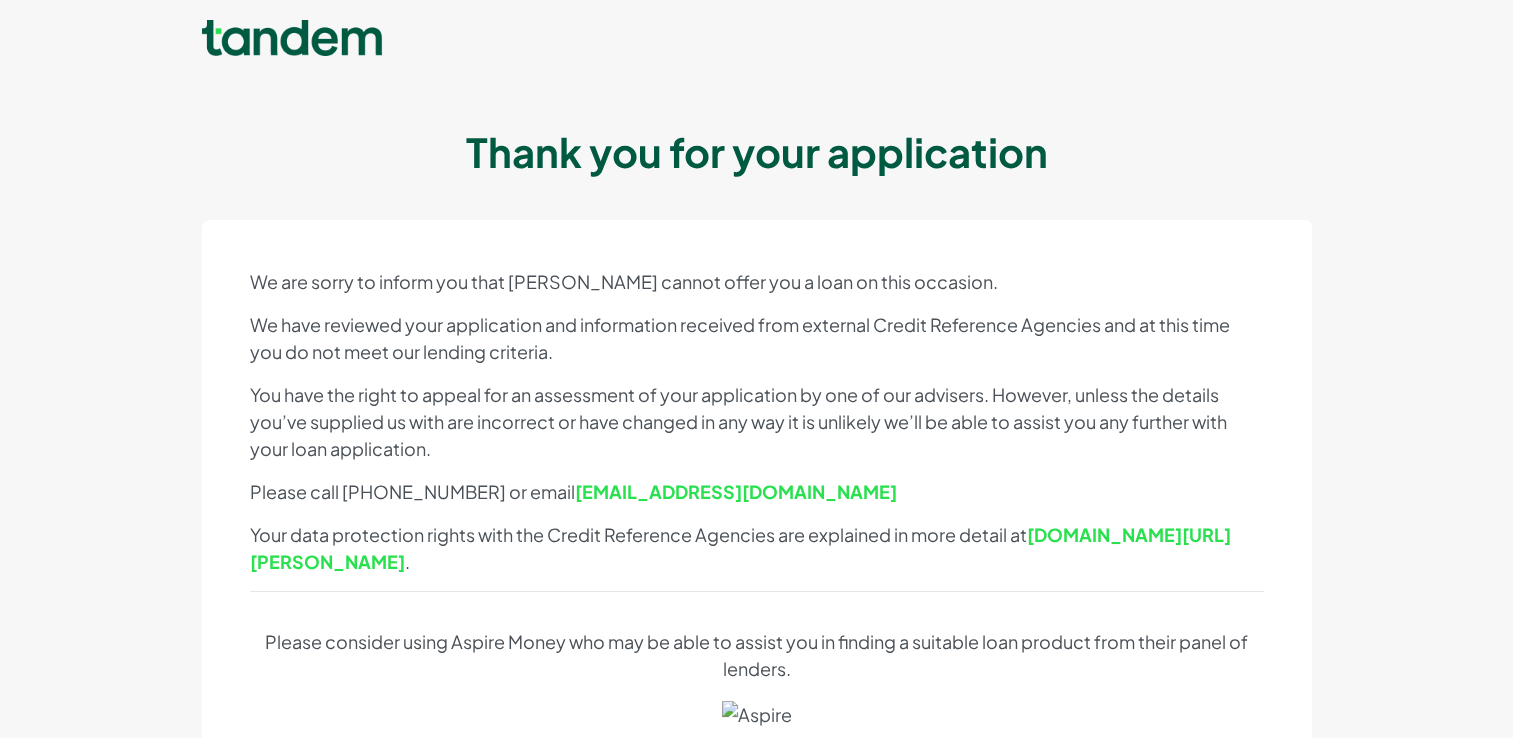 click on "We are sorry to inform you that [PERSON_NAME] cannot offer you a loan on this occasion.
We have reviewed your application and information received from external Credit Reference Agencies and at this time you do not meet our lending criteria.
You have the right to appeal for an assessment of your application by one of our advisers. However, unless the details you’ve supplied us with are incorrect or have changed in any way it is unlikely we’ll be able to assist you any further with your loan application.
Please call [PHONE_NUMBER] or email  [EMAIL_ADDRESS][DOMAIN_NAME]
Your data protection rights with the Credit Reference Agencies are explained in more detail at  [DOMAIN_NAME][URL][PERSON_NAME] .
Please consider using Aspire Money who may be able to assist you in finding a suitable loan product from their panel of lenders.
49.9% APR Representative
Click here to proceed
Requesting information from Credit Reference Agencies
TransUnion
Online –  [DOMAIN_NAME]" at bounding box center (757, 852) 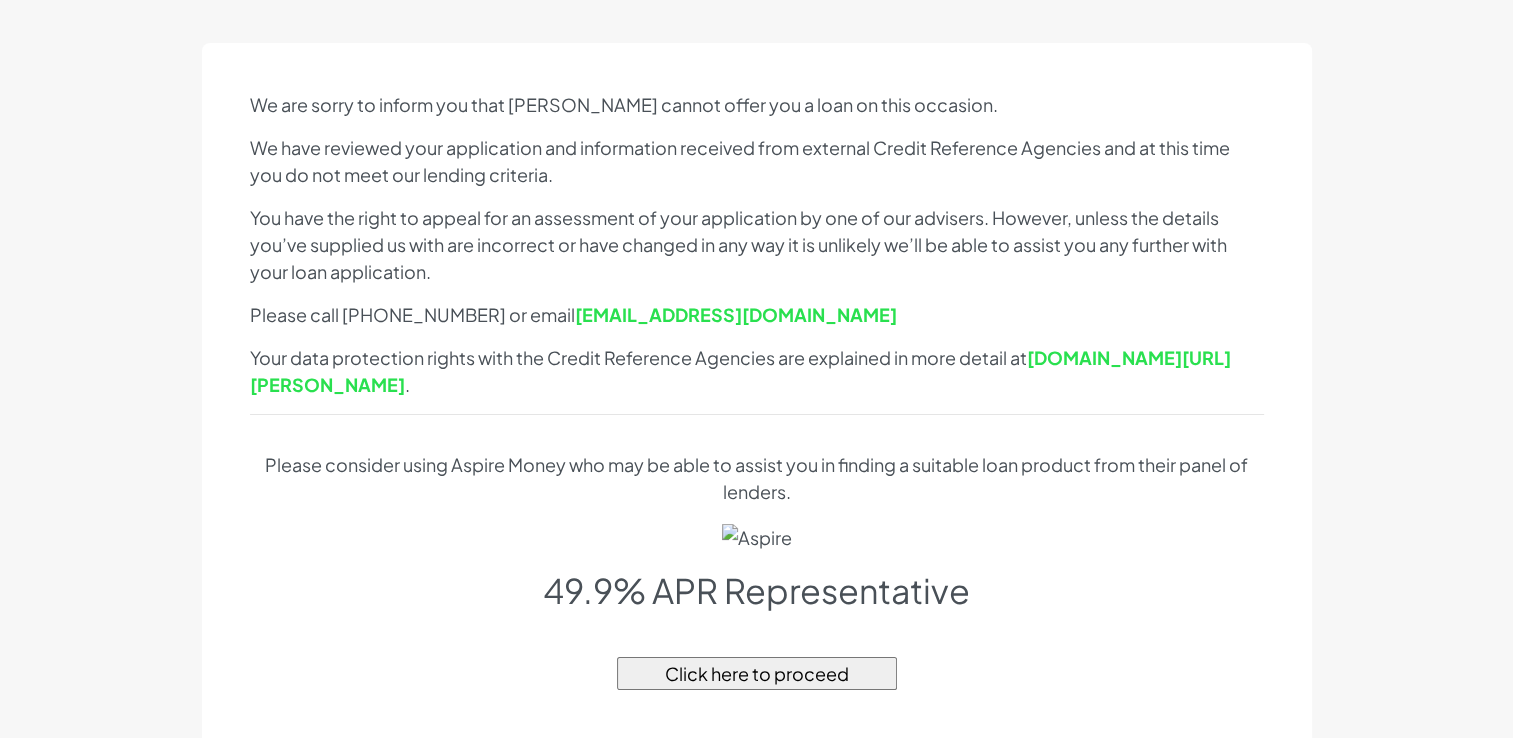 scroll, scrollTop: 0, scrollLeft: 0, axis: both 